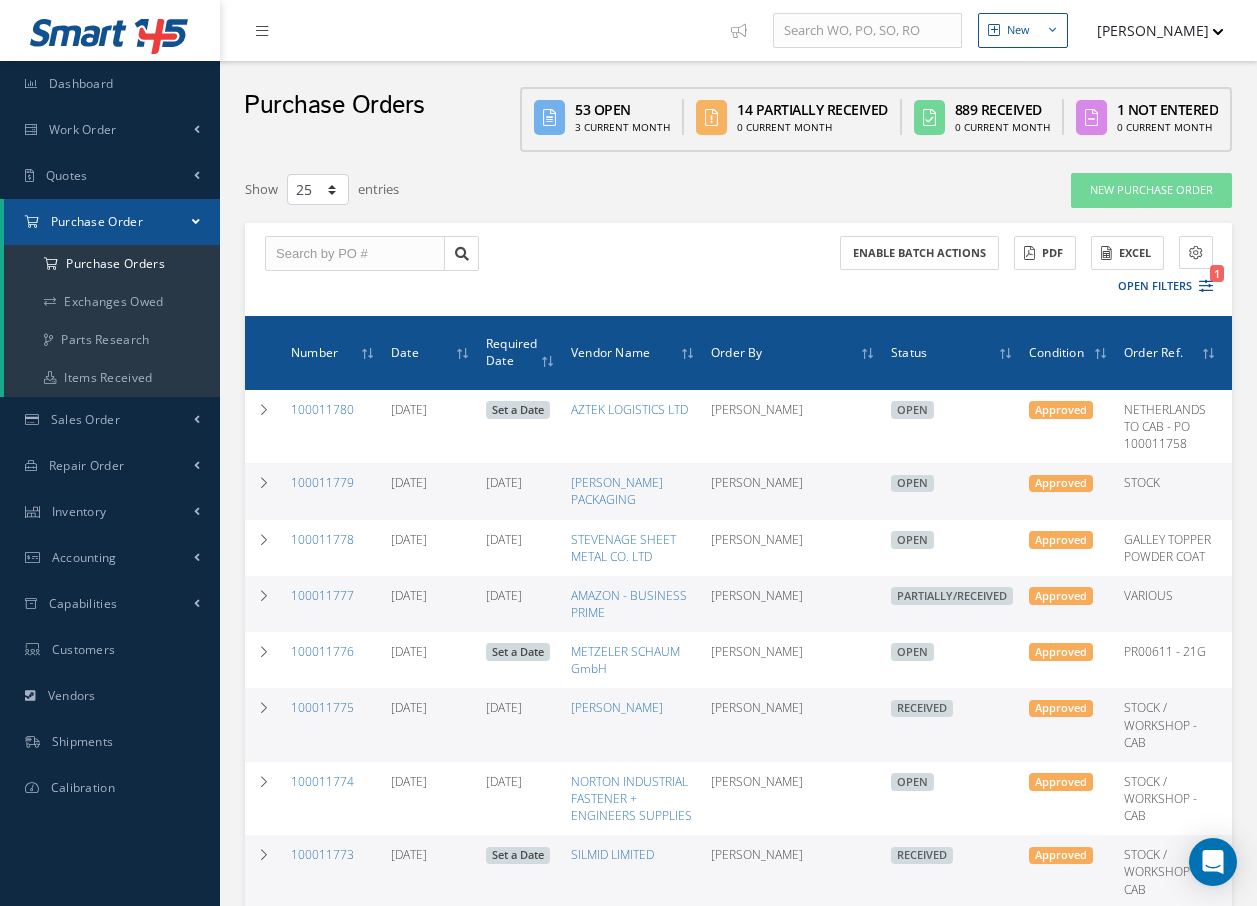 select on "25" 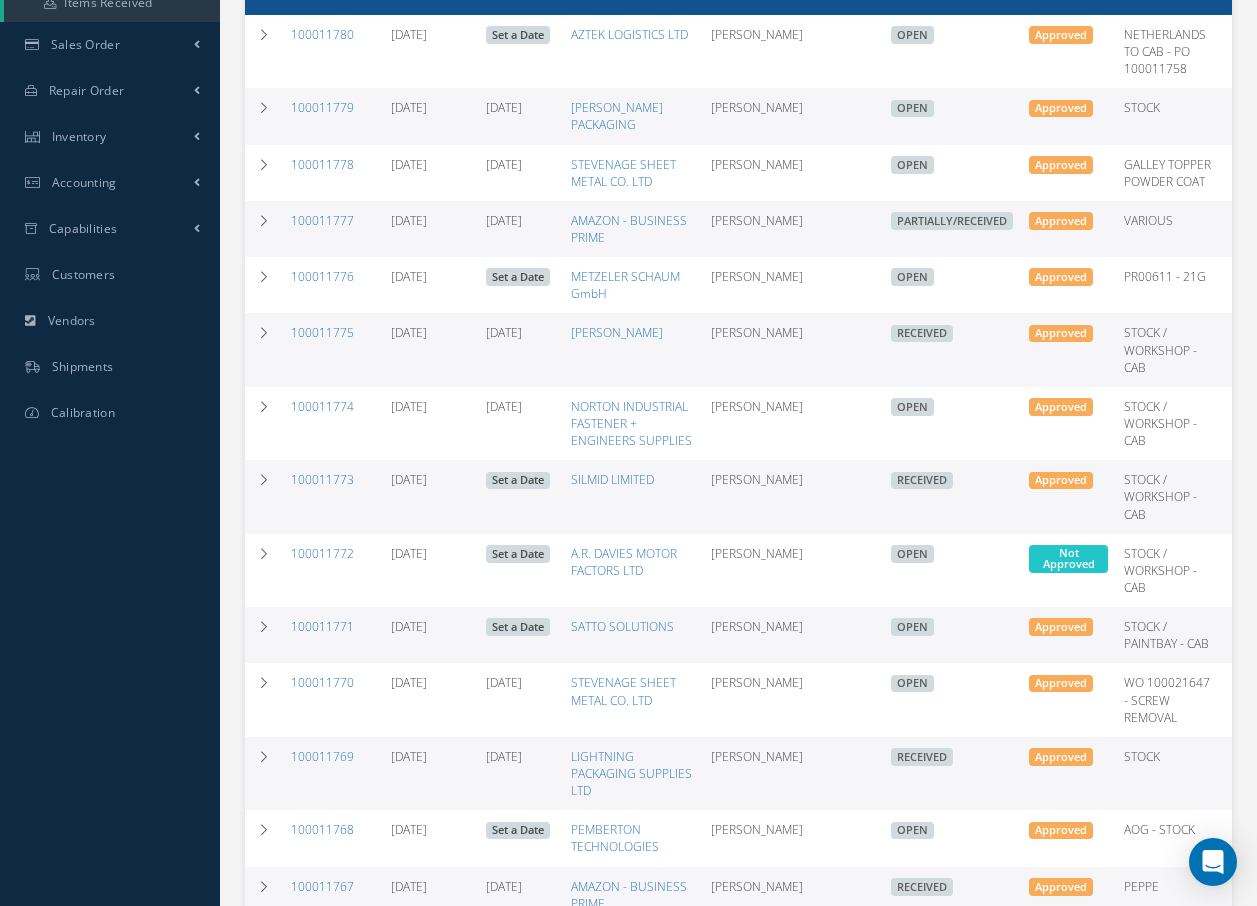 scroll, scrollTop: 380, scrollLeft: 0, axis: vertical 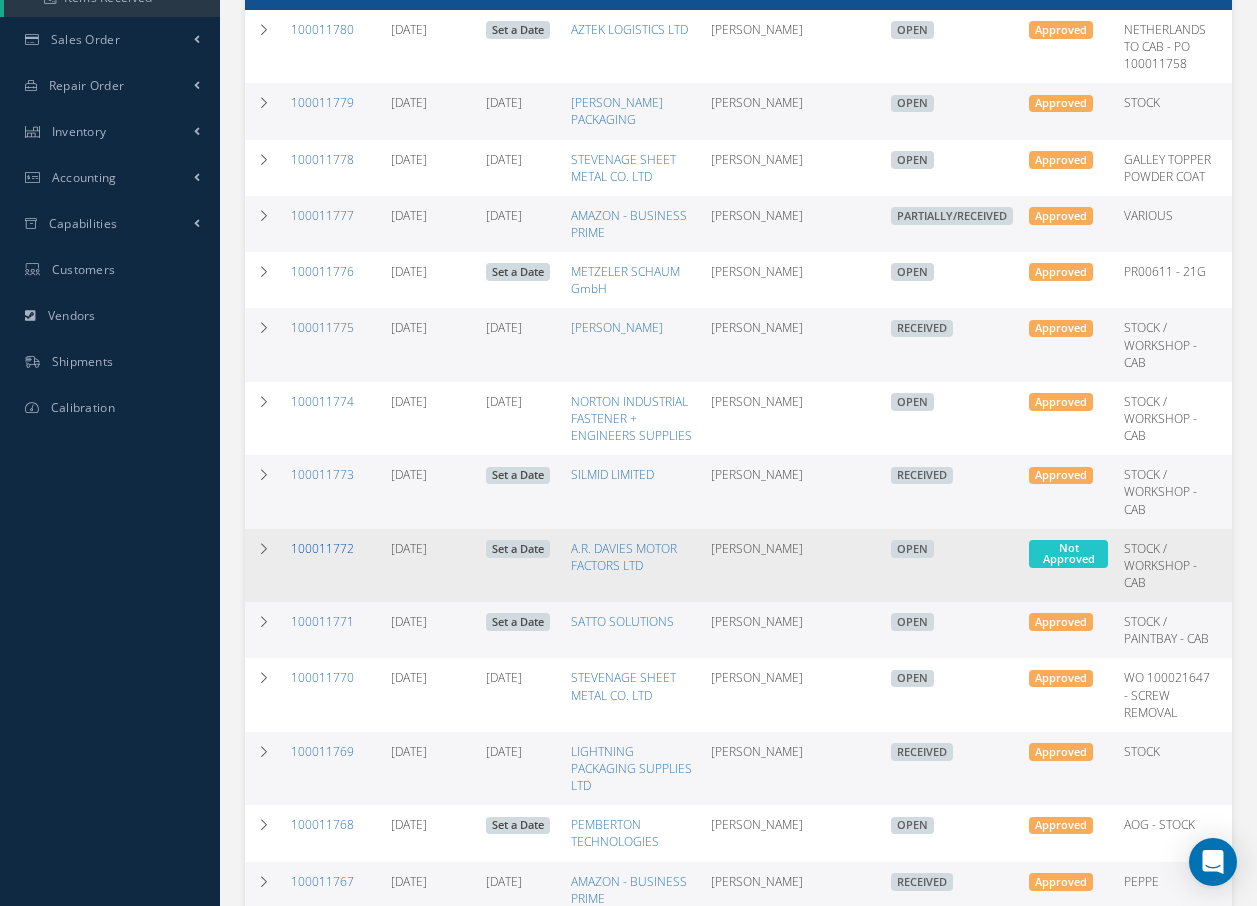 click on "100011772" at bounding box center (322, 548) 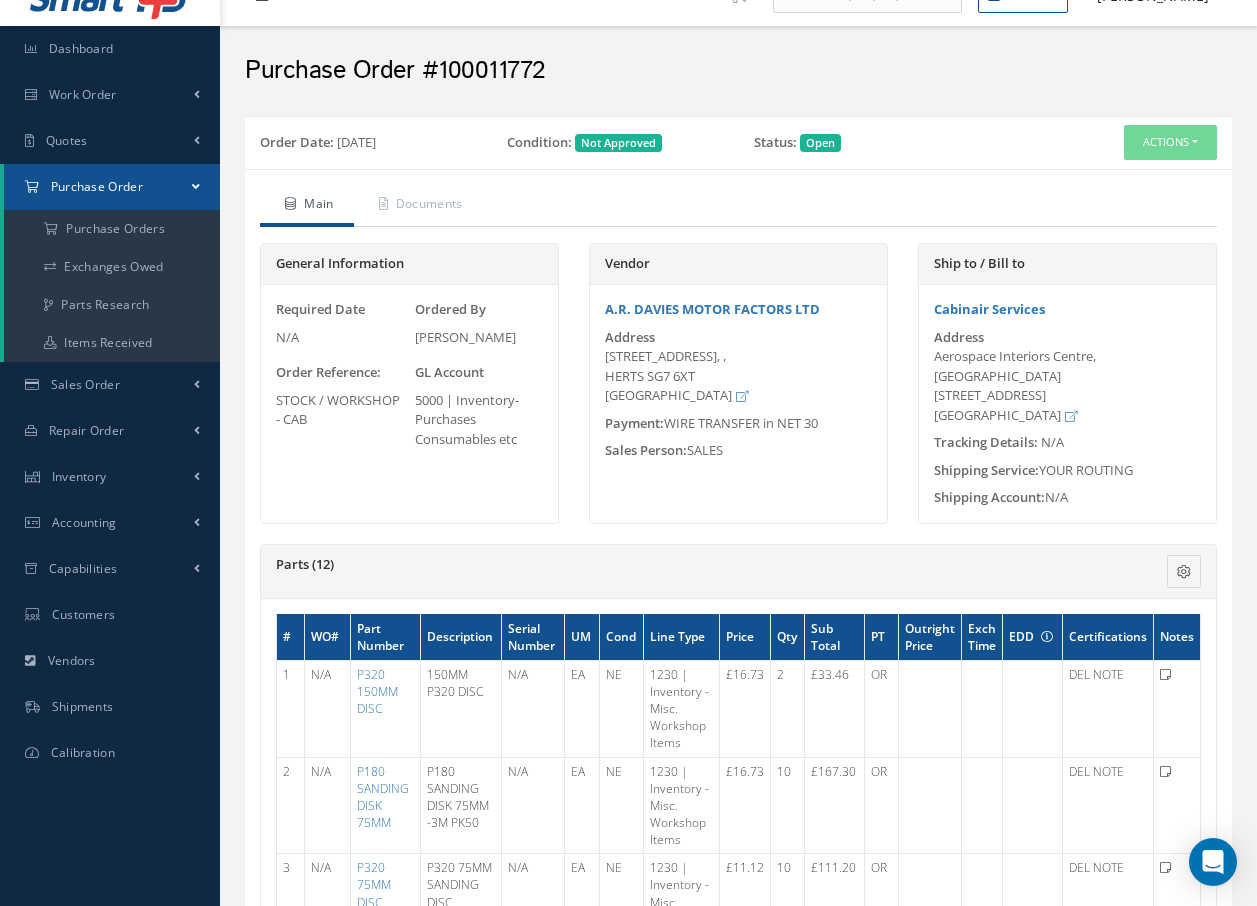 scroll, scrollTop: 0, scrollLeft: 0, axis: both 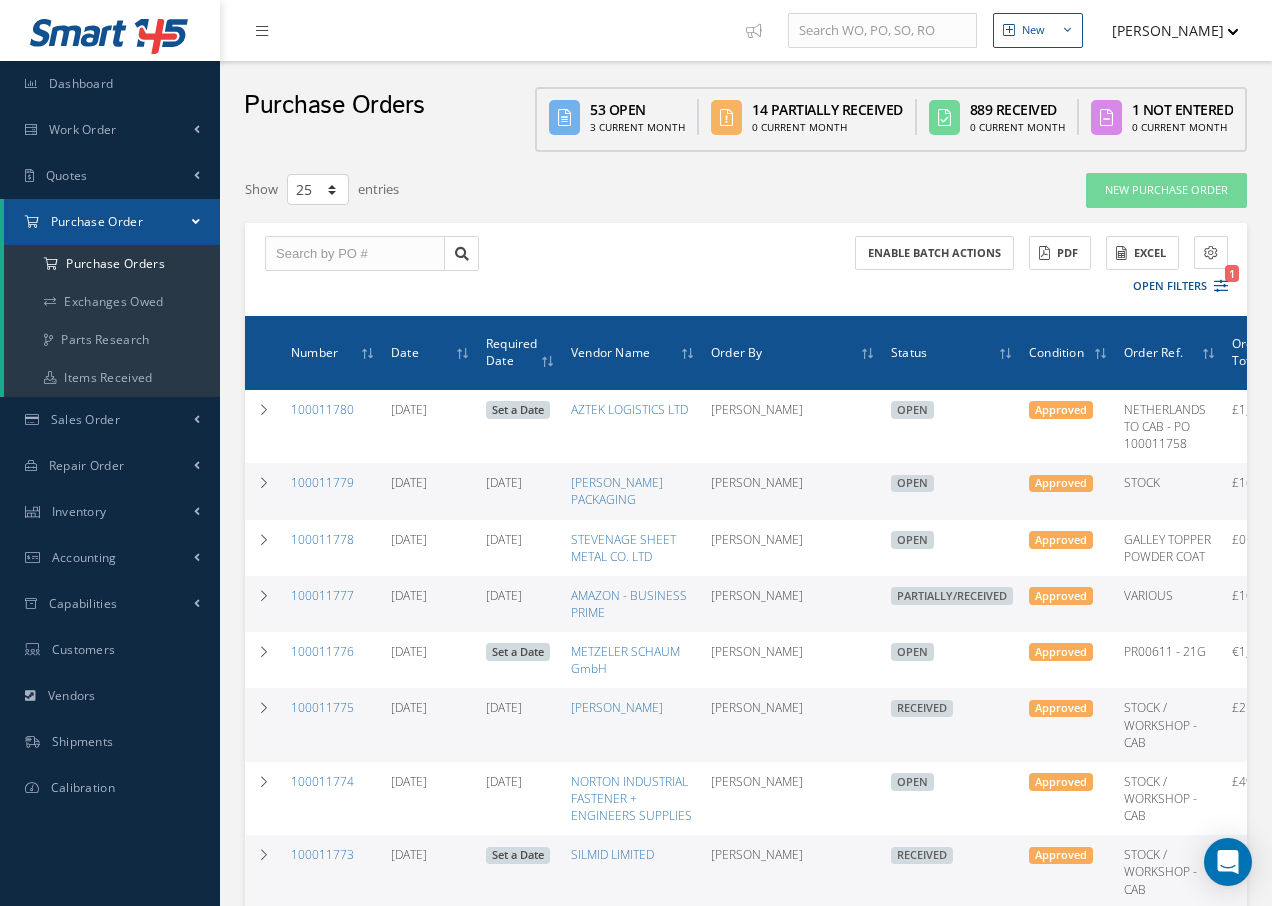 select on "25" 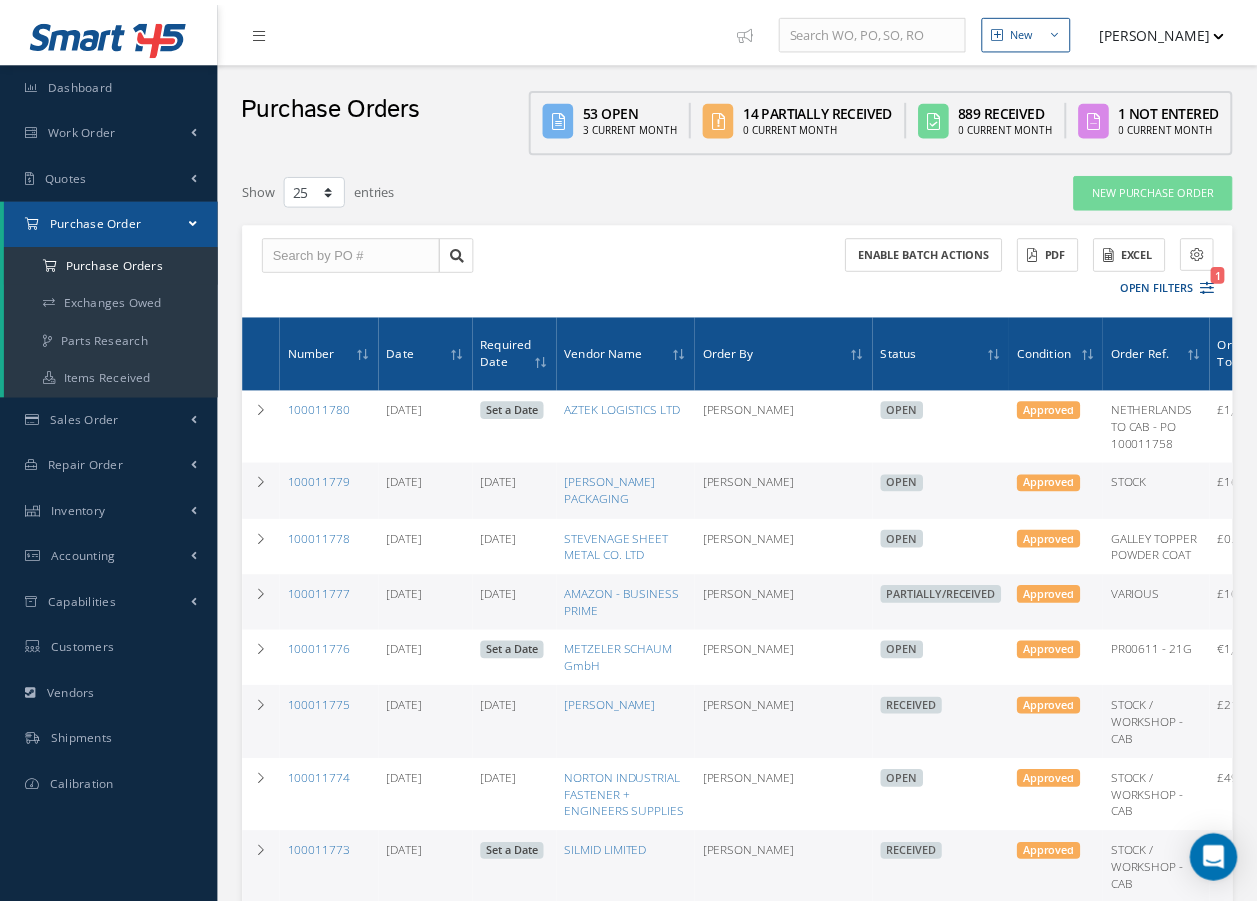 scroll, scrollTop: 532, scrollLeft: 0, axis: vertical 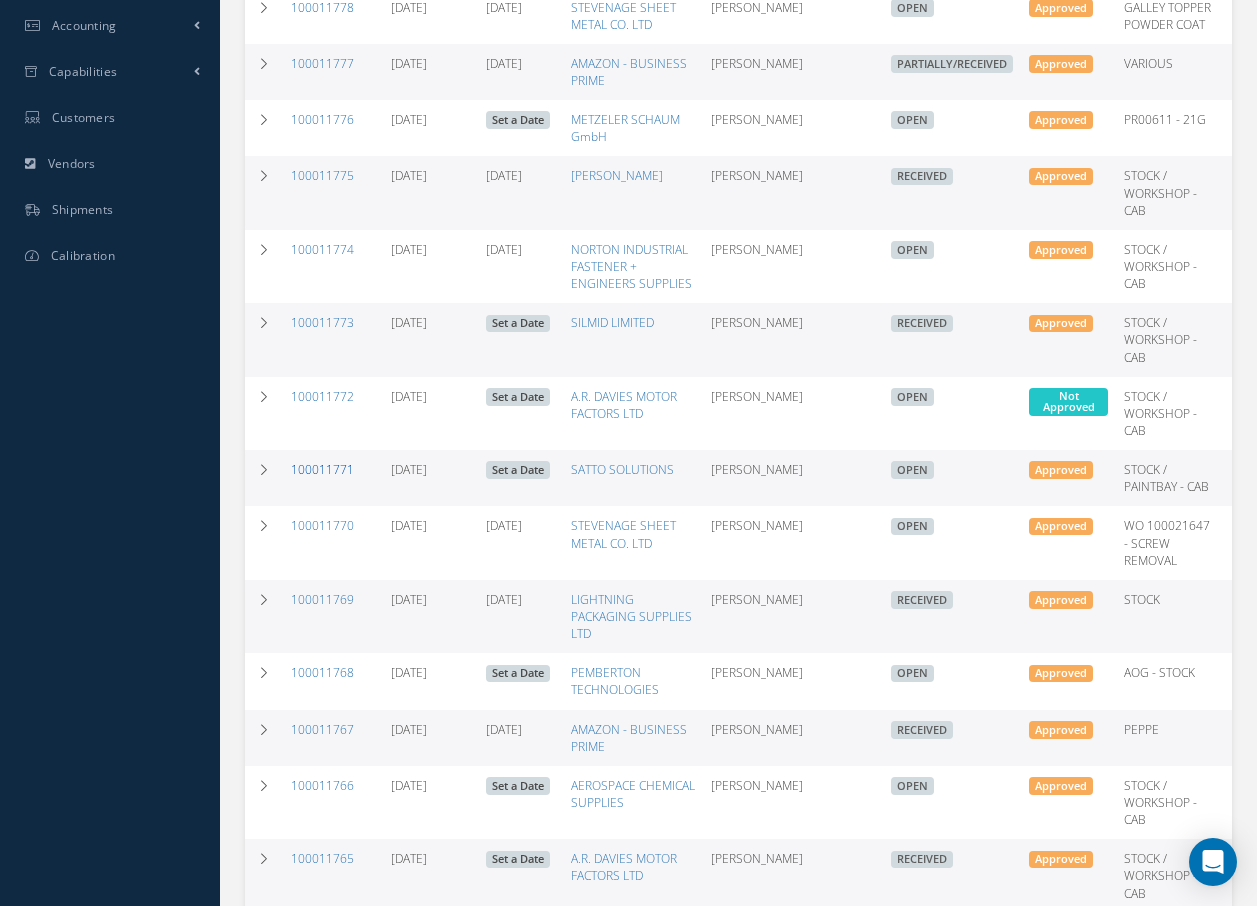 click on "100011771" at bounding box center [322, 469] 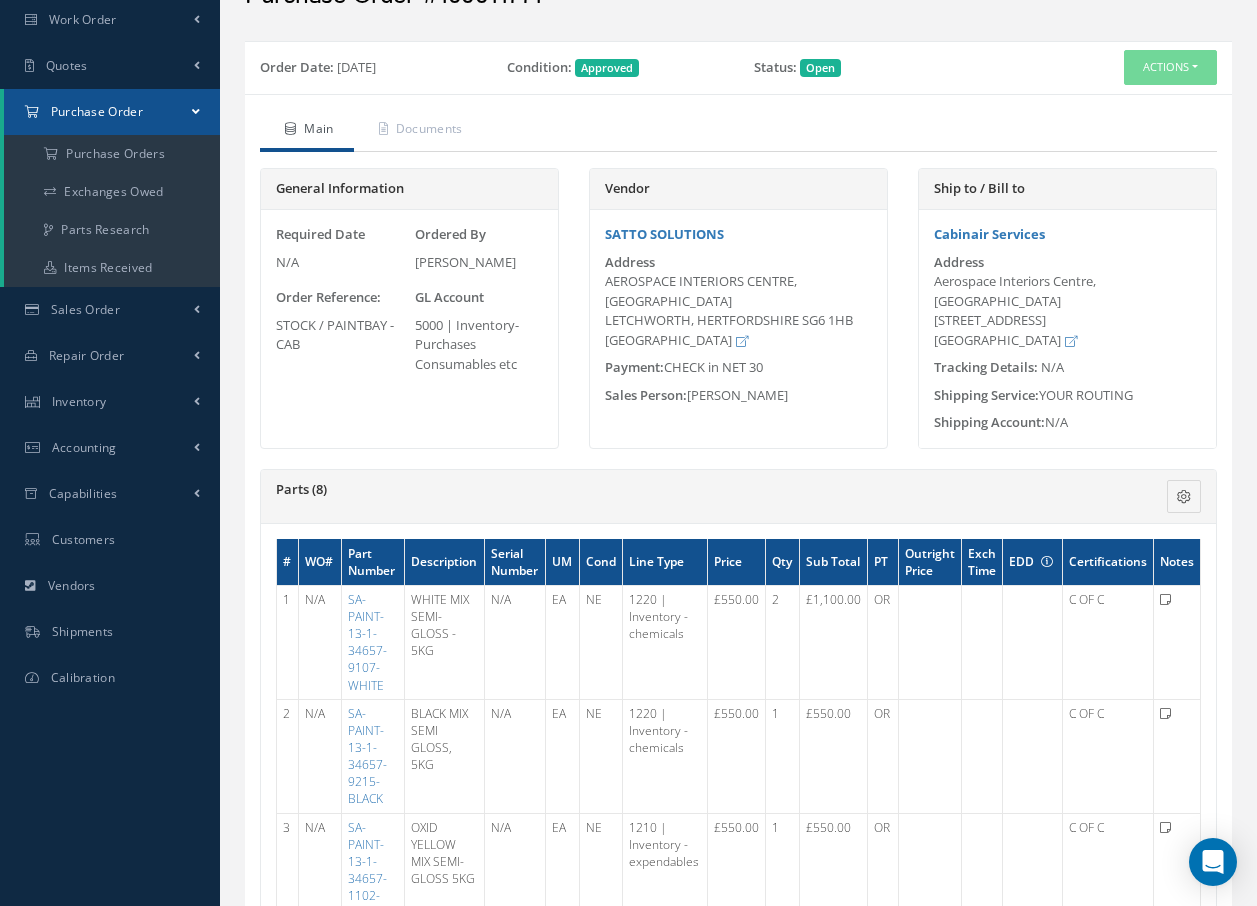 scroll, scrollTop: 0, scrollLeft: 0, axis: both 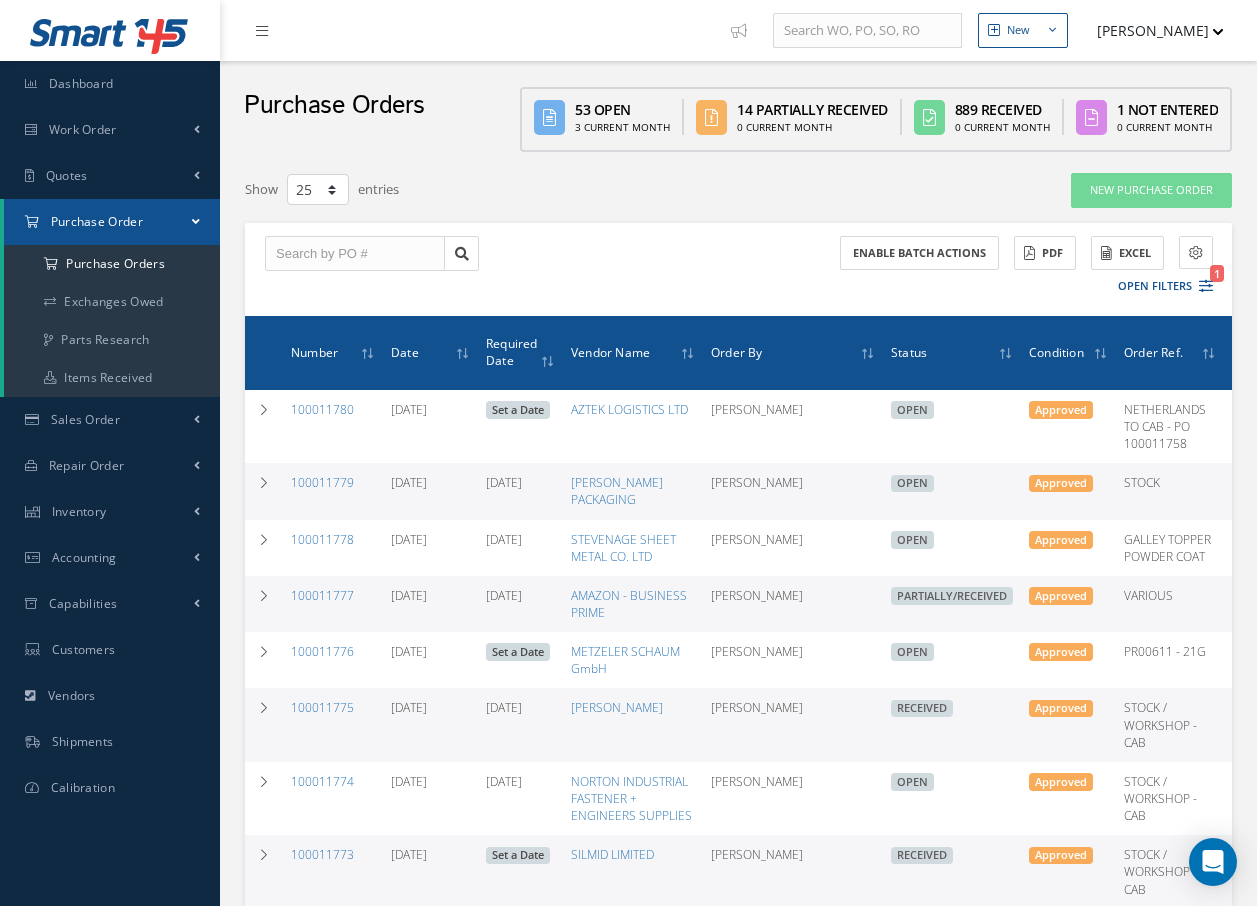 select on "25" 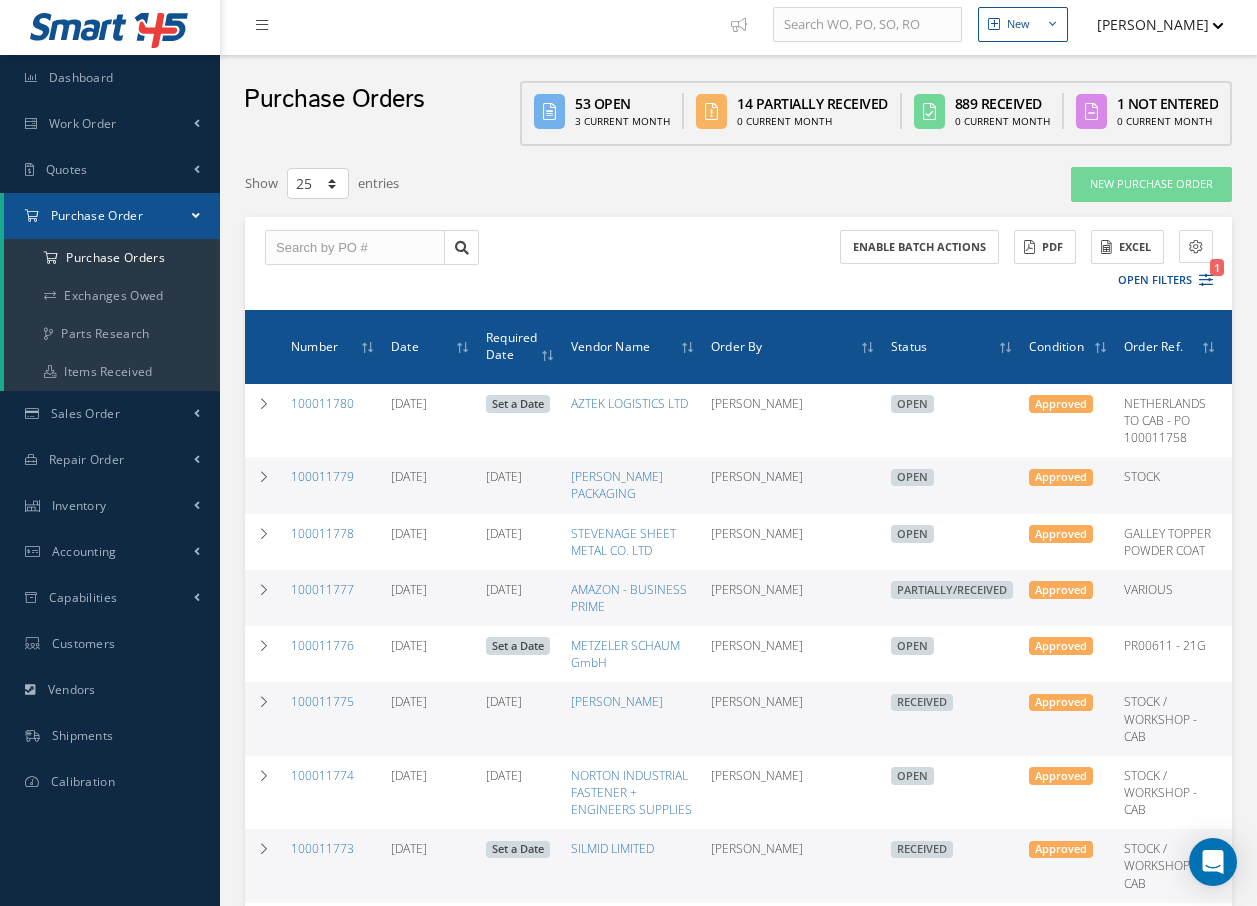 scroll, scrollTop: 0, scrollLeft: 0, axis: both 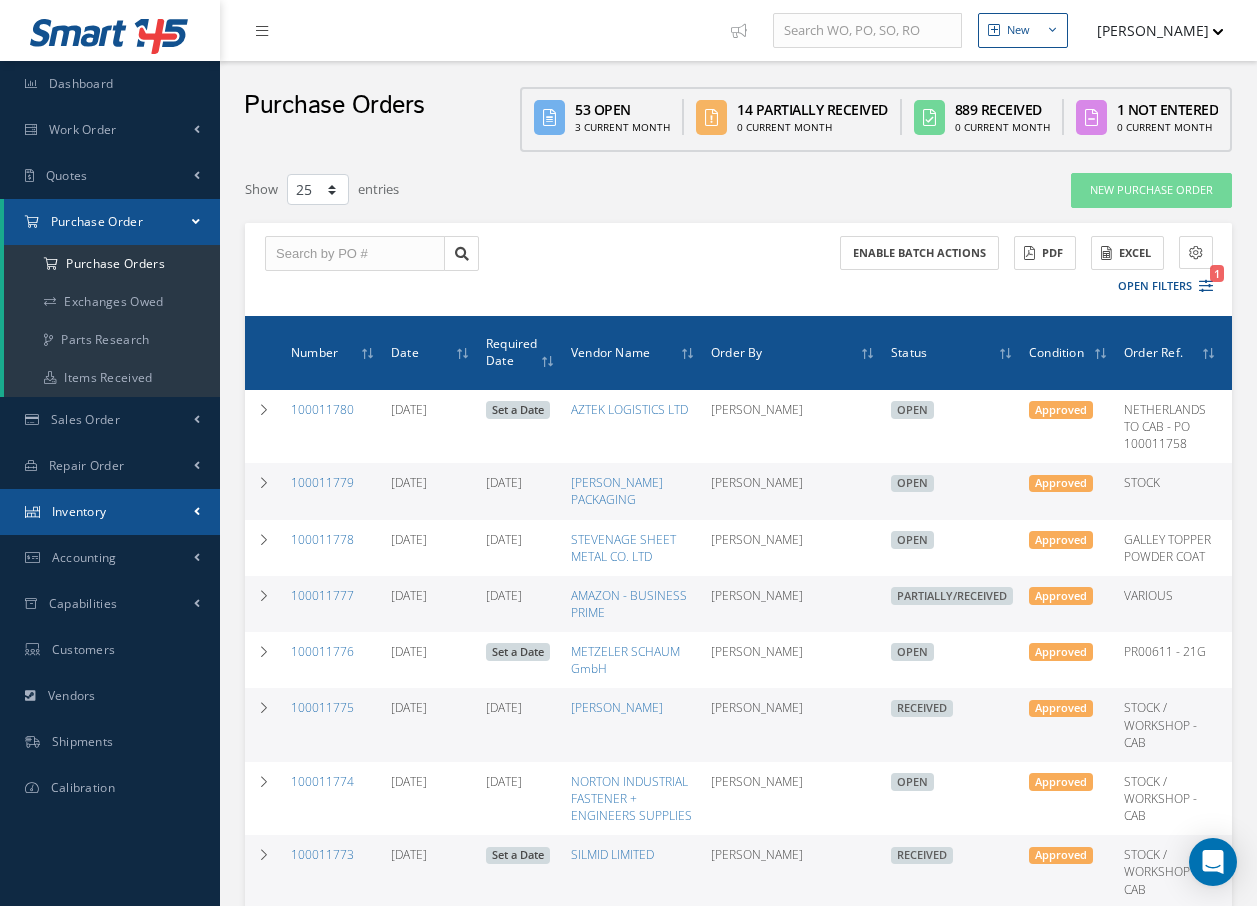 click on "Inventory" at bounding box center (110, 512) 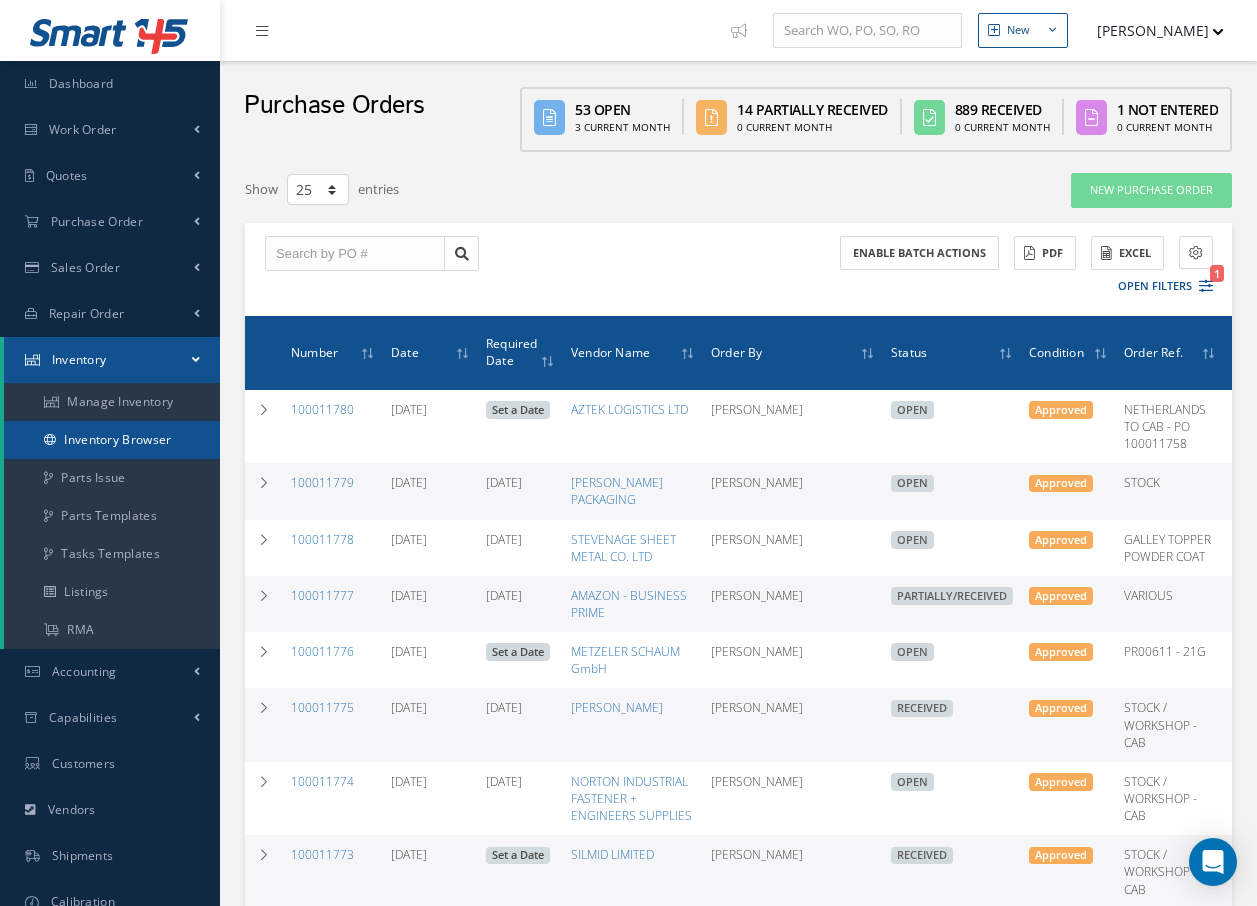click on "Inventory Browser" at bounding box center [112, 440] 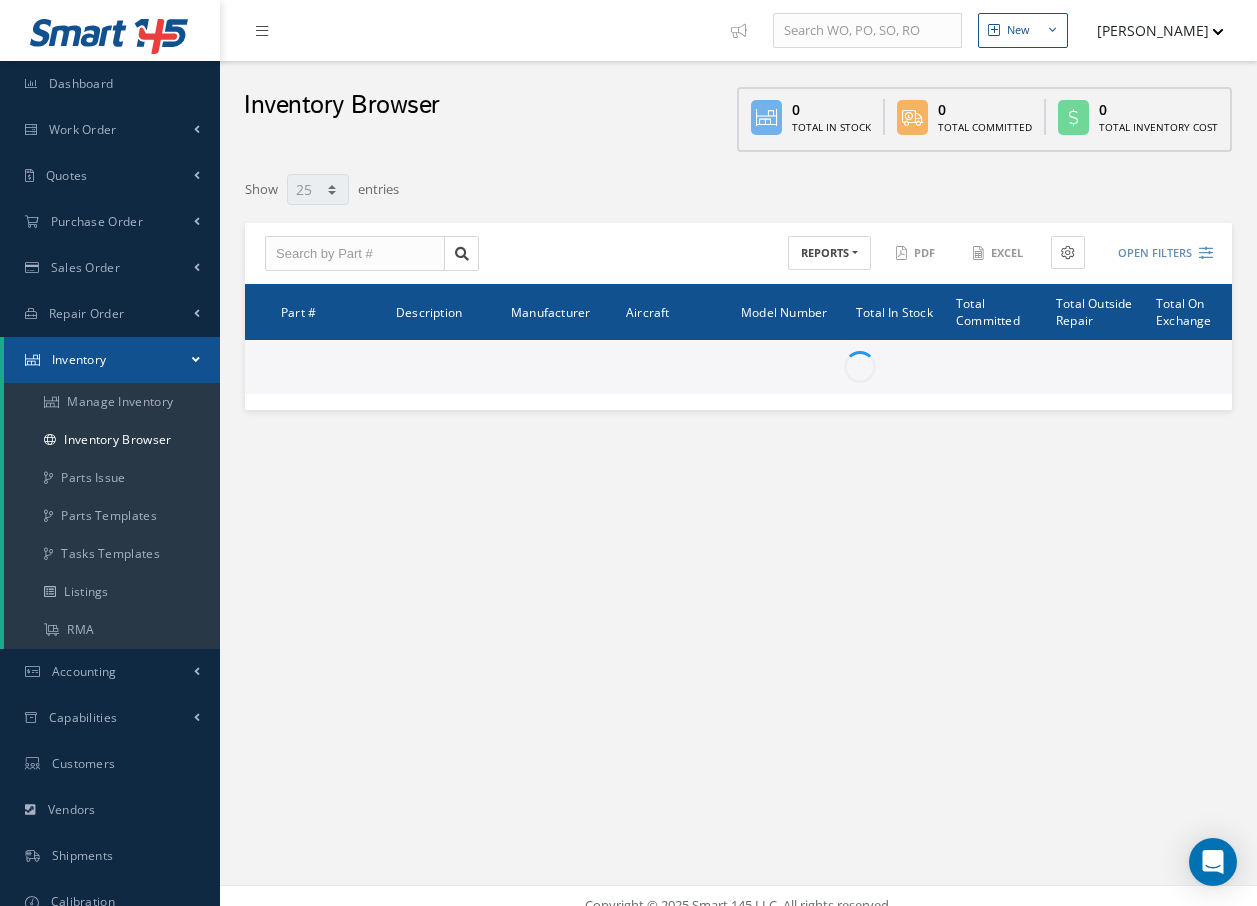 select on "25" 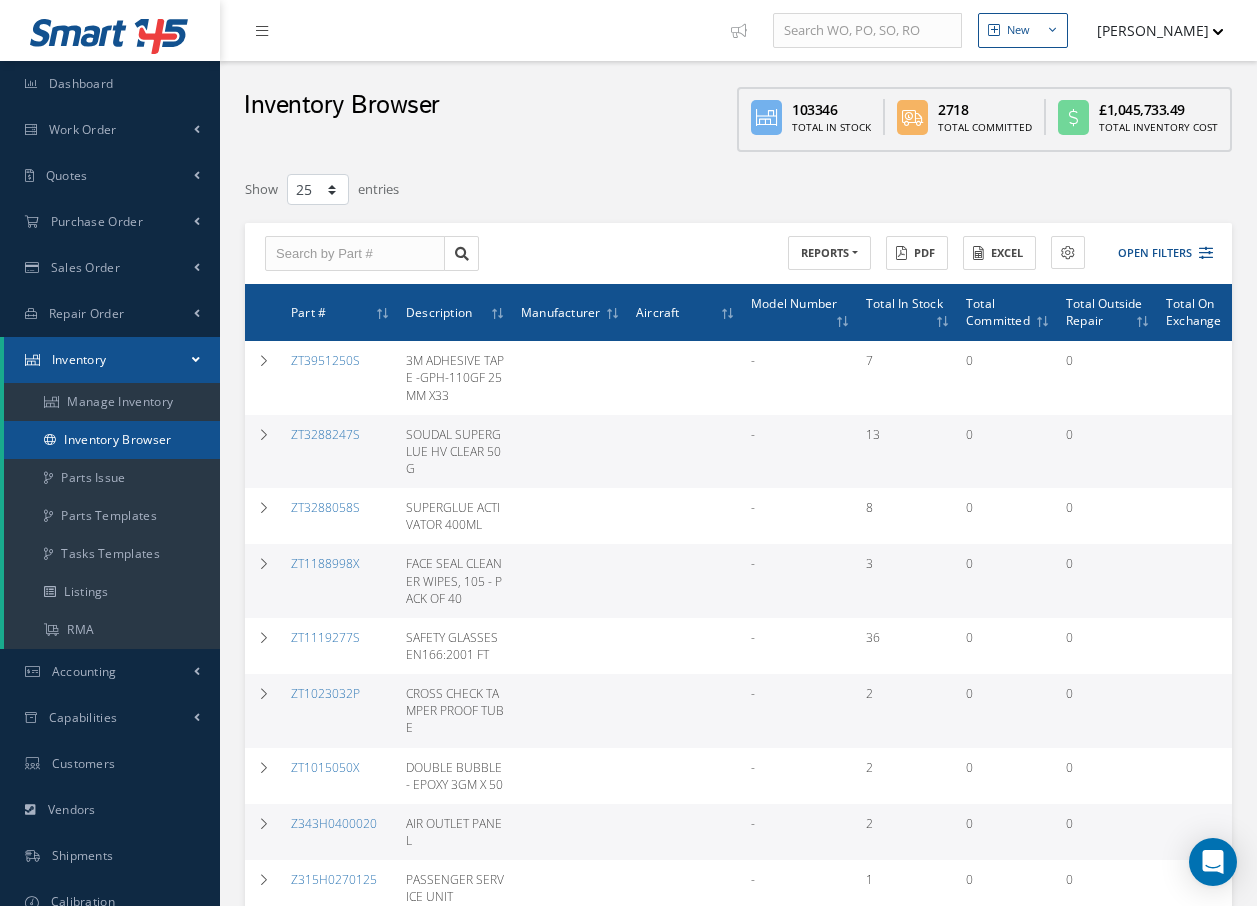 click on "Inventory Browser" at bounding box center [112, 440] 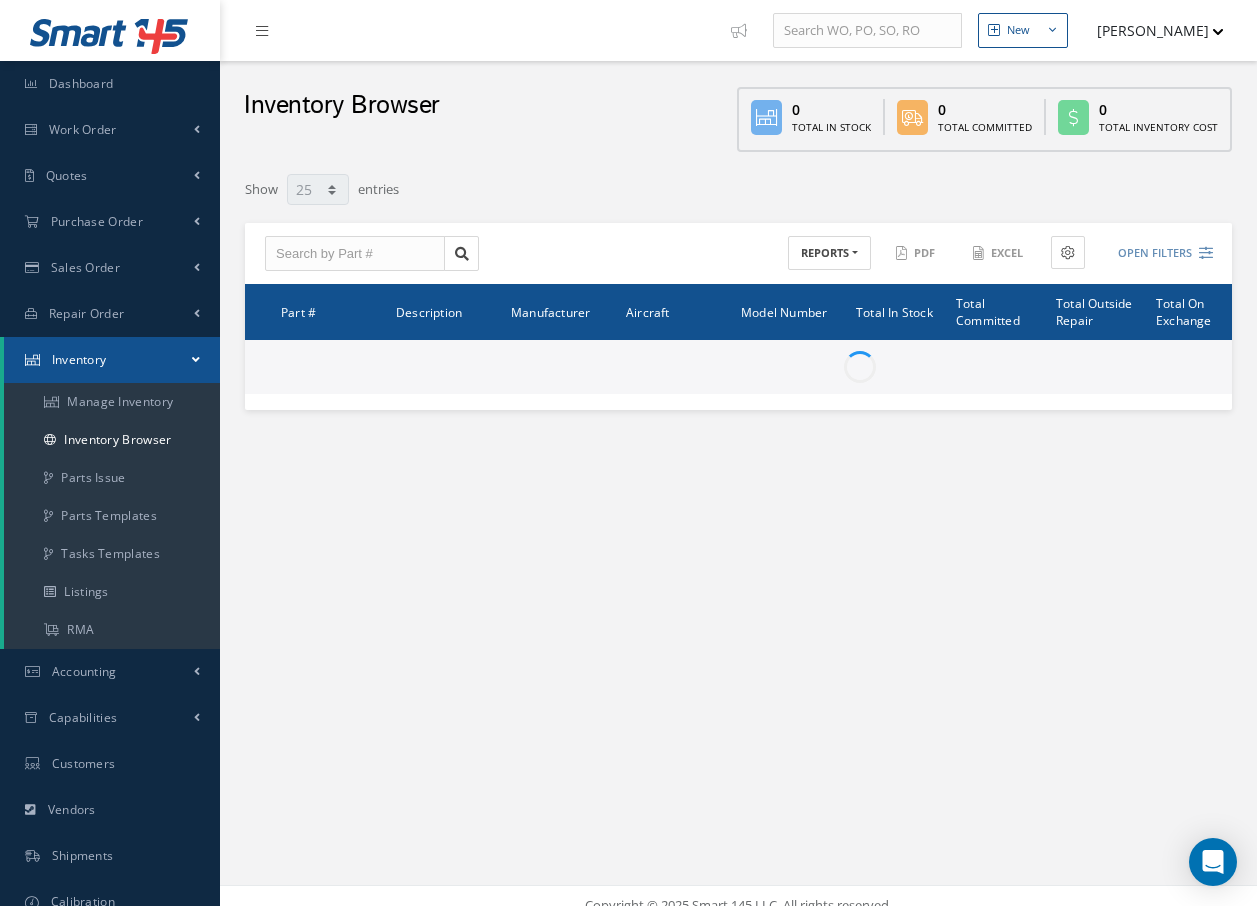select on "25" 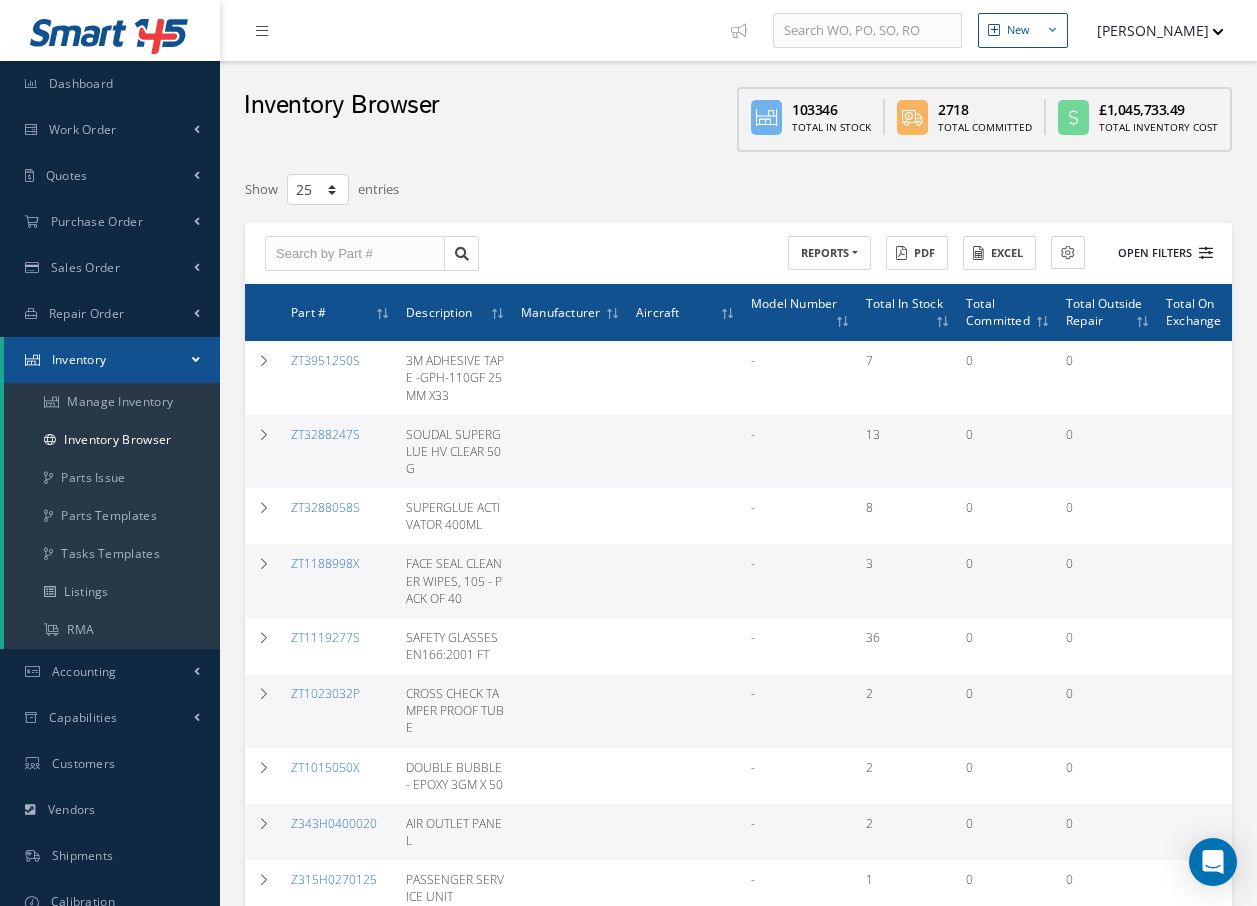 click on "Open Filters" at bounding box center (1156, 253) 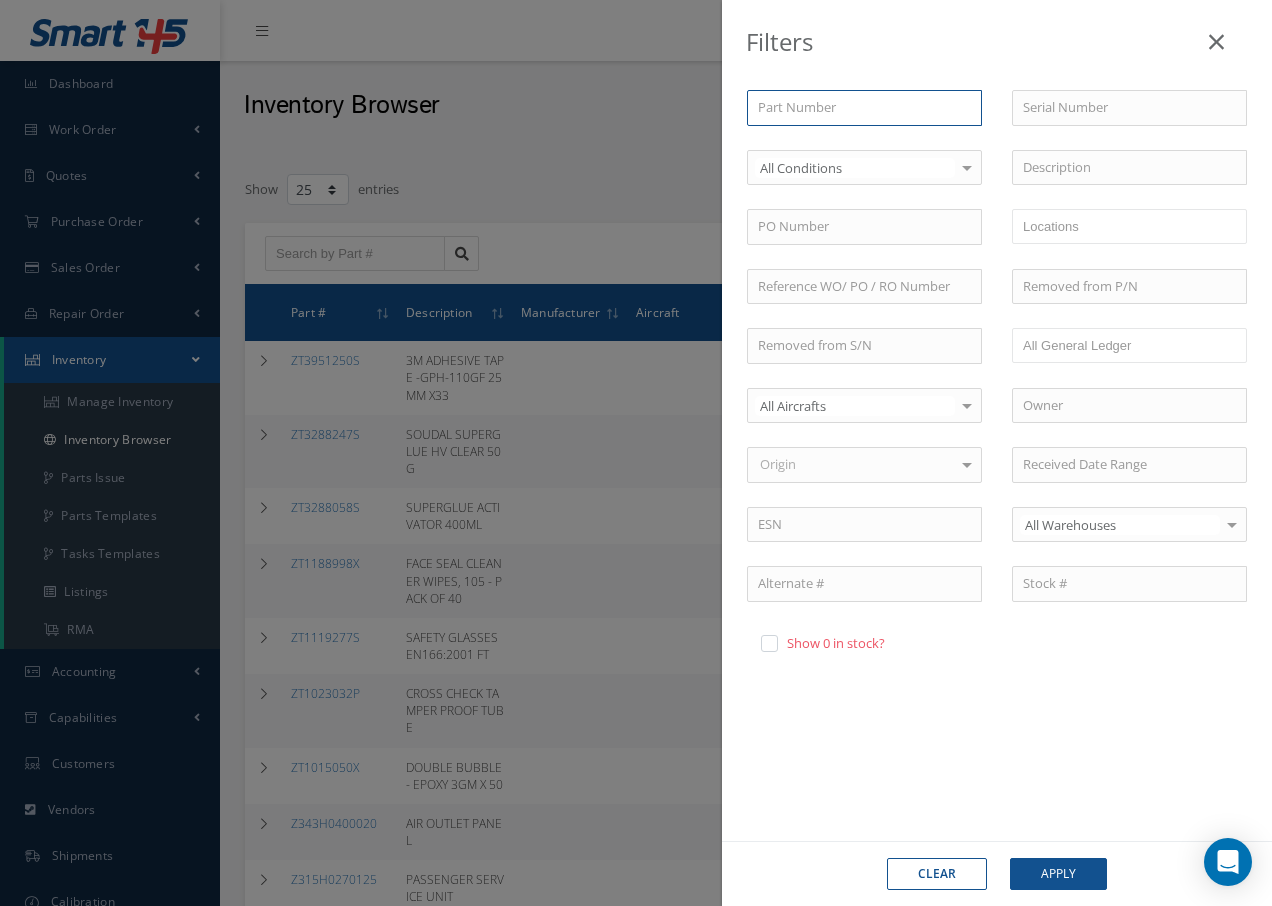 click at bounding box center (864, 108) 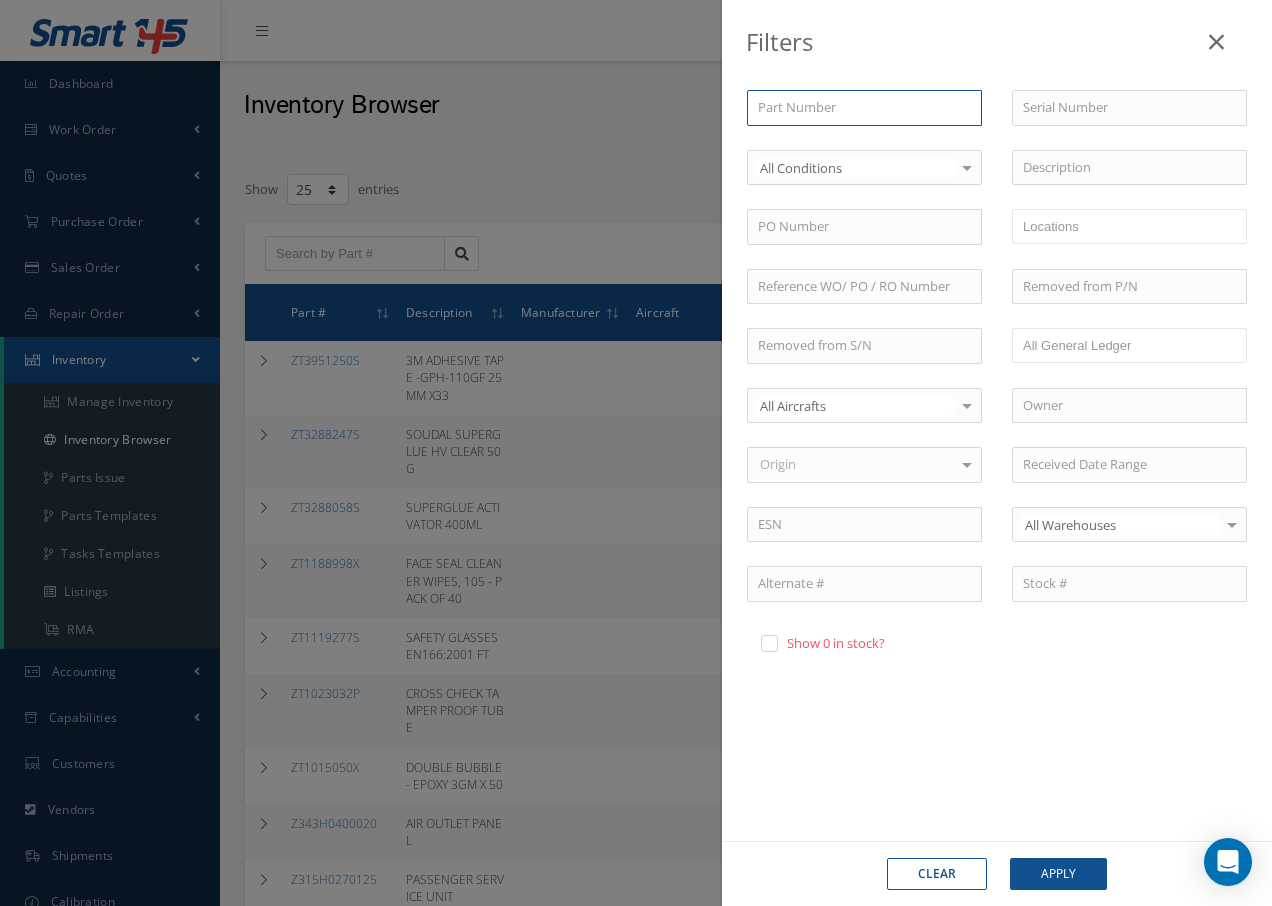 type on "s" 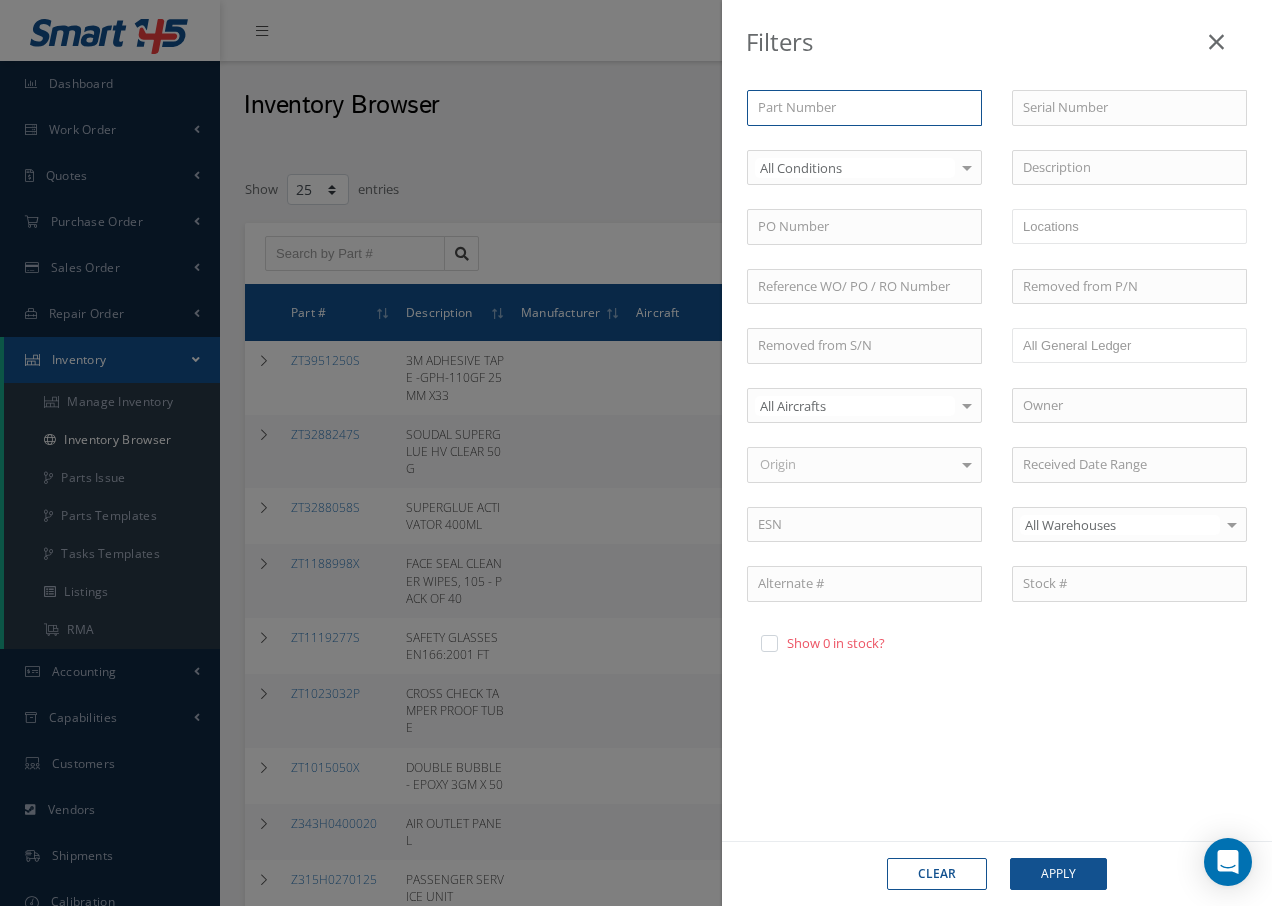 type on "s" 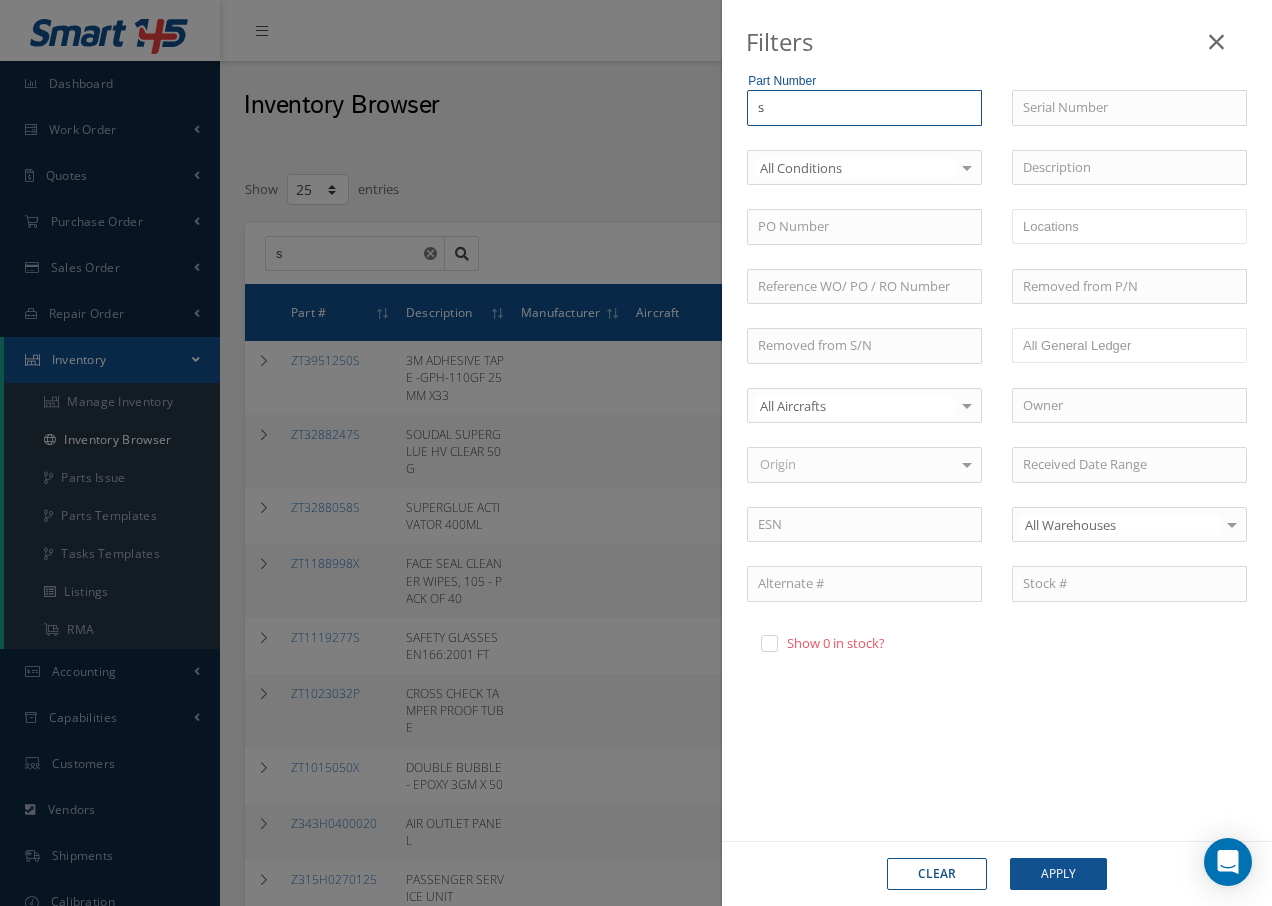 type on "sa" 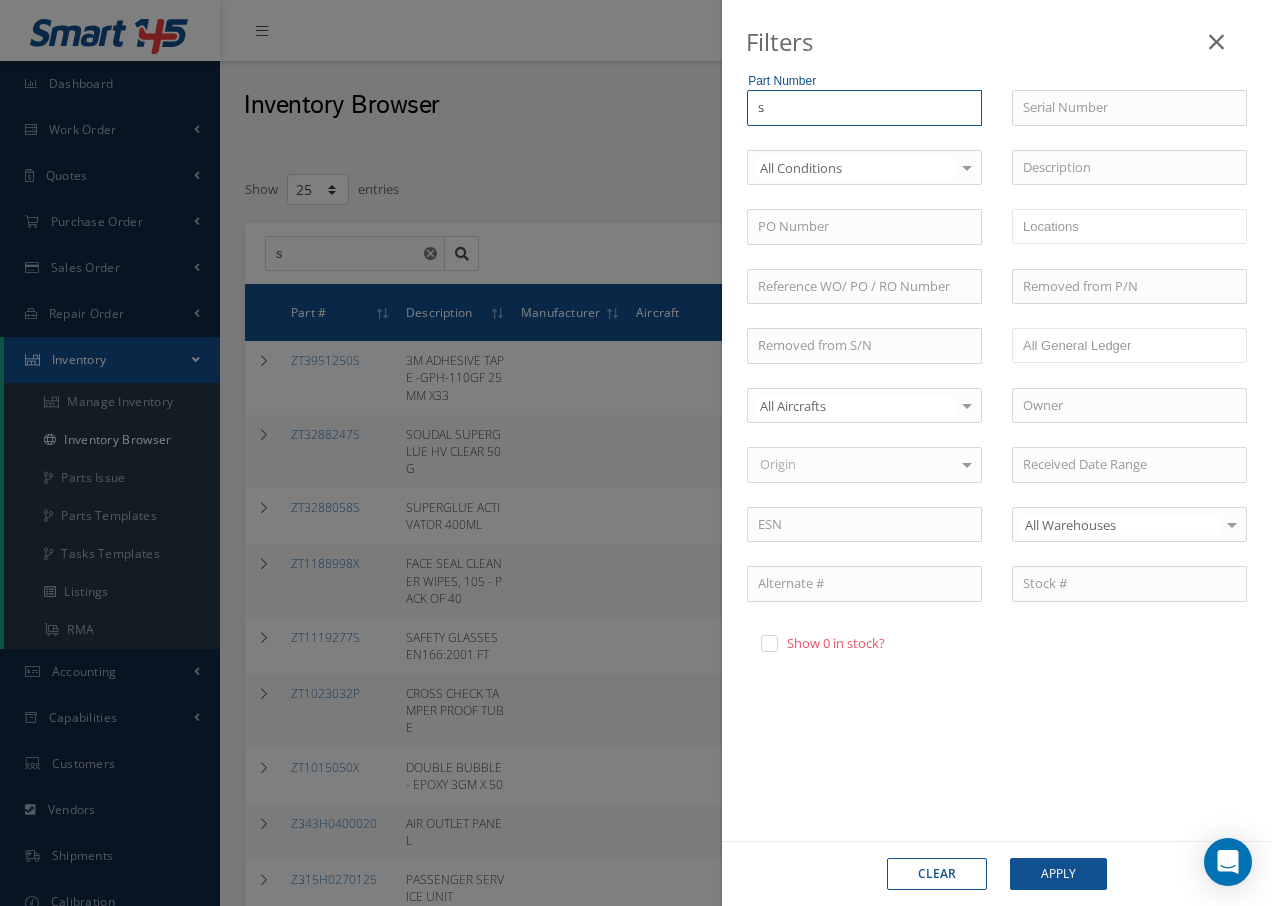 type on "sa" 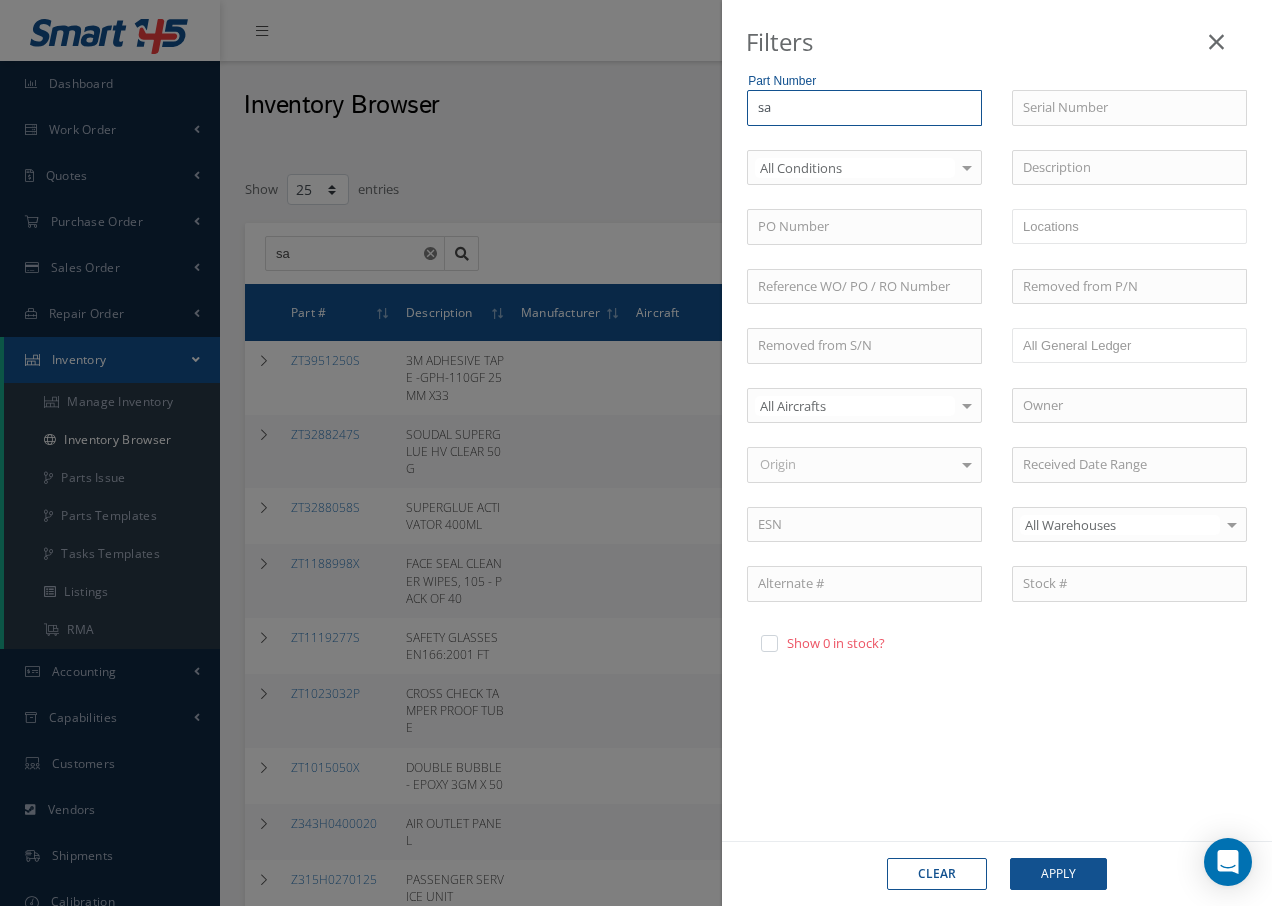 type on "sac" 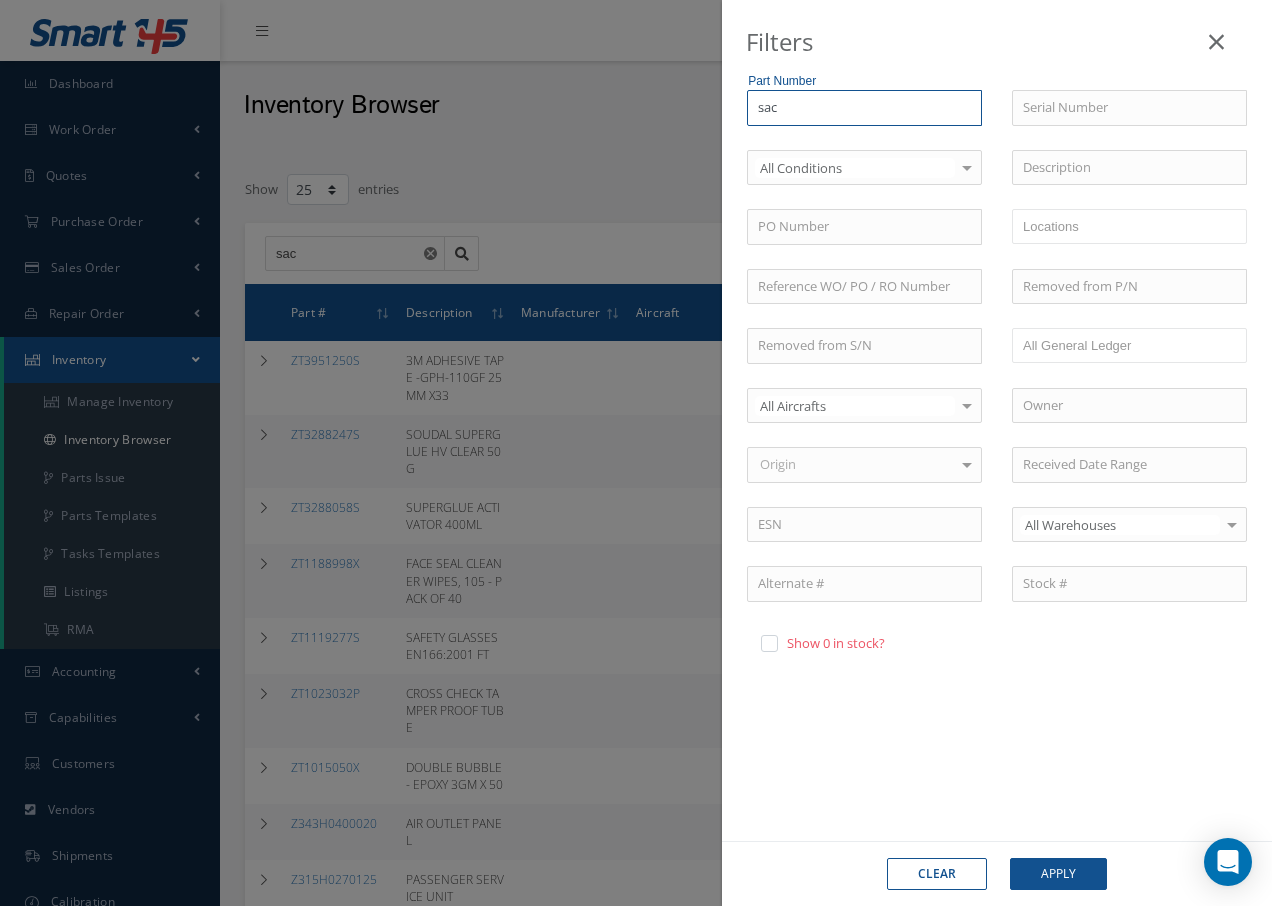 type on "sacu" 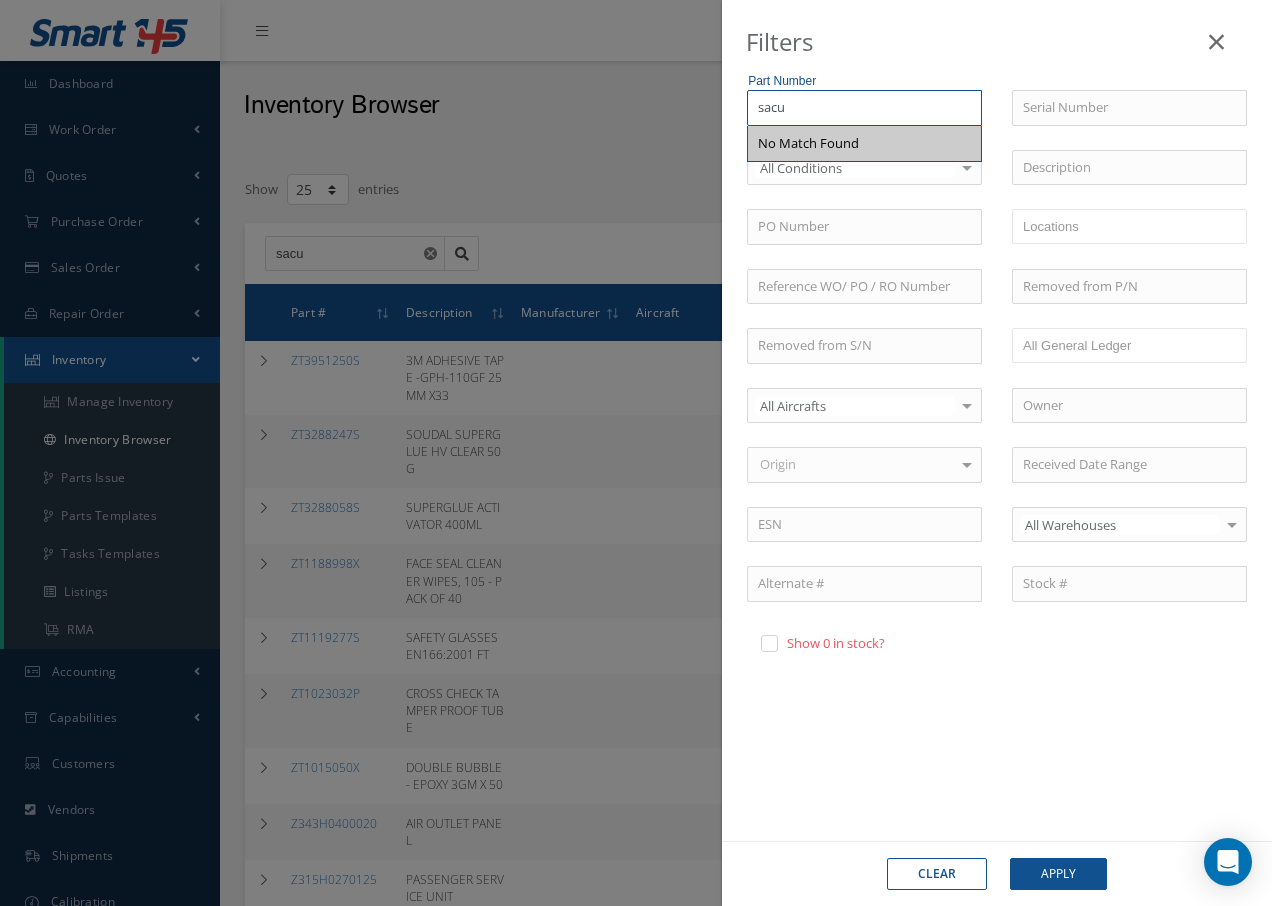 type on "sac" 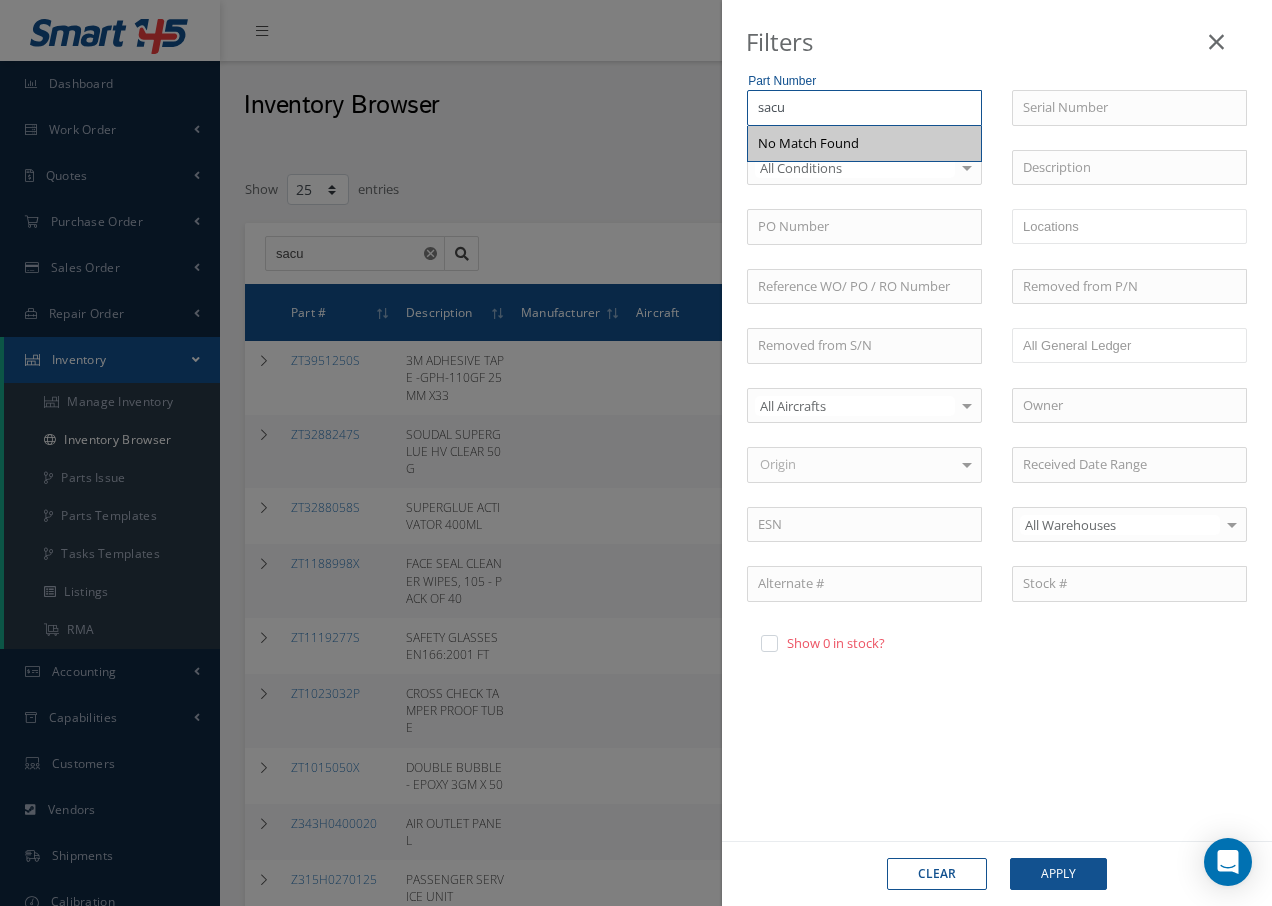type on "sac" 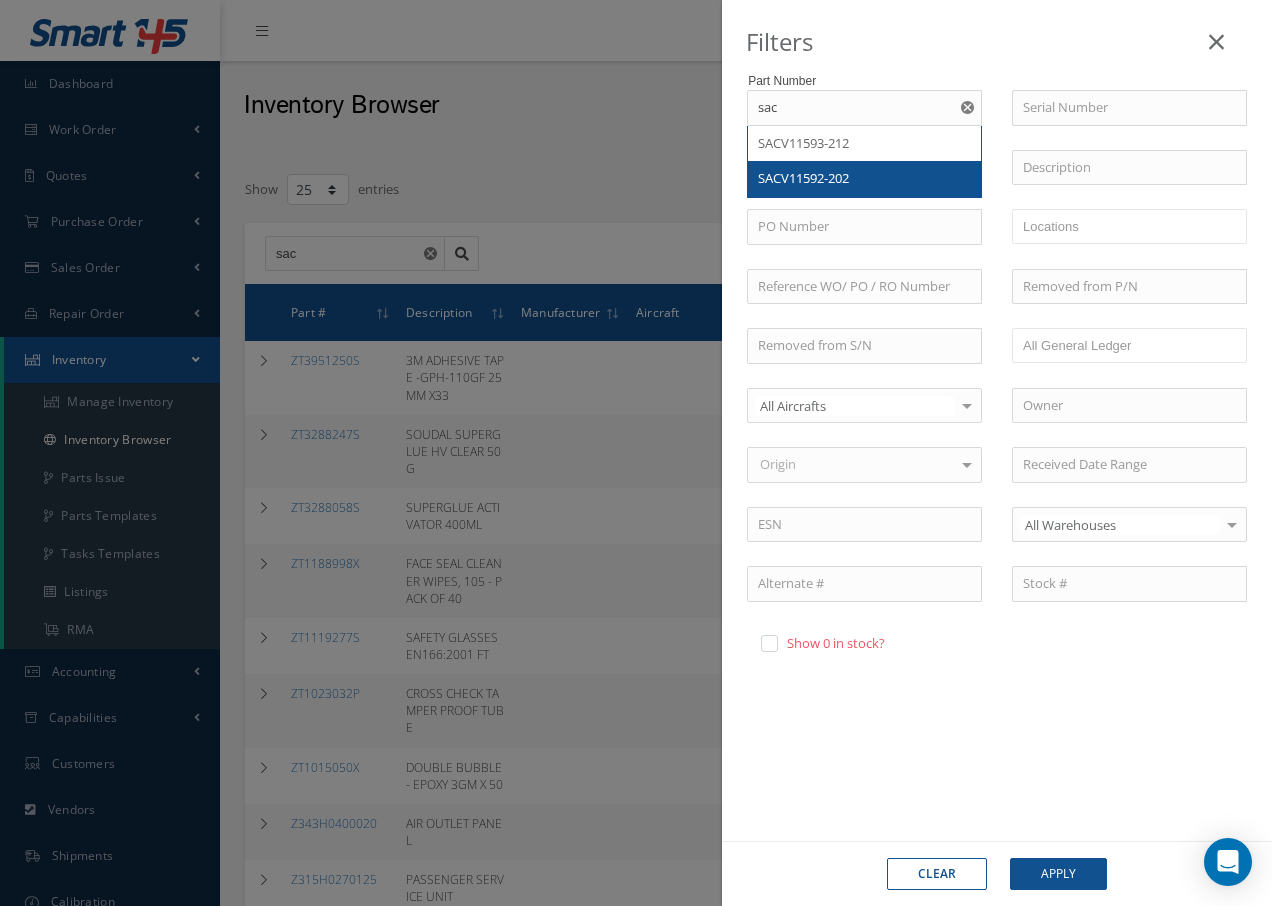 click on "SACV11592-202" at bounding box center (864, 179) 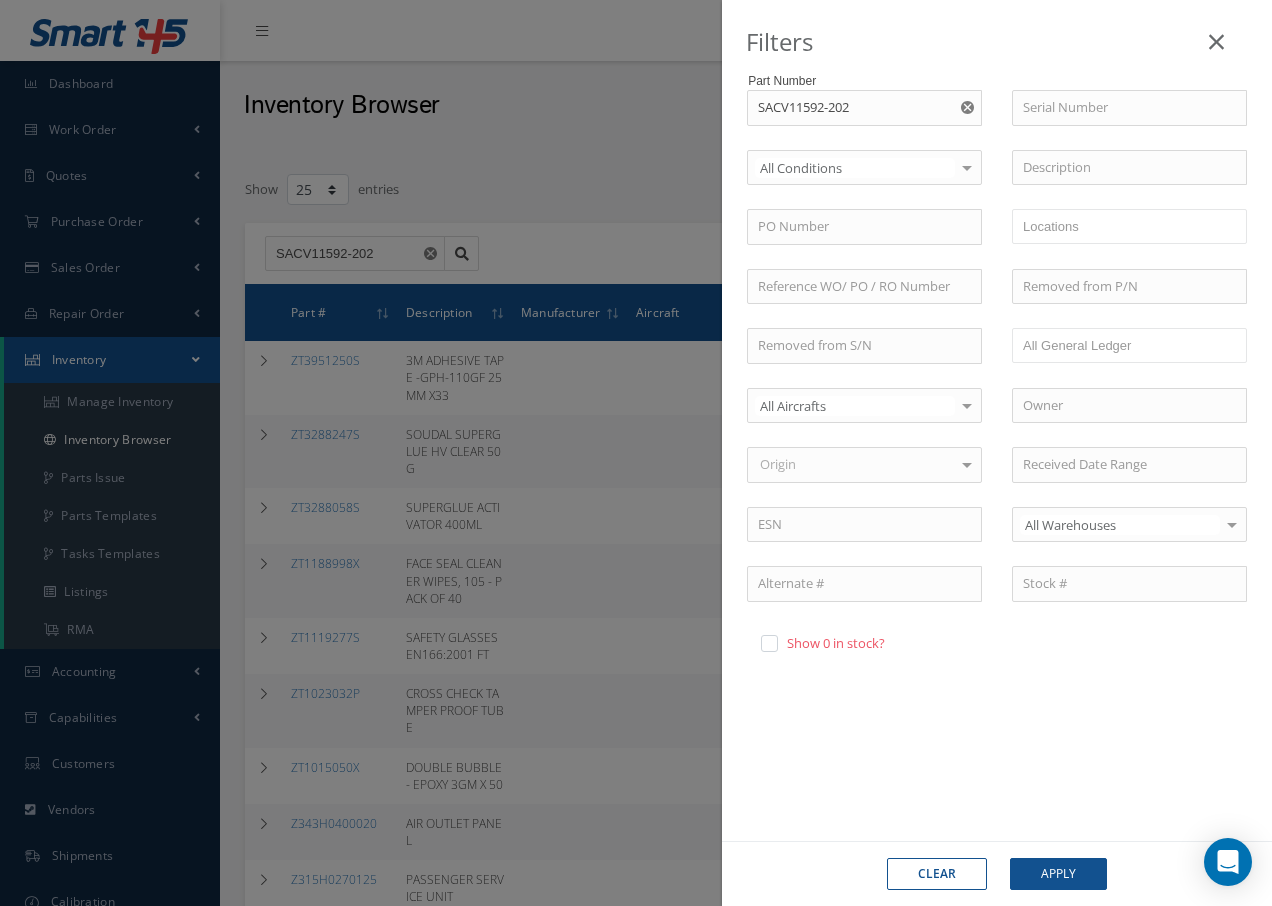 click 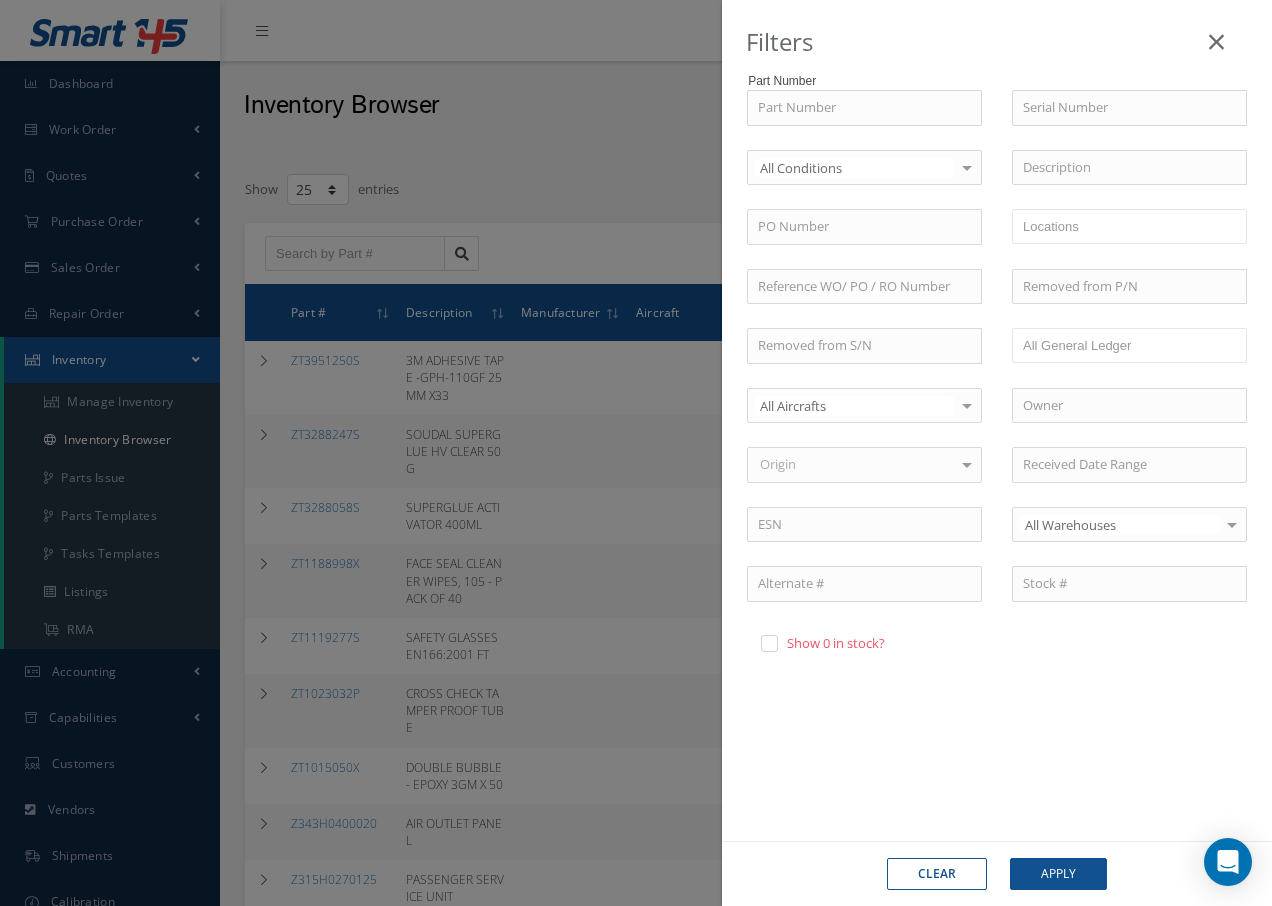click on "Filters
Part Number
Serial Number
All Conditions         All Conditions   OH | OVERHAUL   SV | SERVICEABLE   RP | REPAIRED   AR | AS REMOVED   NE | NEW   FN | FACTORY NEW   NS | NEW SURPLUS   RE | RECERT   FP | FOR PARTS ONLY   BER | BEYOND ECONOMICAL REPAIR   N/A | NOT APPLICABLE   INSP | INSPECTED   BC | BENCH CHECK   AI | AS IS   MD | MODIFIED   RF | REFURBISHED   SCR | SCRAP   TS | TESTED   USE | UNSERVICEABLE   TL | TOOLING   SP | SURPLUS   NU | NU   AS | AS   US | US   PM | PARTS MISSING
No elements found.
List is empty.
Description
PO Number
WORKSHOP
CAB39
CAB19
CAB03
MIRUS
CAB23
CAB11
DSI
CAB28
U50010
U50012
CAB04
SEATS2
CAB07
MEZZ
CAB13" at bounding box center (636, 453) 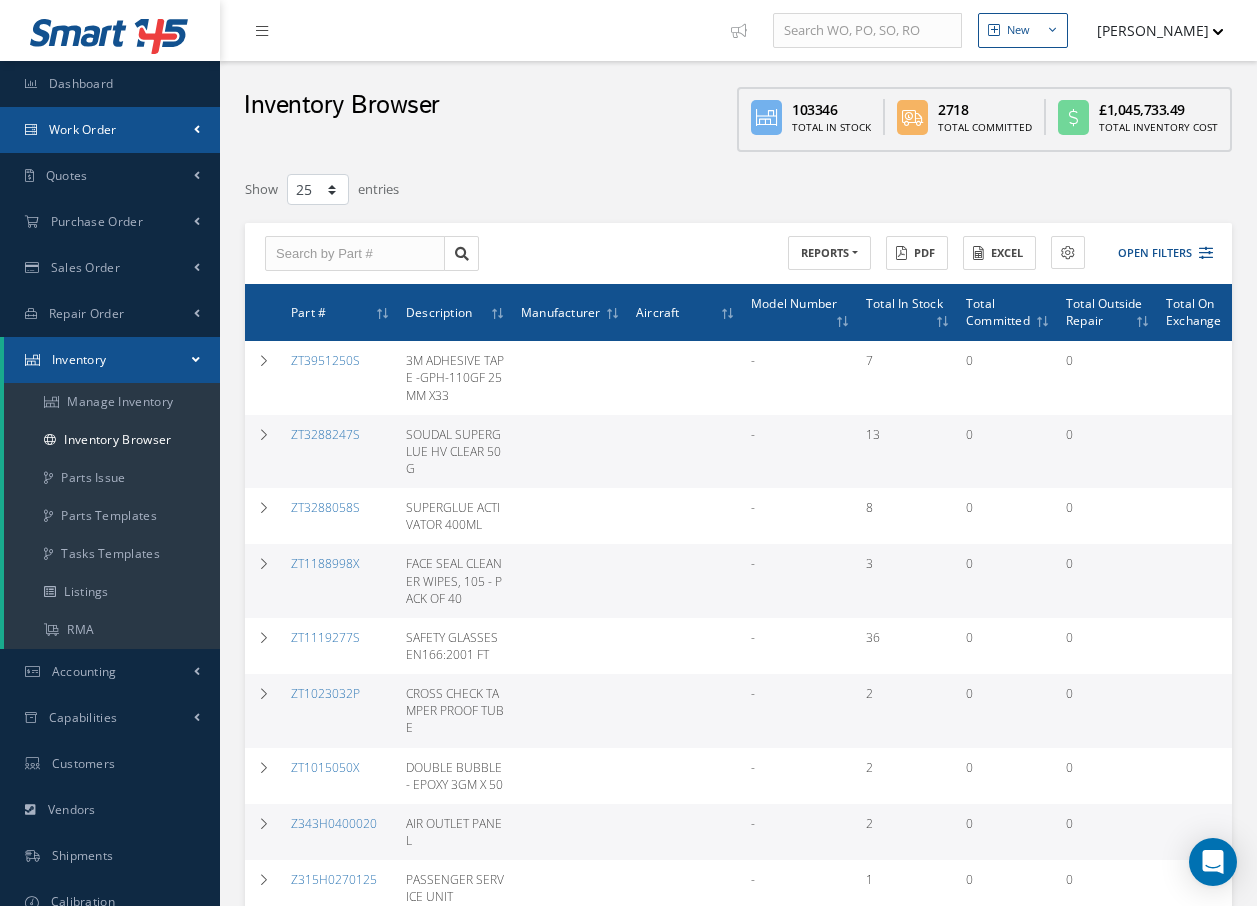 click on "Work Order" at bounding box center [83, 129] 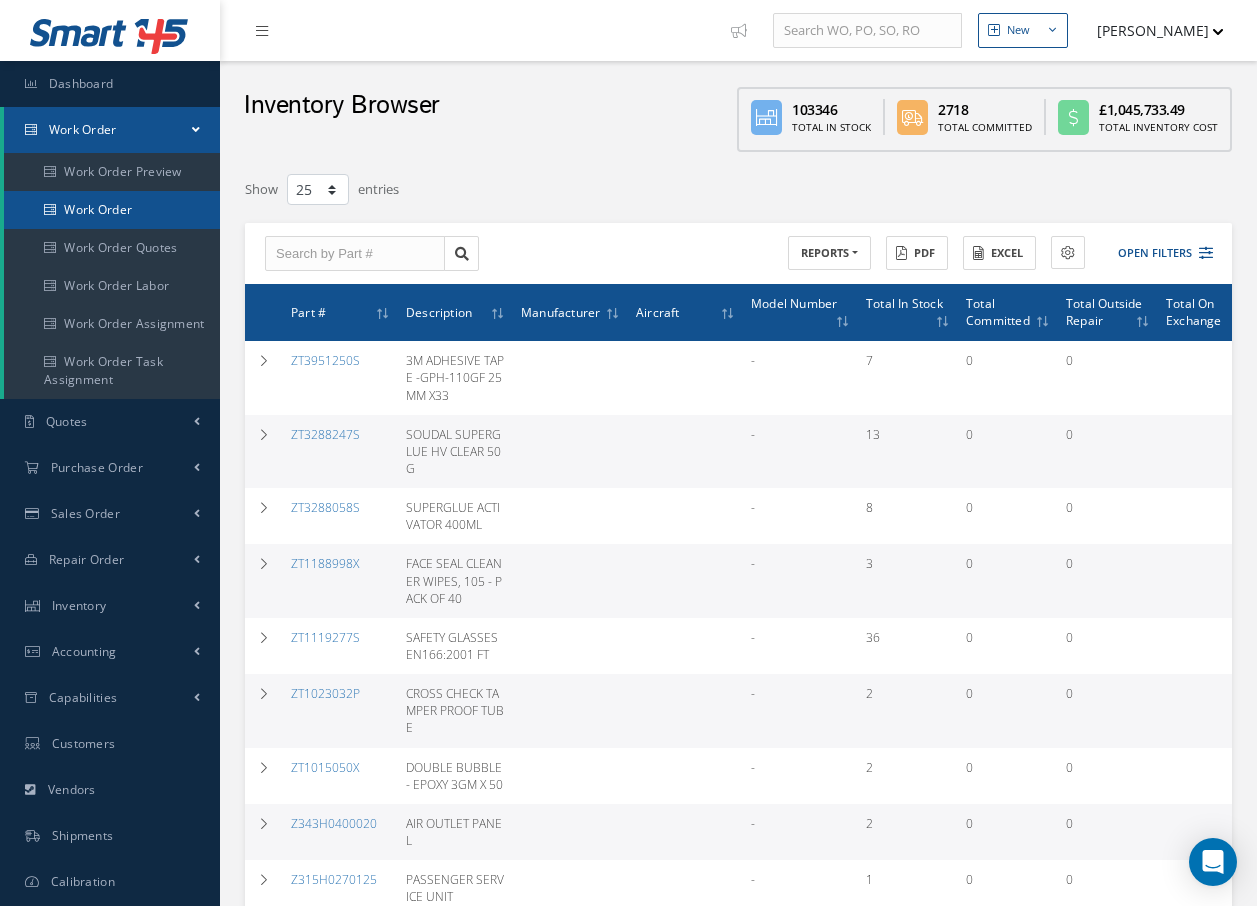 click on "Work Order" at bounding box center [112, 210] 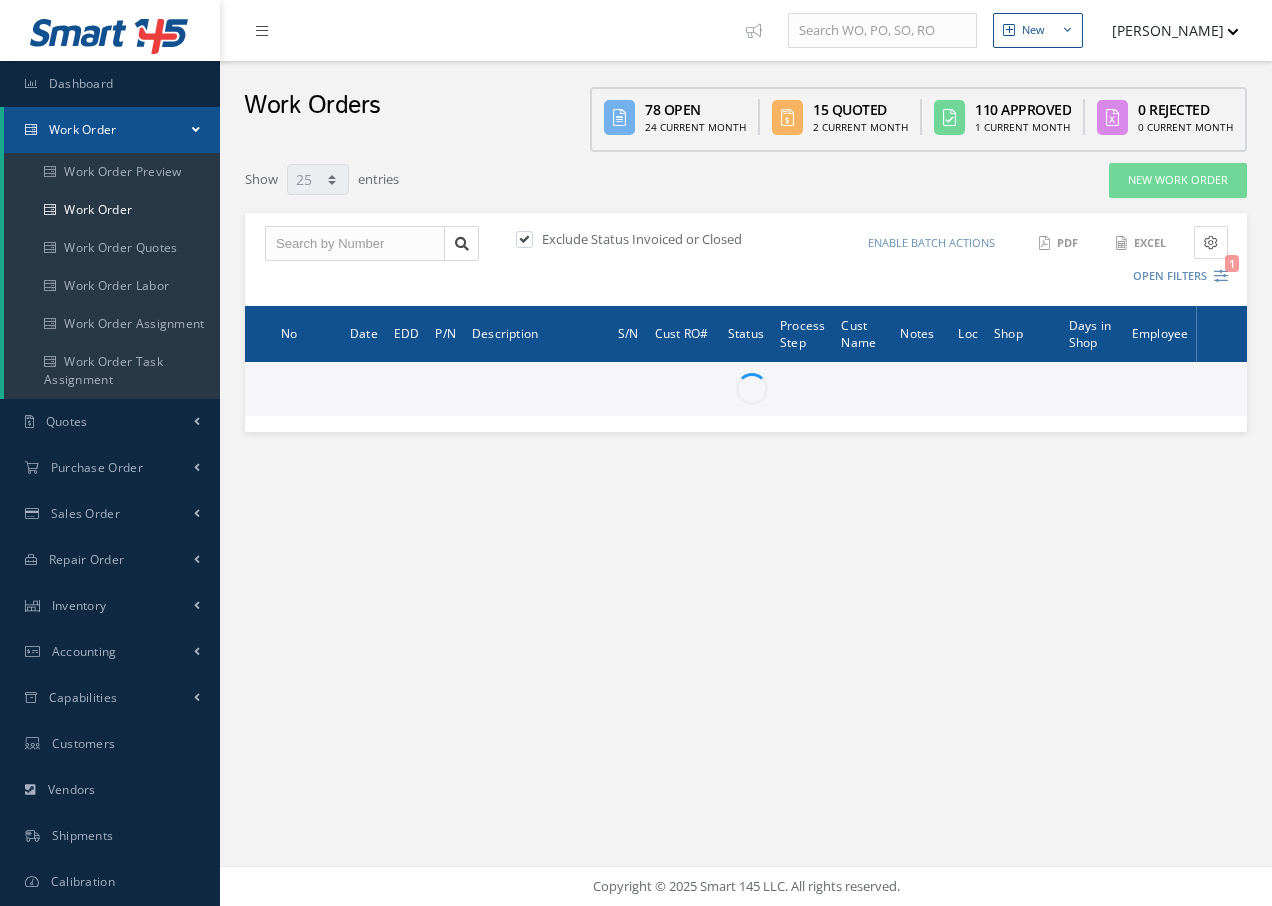select on "25" 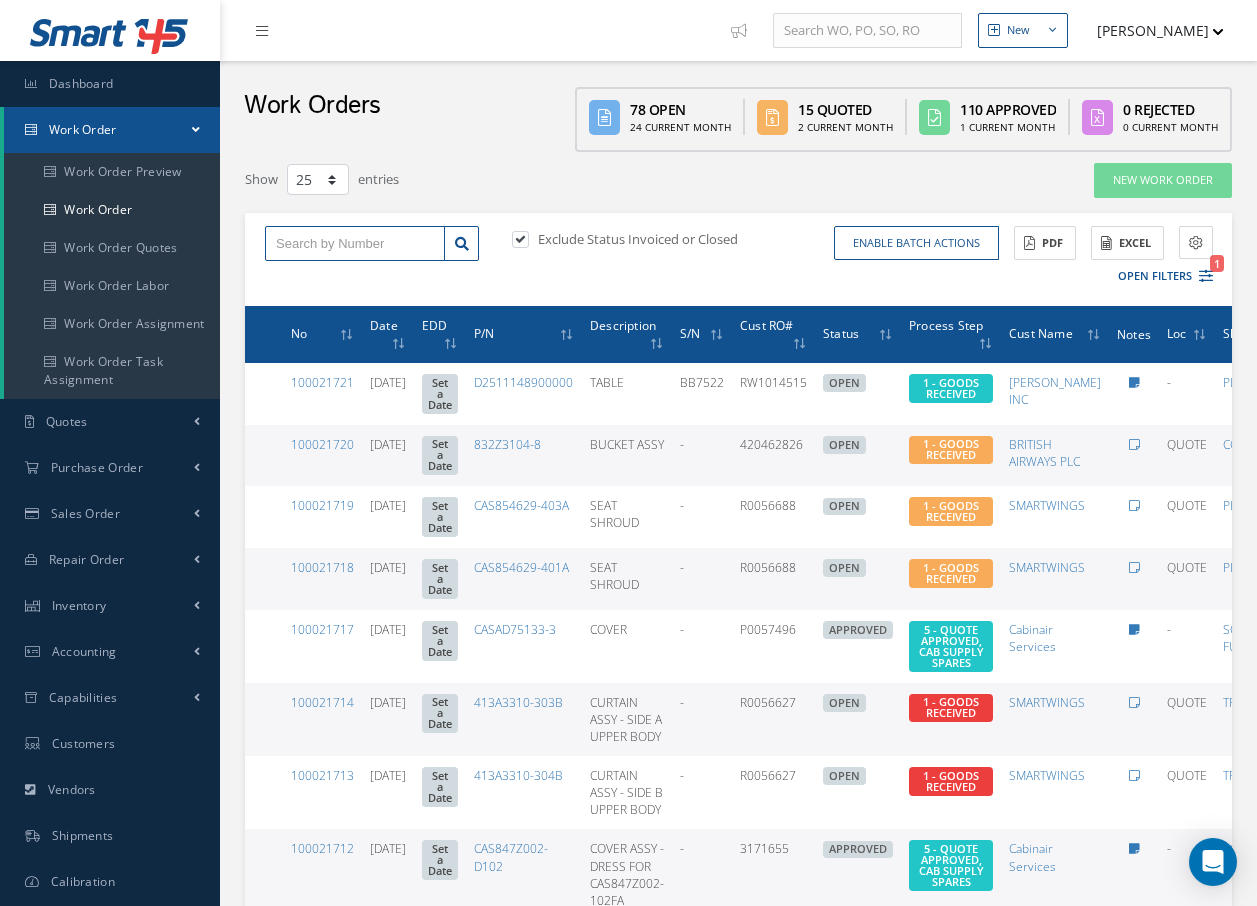 click at bounding box center [355, 244] 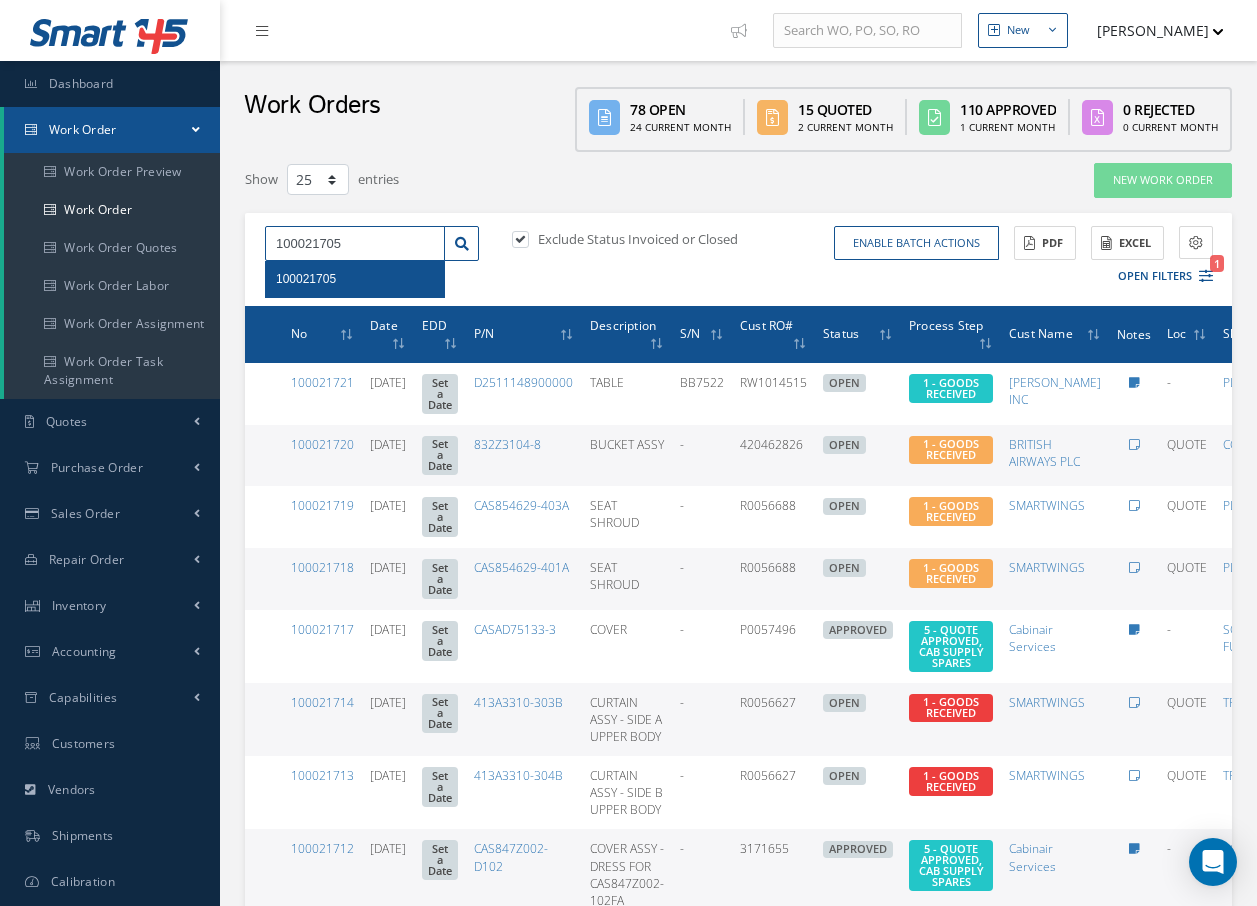 type on "100021705" 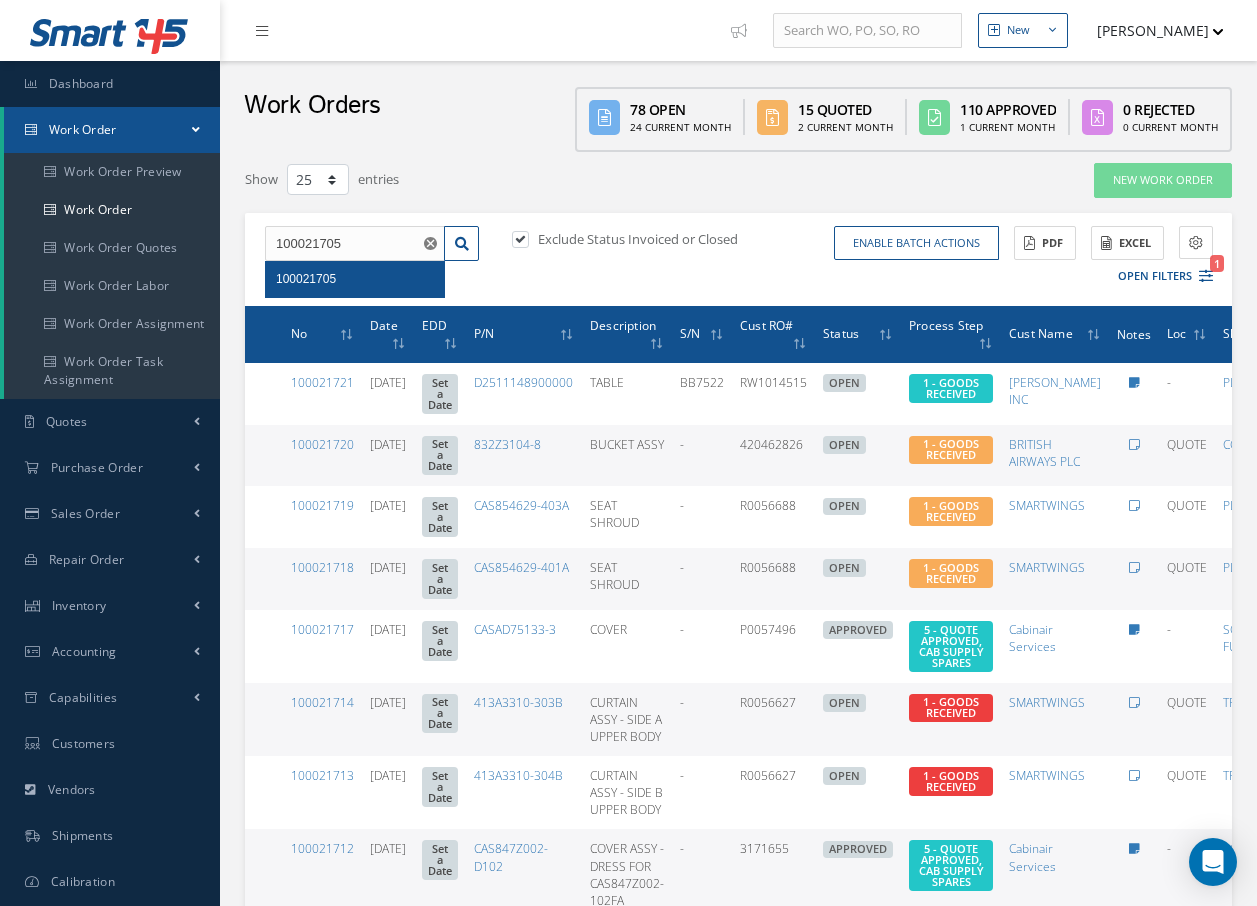 click on "100021705" at bounding box center [355, 279] 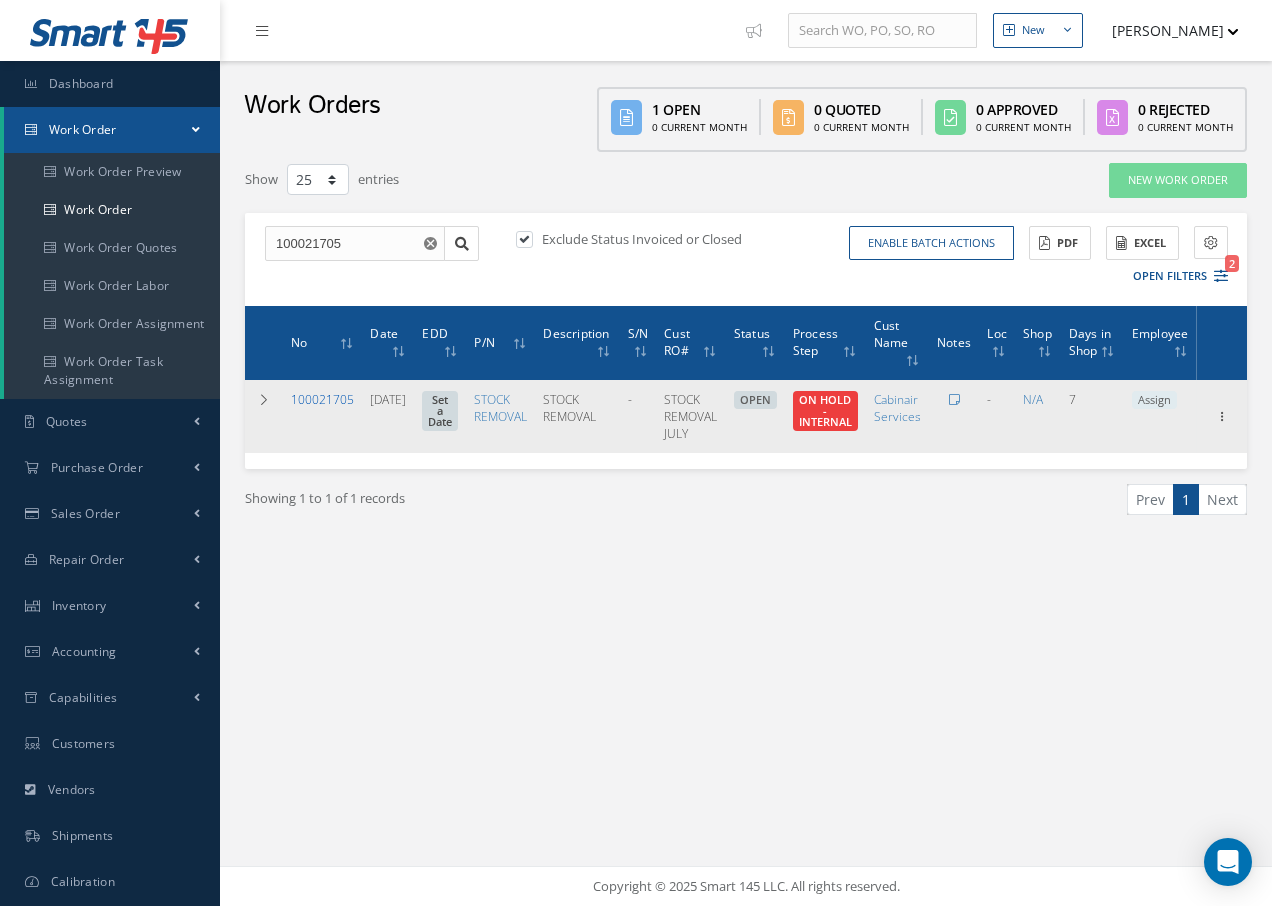 click on "100021705" at bounding box center (322, 399) 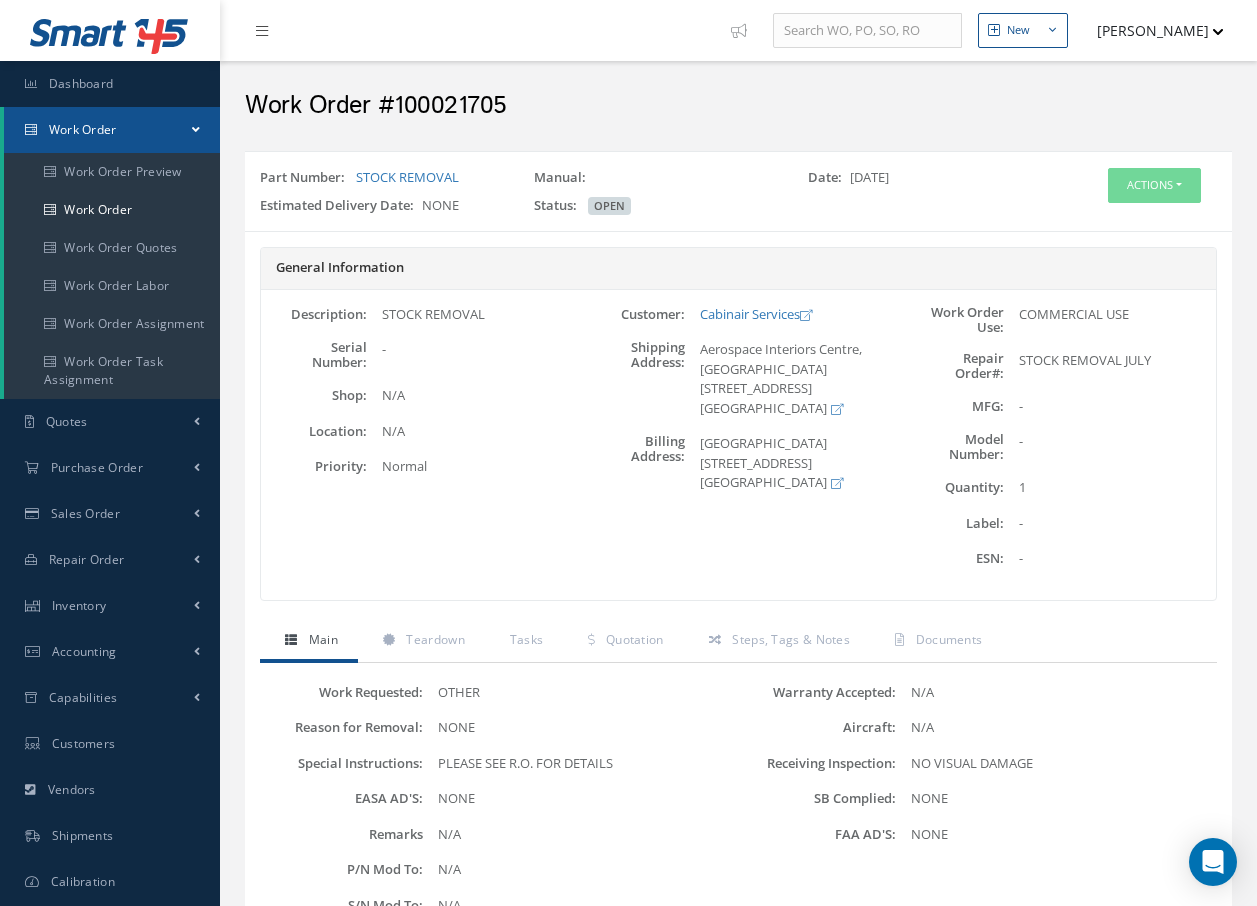 scroll, scrollTop: 0, scrollLeft: 0, axis: both 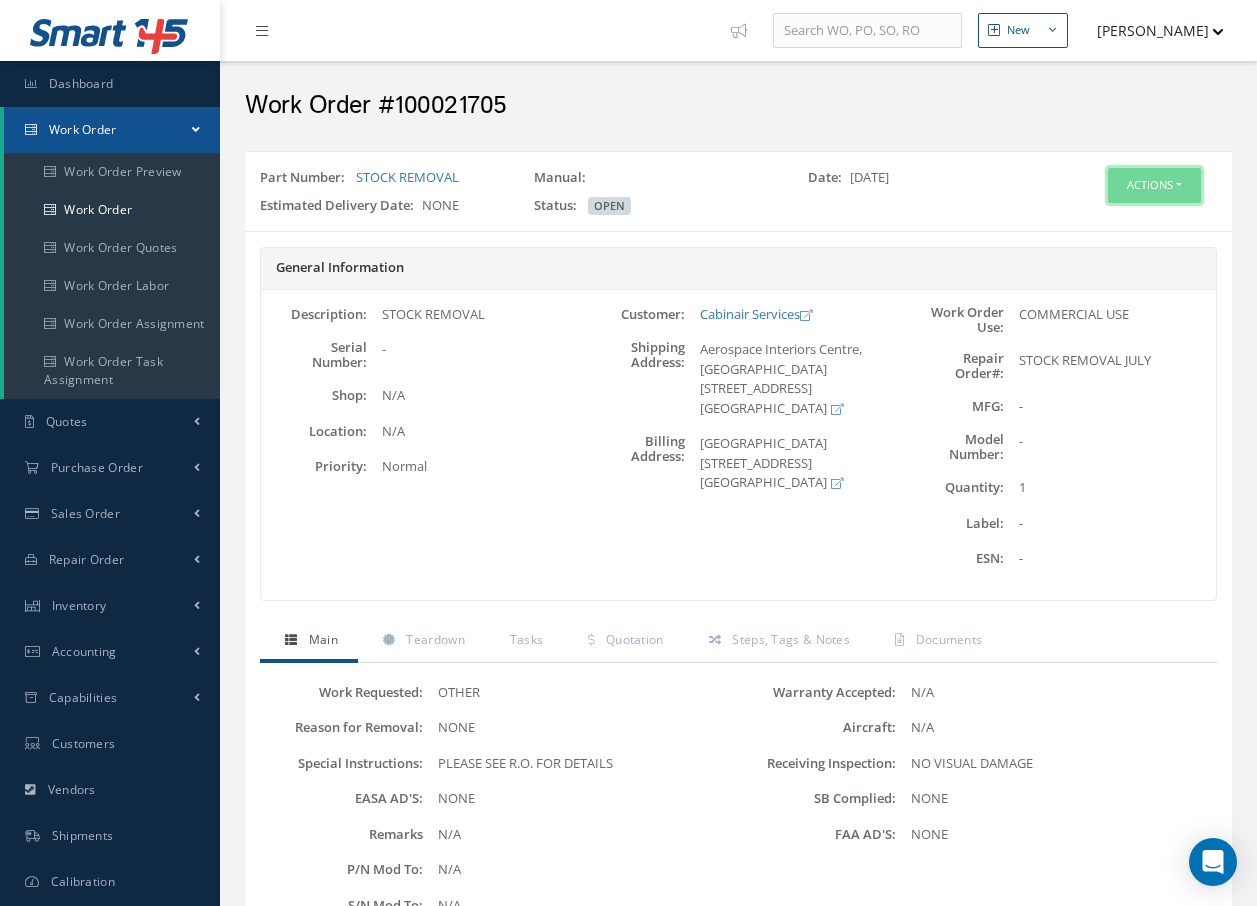 click on "Actions" at bounding box center (1154, 185) 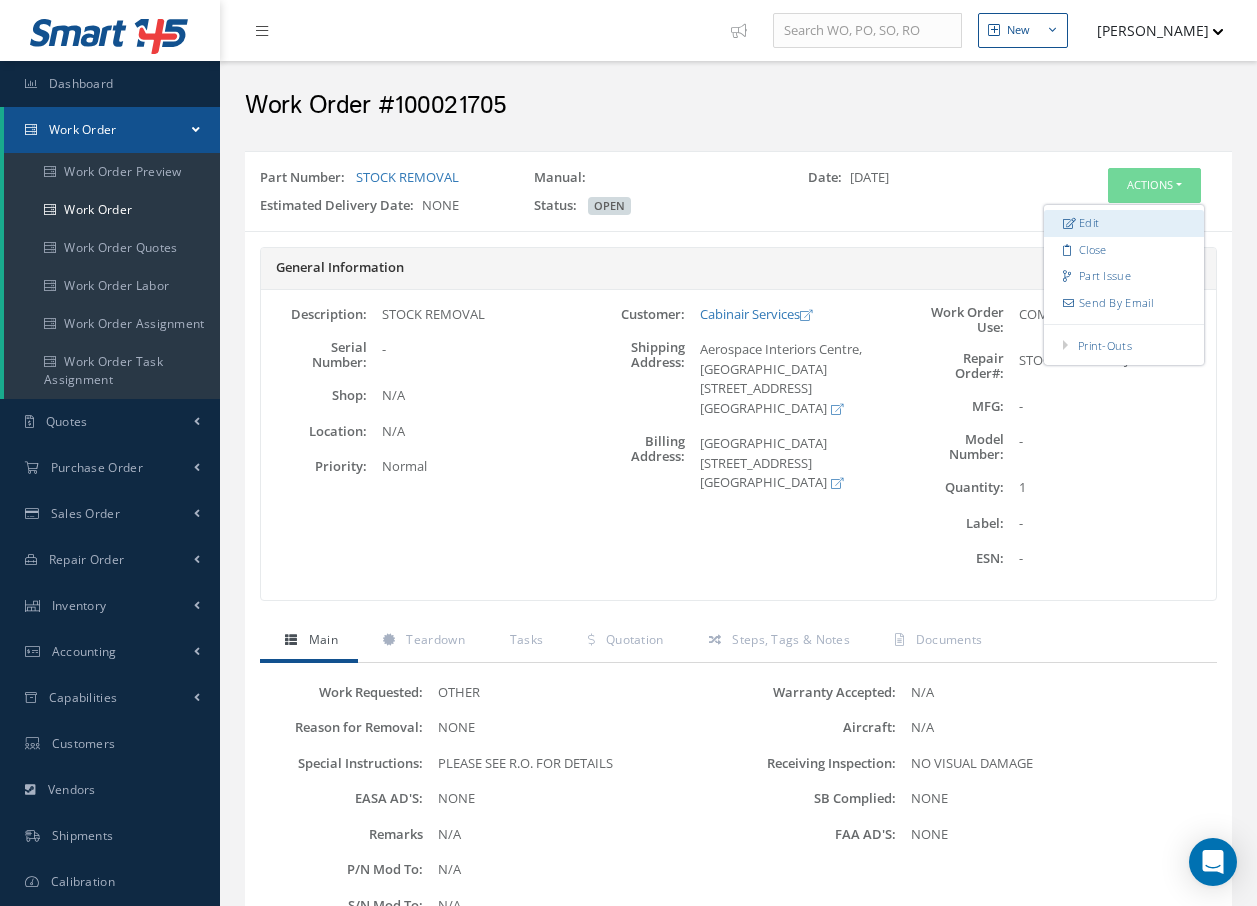 click on "Edit" at bounding box center (1124, 223) 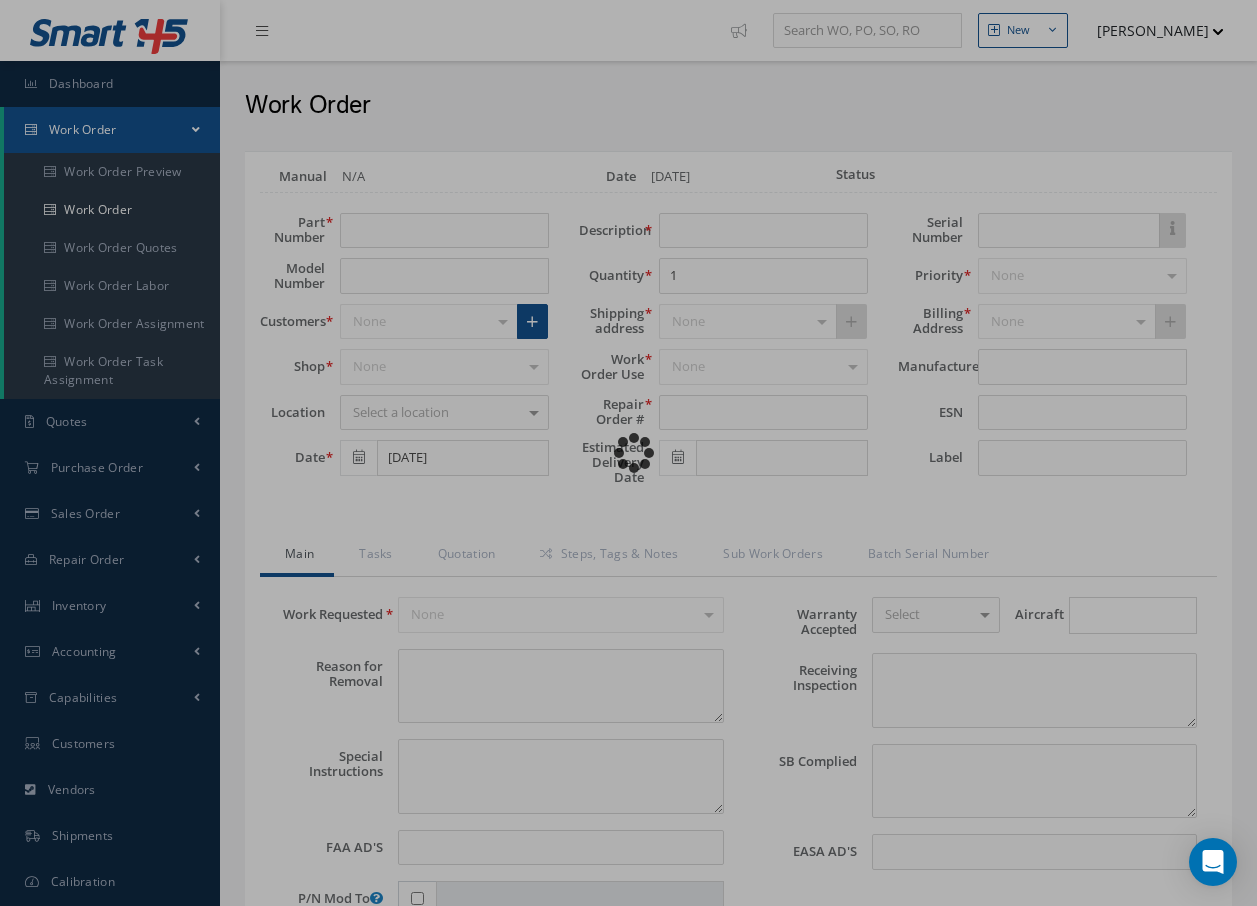 scroll, scrollTop: 0, scrollLeft: 0, axis: both 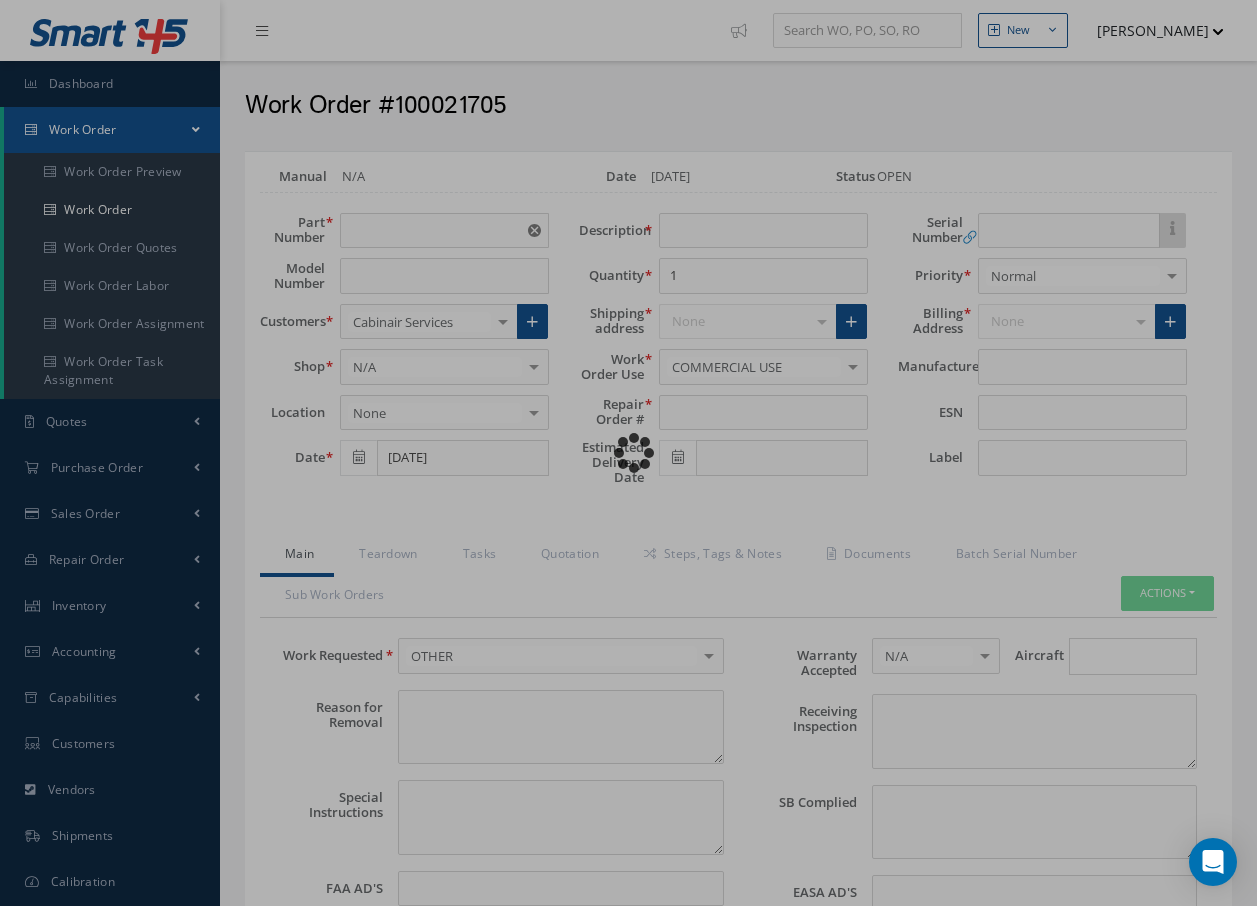 type on "STOCK REMOVAL" 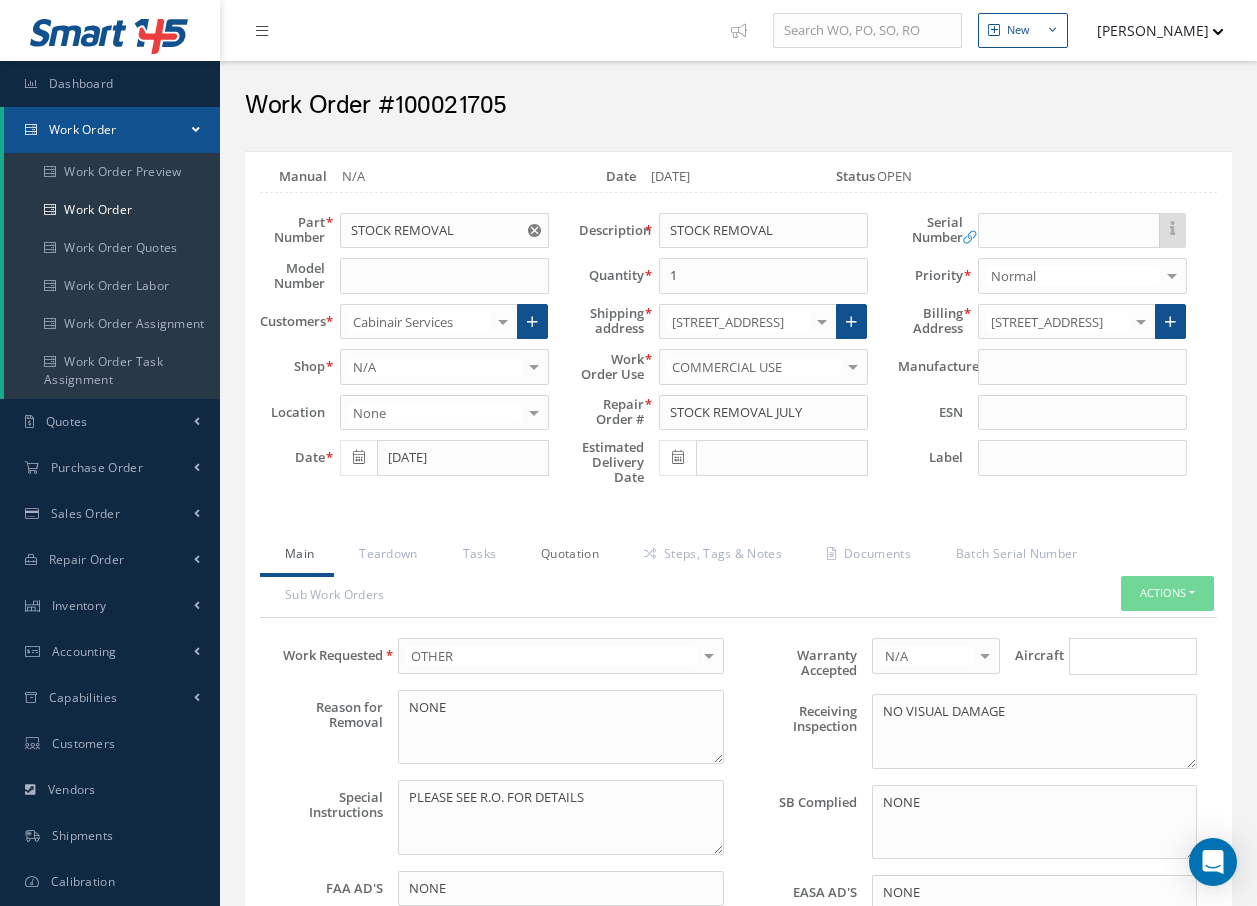 click on "Quotation" at bounding box center [567, 556] 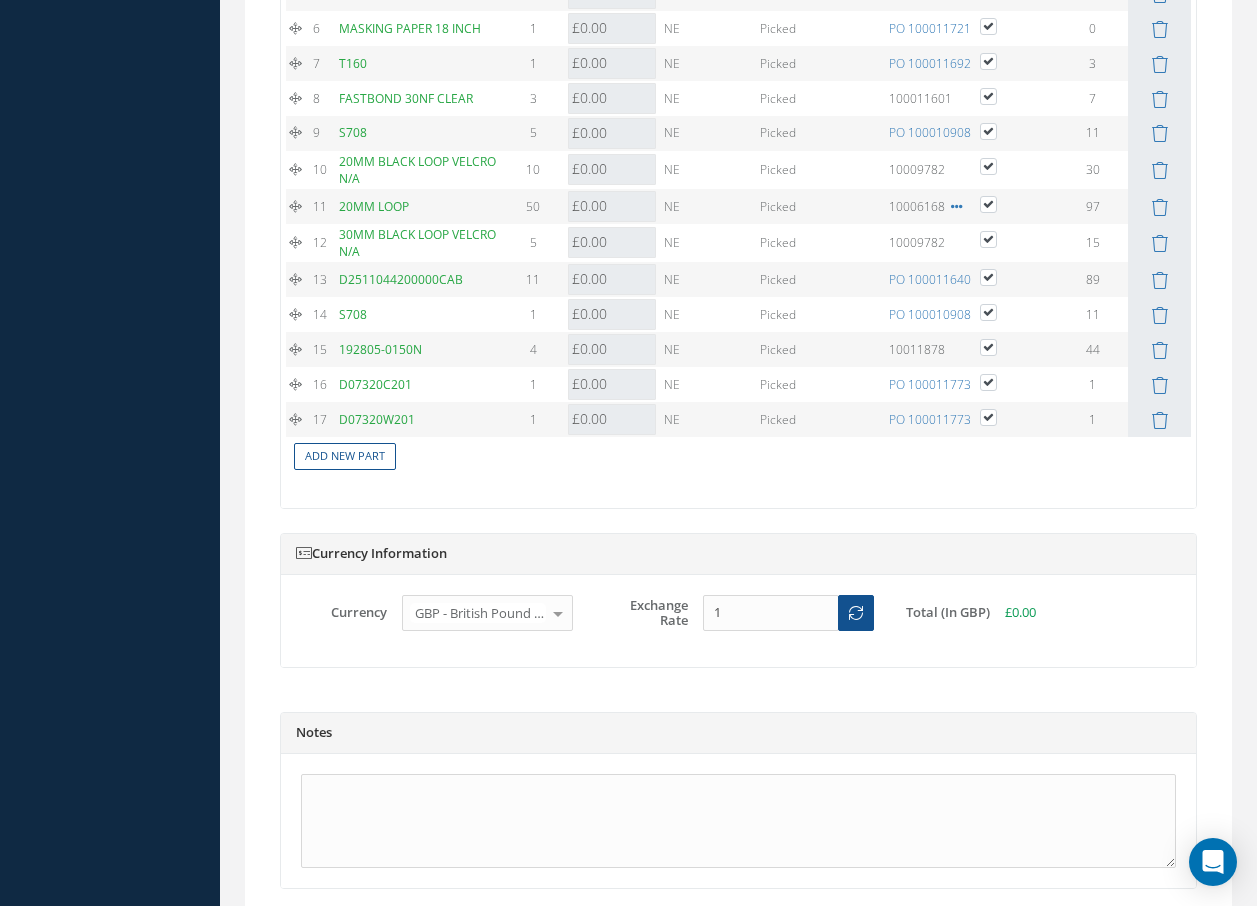 scroll, scrollTop: 2195, scrollLeft: 0, axis: vertical 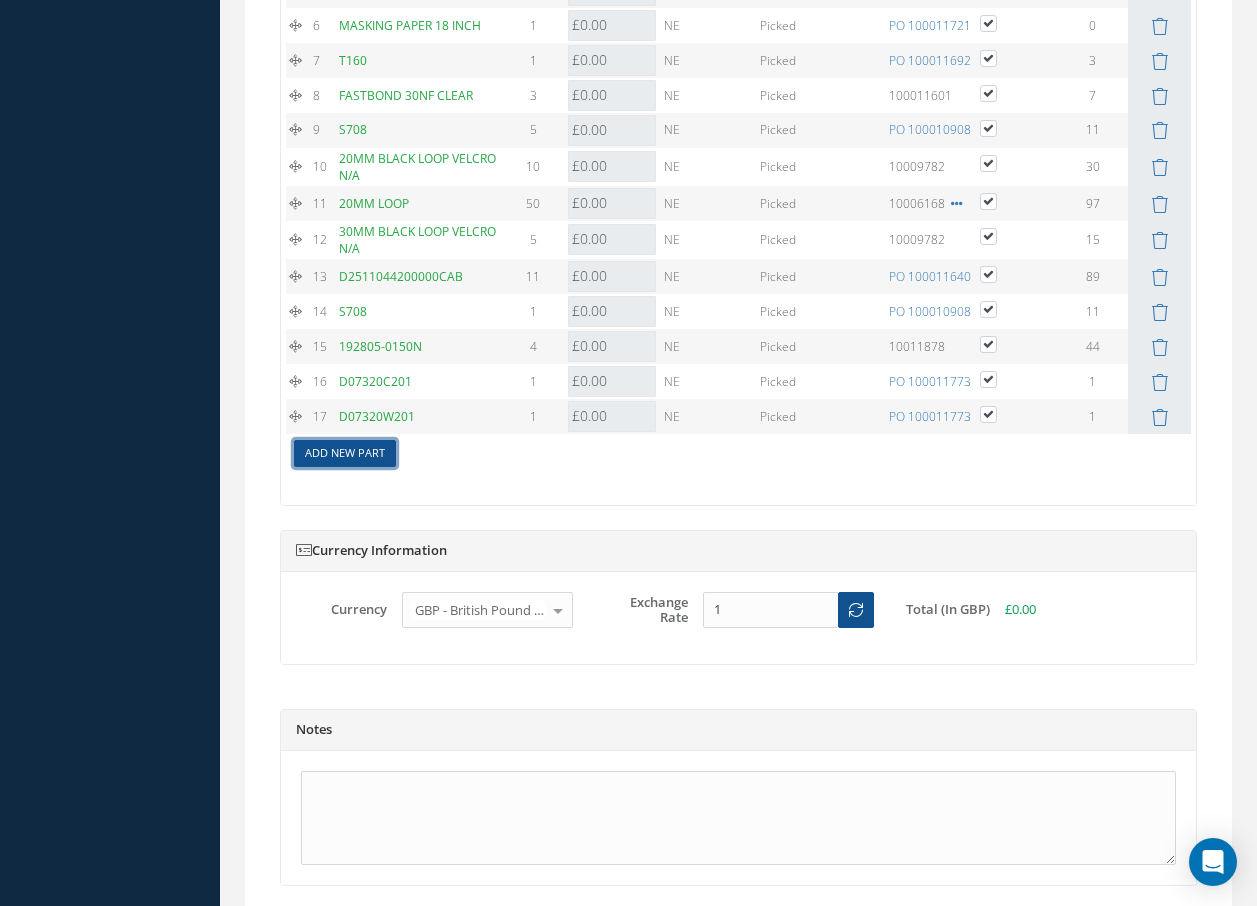 click on "Add New Part" at bounding box center [345, 453] 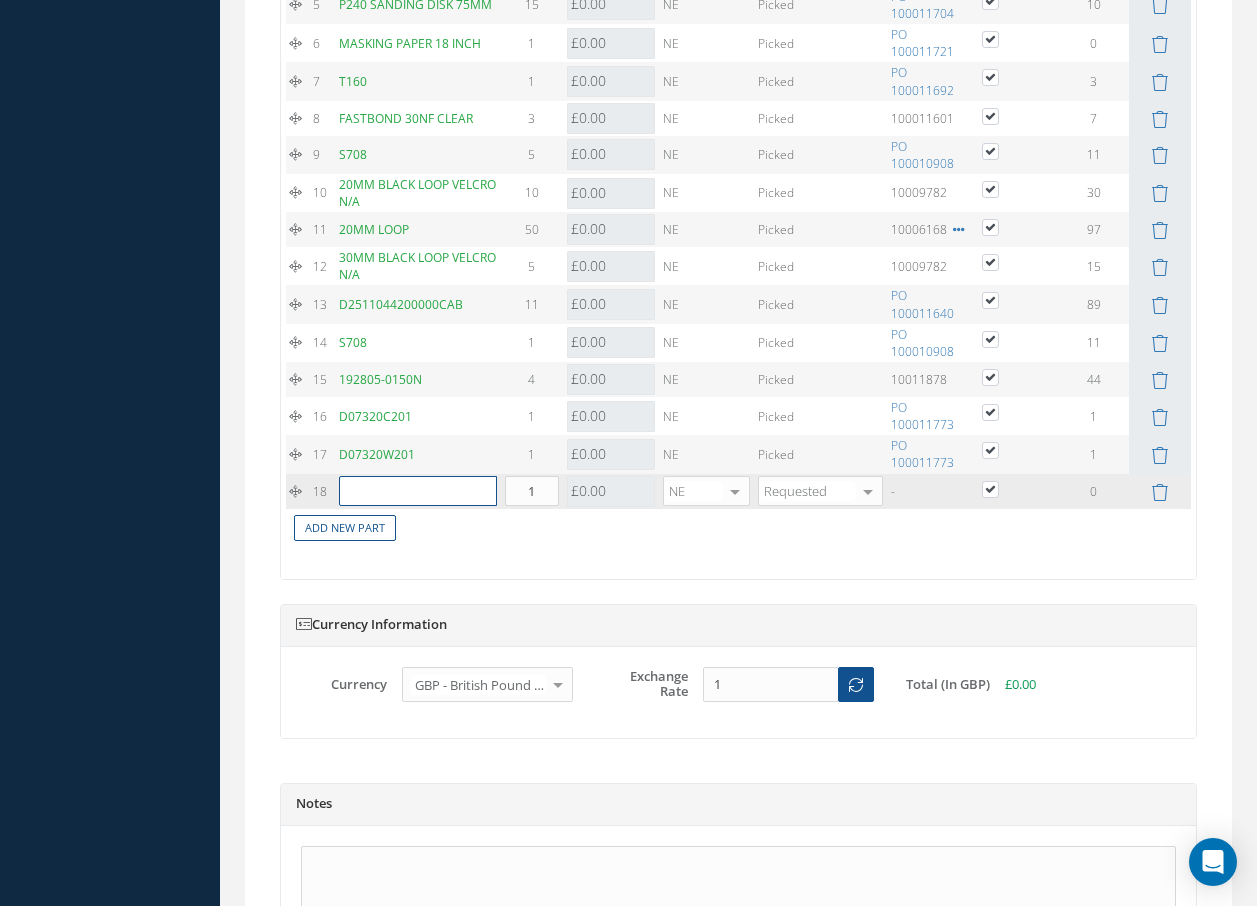 click at bounding box center (418, 491) 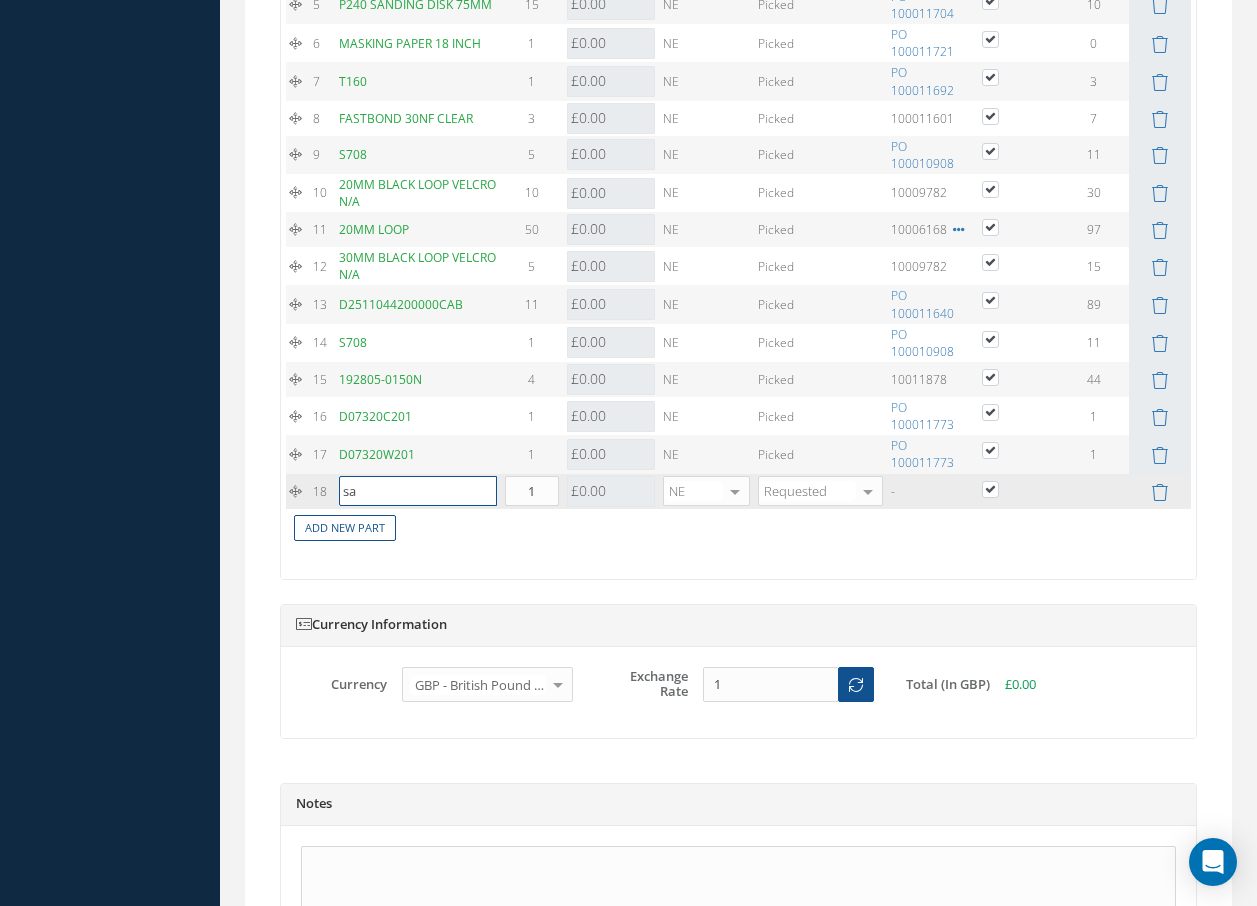 type on "s" 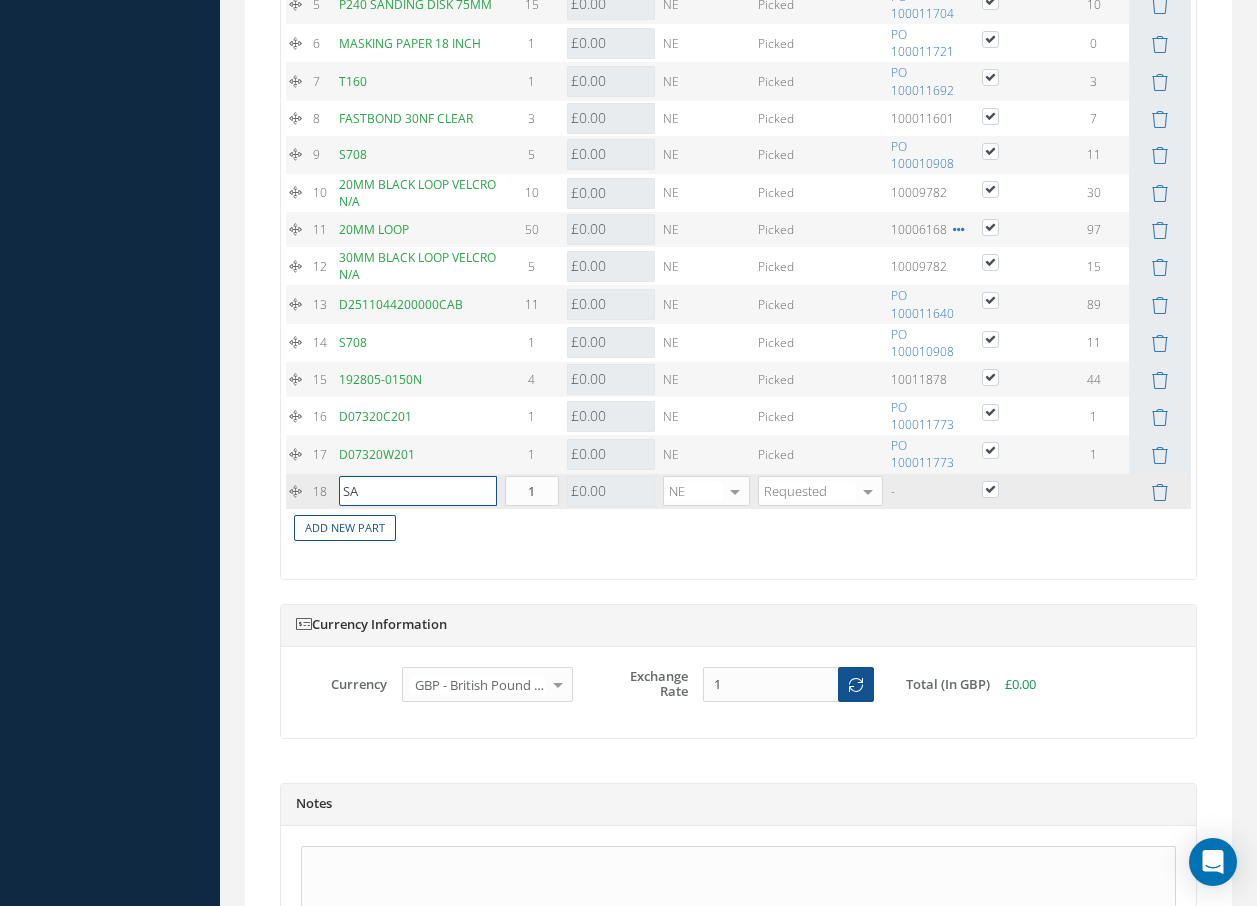 type on "S" 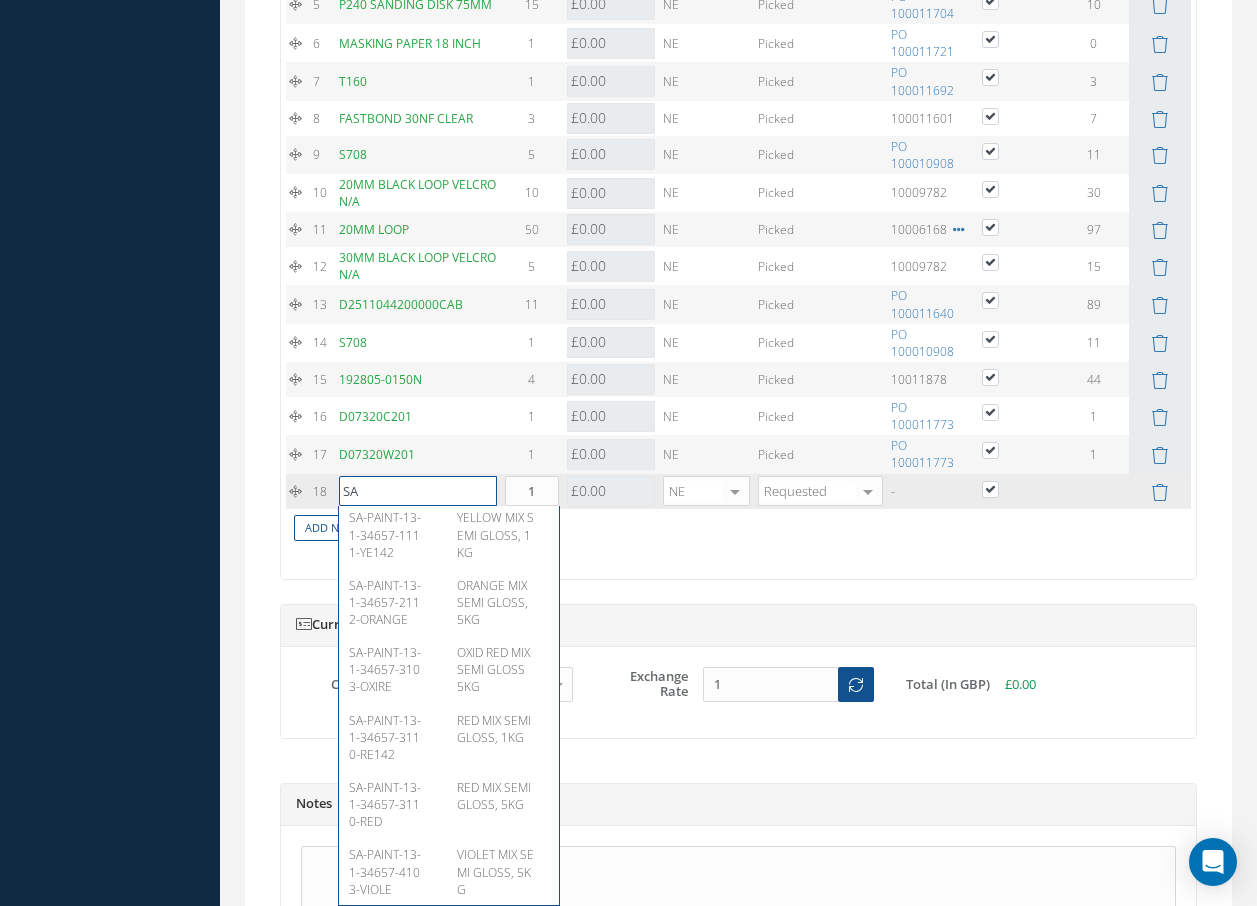 scroll, scrollTop: 1227, scrollLeft: 0, axis: vertical 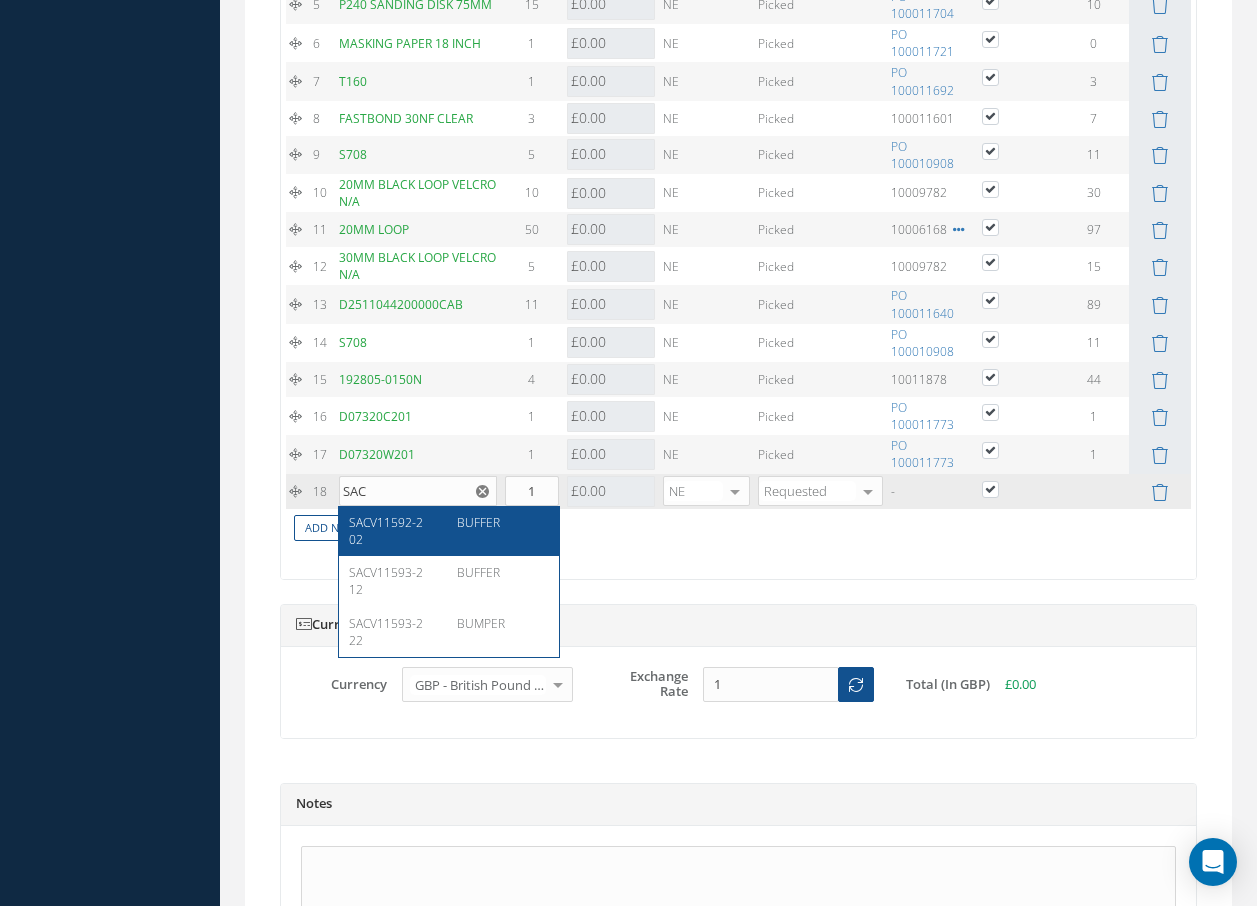 click on "SACV11592-202" at bounding box center (386, 531) 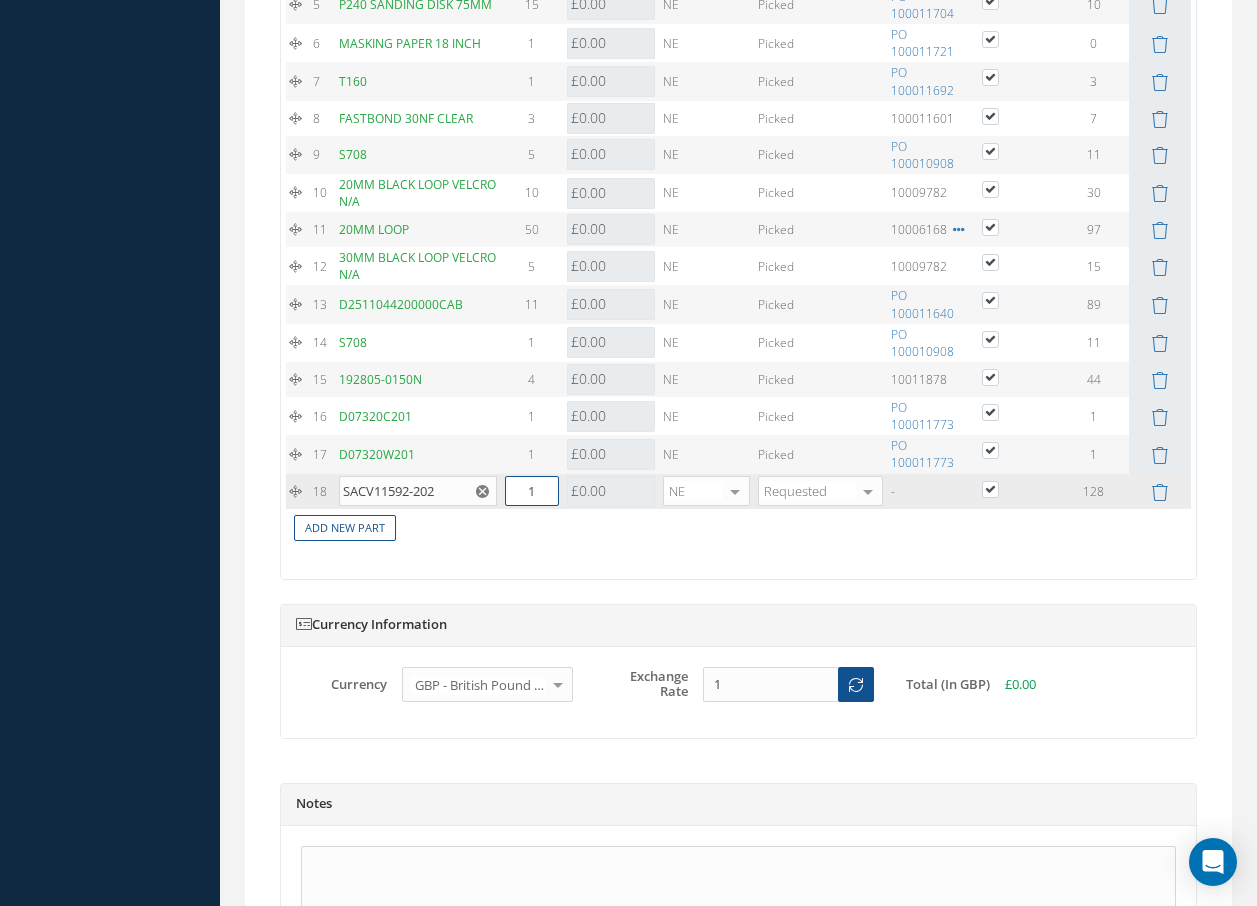 click on "18      SACV11592-202           BUFFER
Part Number
Description
Qty in Stock
Master Cost
Master Sell
1   0.00
Cost References for:
Main PN: SACV11592-202
Vendors Quotes
Purchase Orders
Inventory
Work Orders
No data available
Close
0
£0.00
EA         EA   FT   IN   LB   KG   ME   SH   SM   SY   YD   RM   RL   BX   LM   LY   SF   TU   CA   HR" at bounding box center (738, 491) 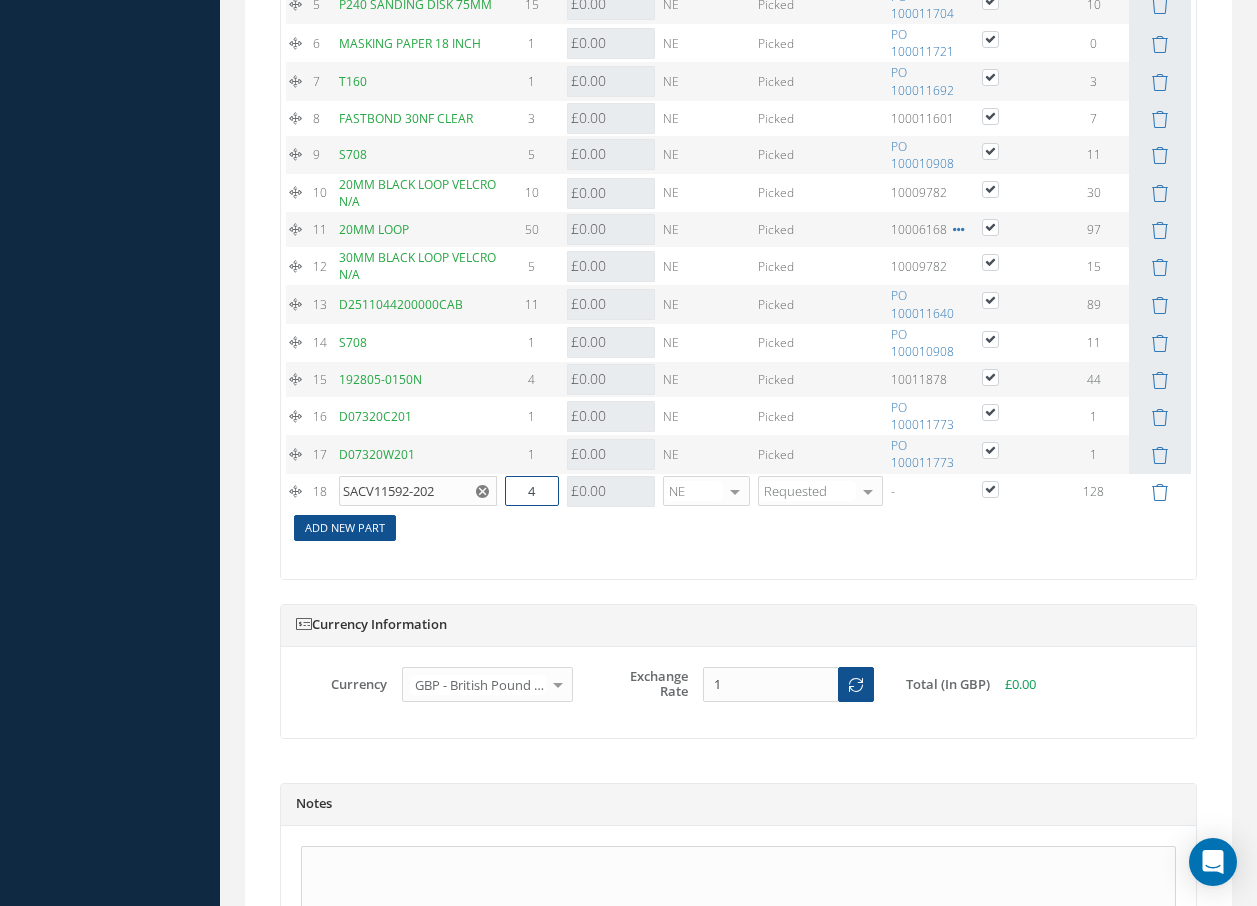 type on "4" 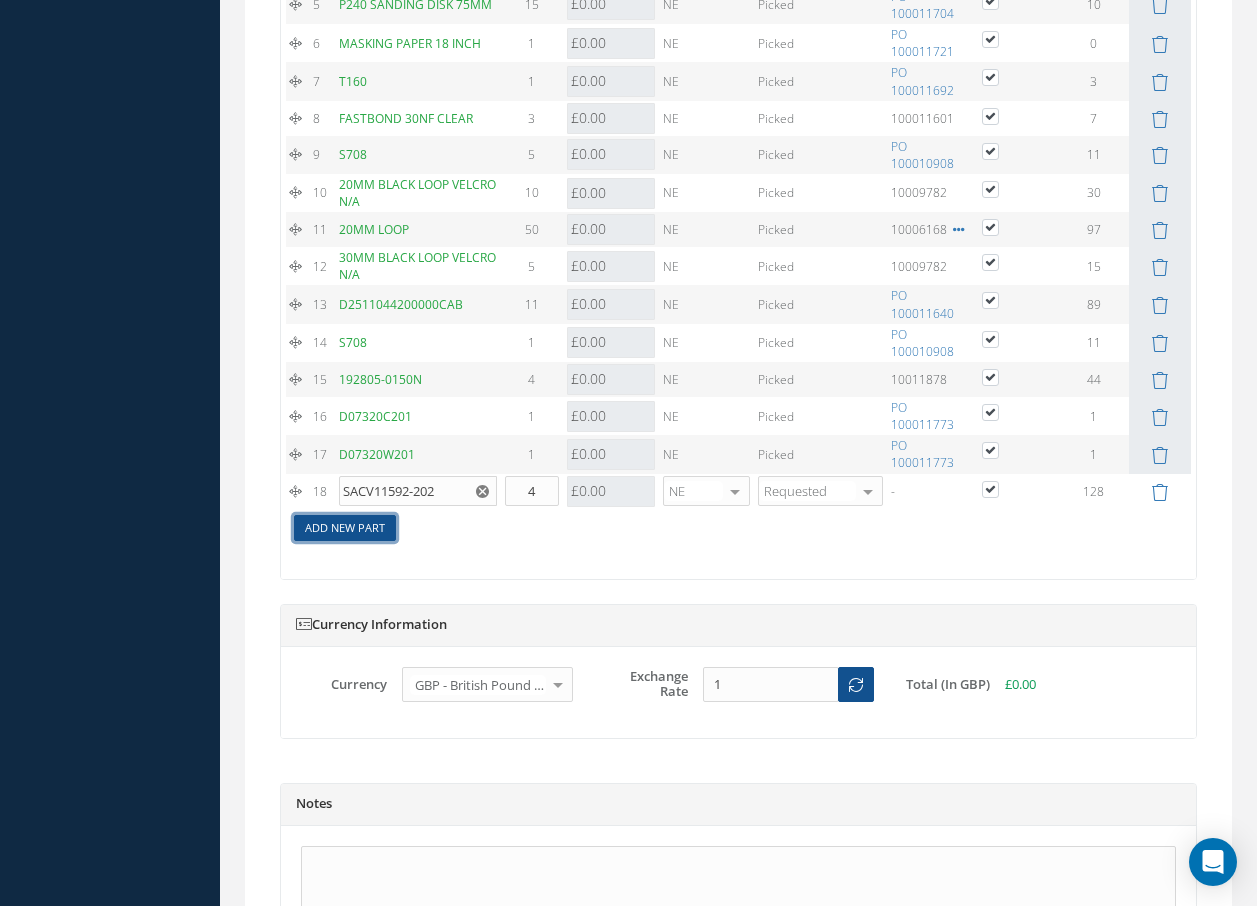 click on "Add New Part" at bounding box center (345, 528) 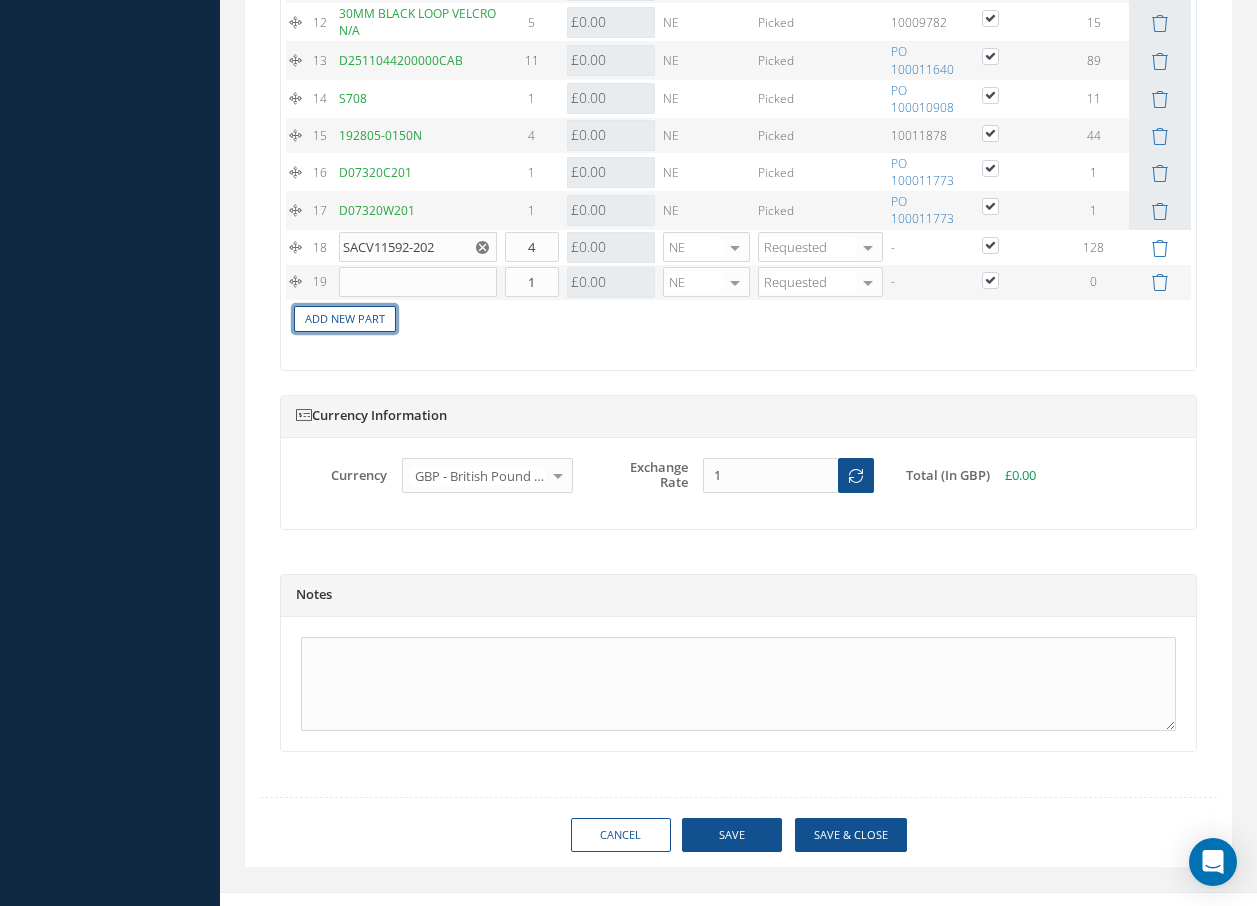 scroll, scrollTop: 2465, scrollLeft: 0, axis: vertical 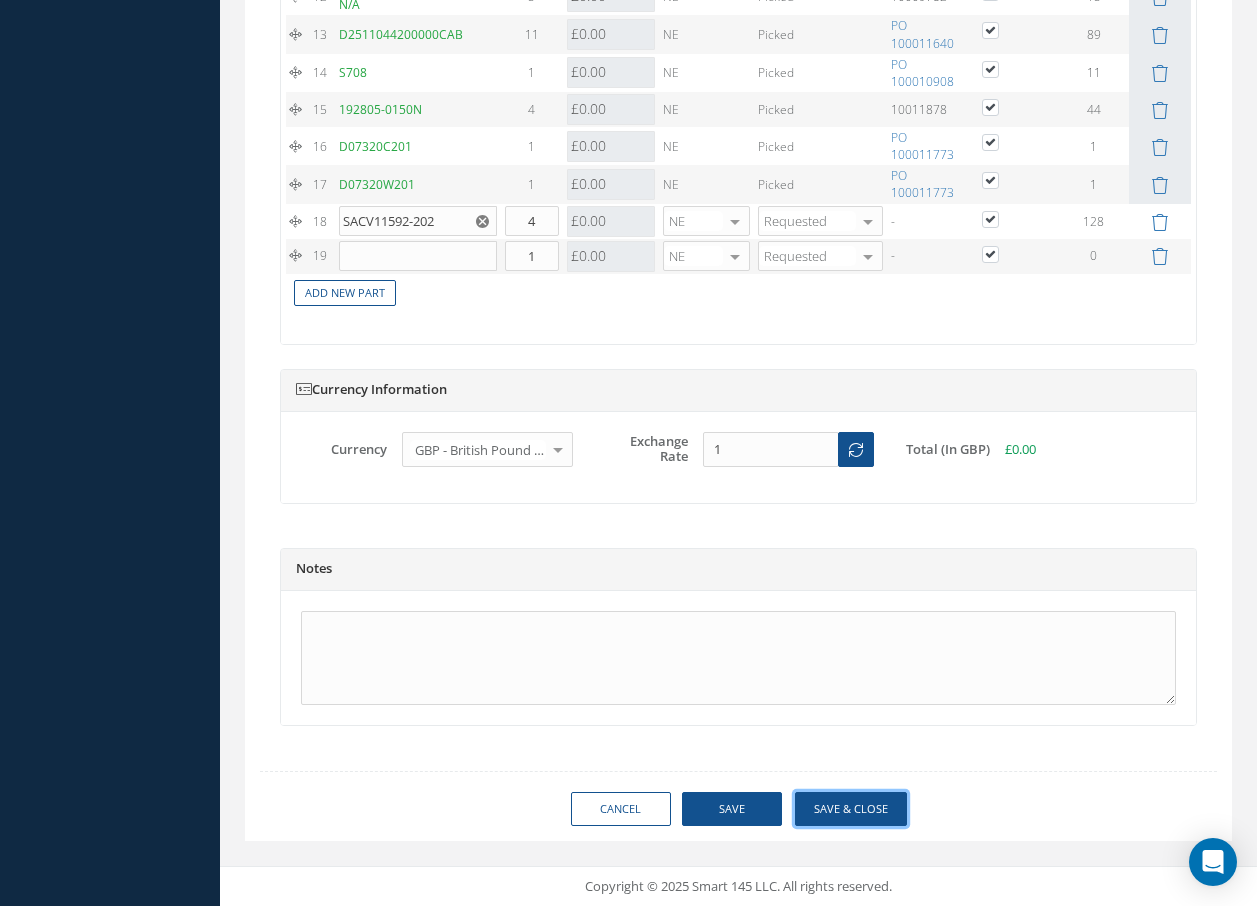 click on "Save & Close" at bounding box center [851, 809] 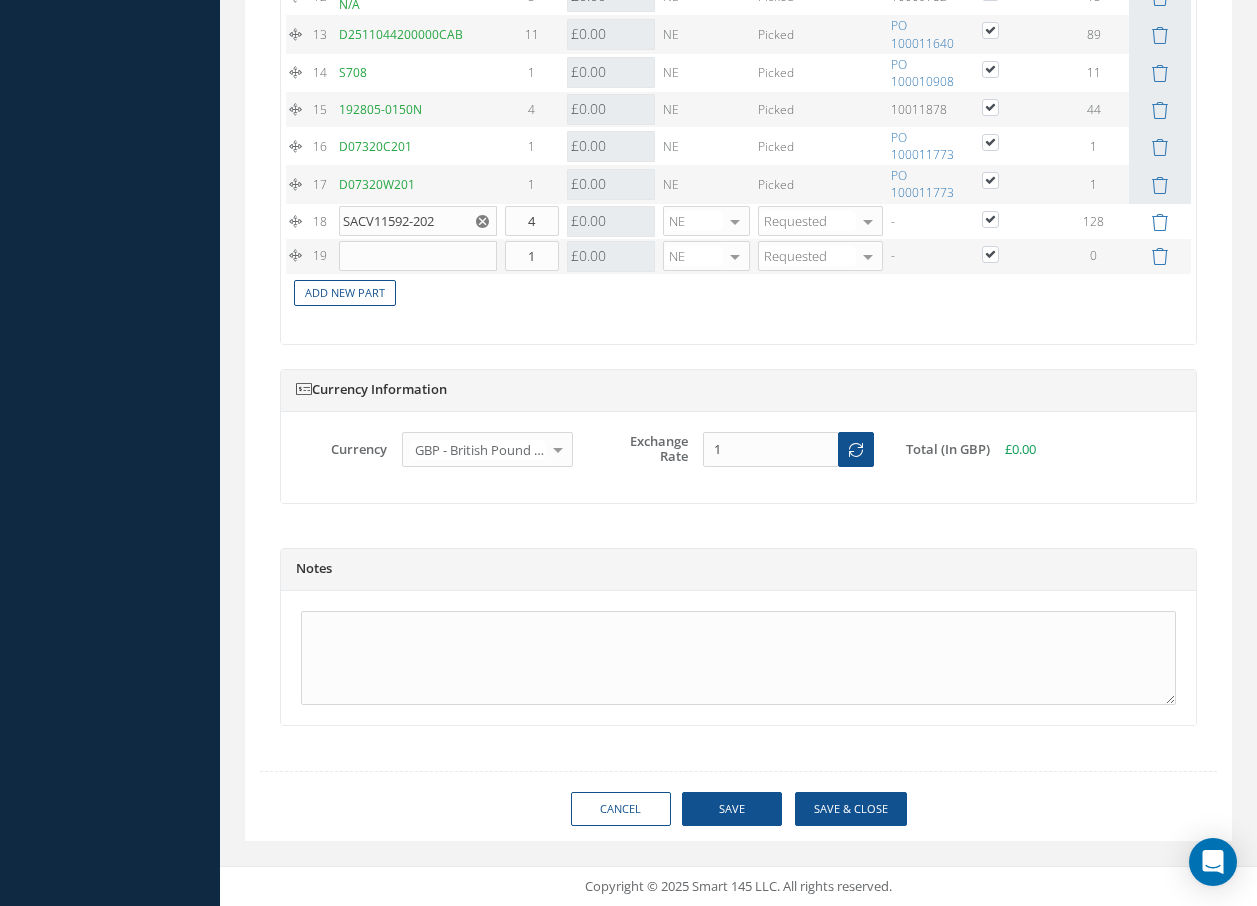 scroll, scrollTop: 2430, scrollLeft: 0, axis: vertical 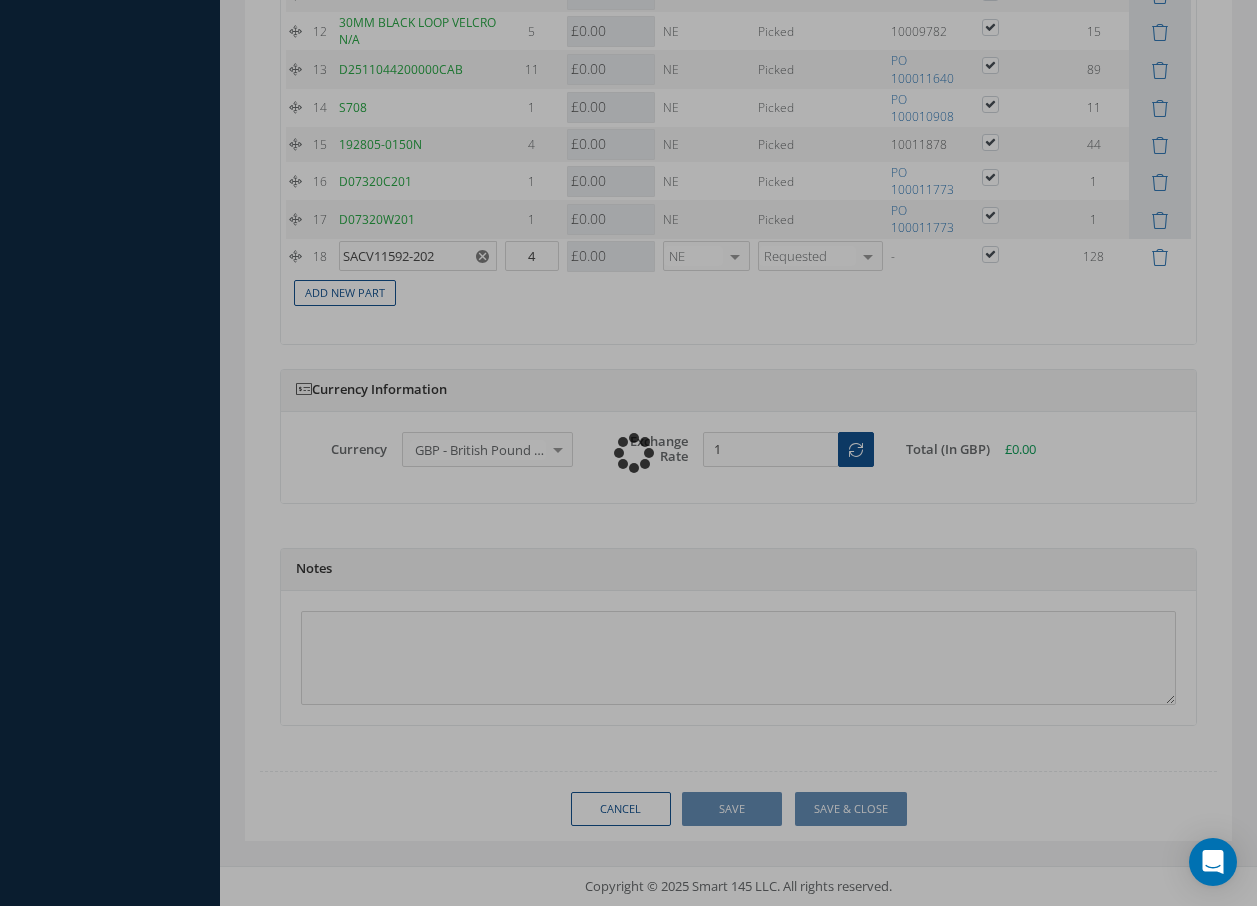 checkbox on "true" 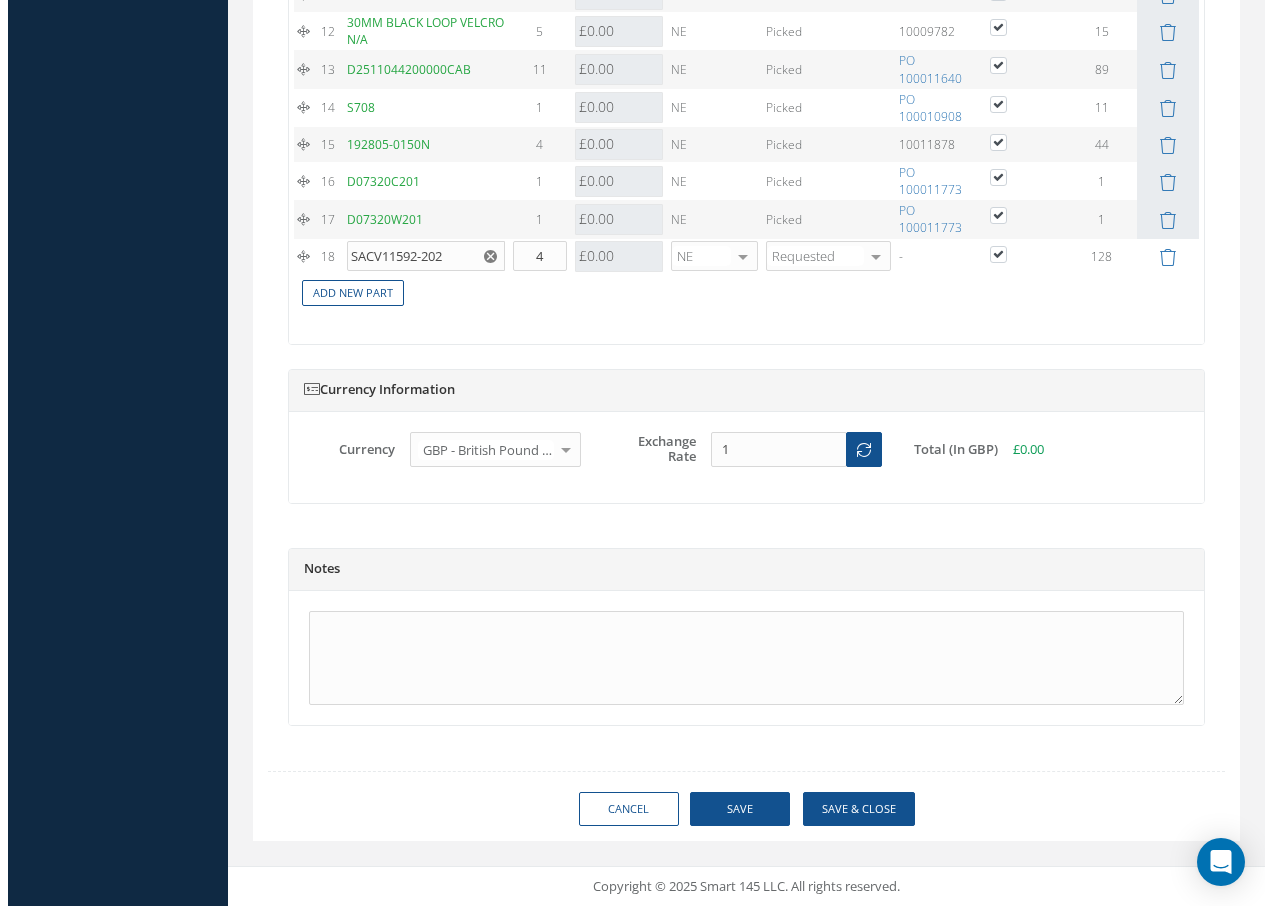 scroll, scrollTop: 2391, scrollLeft: 0, axis: vertical 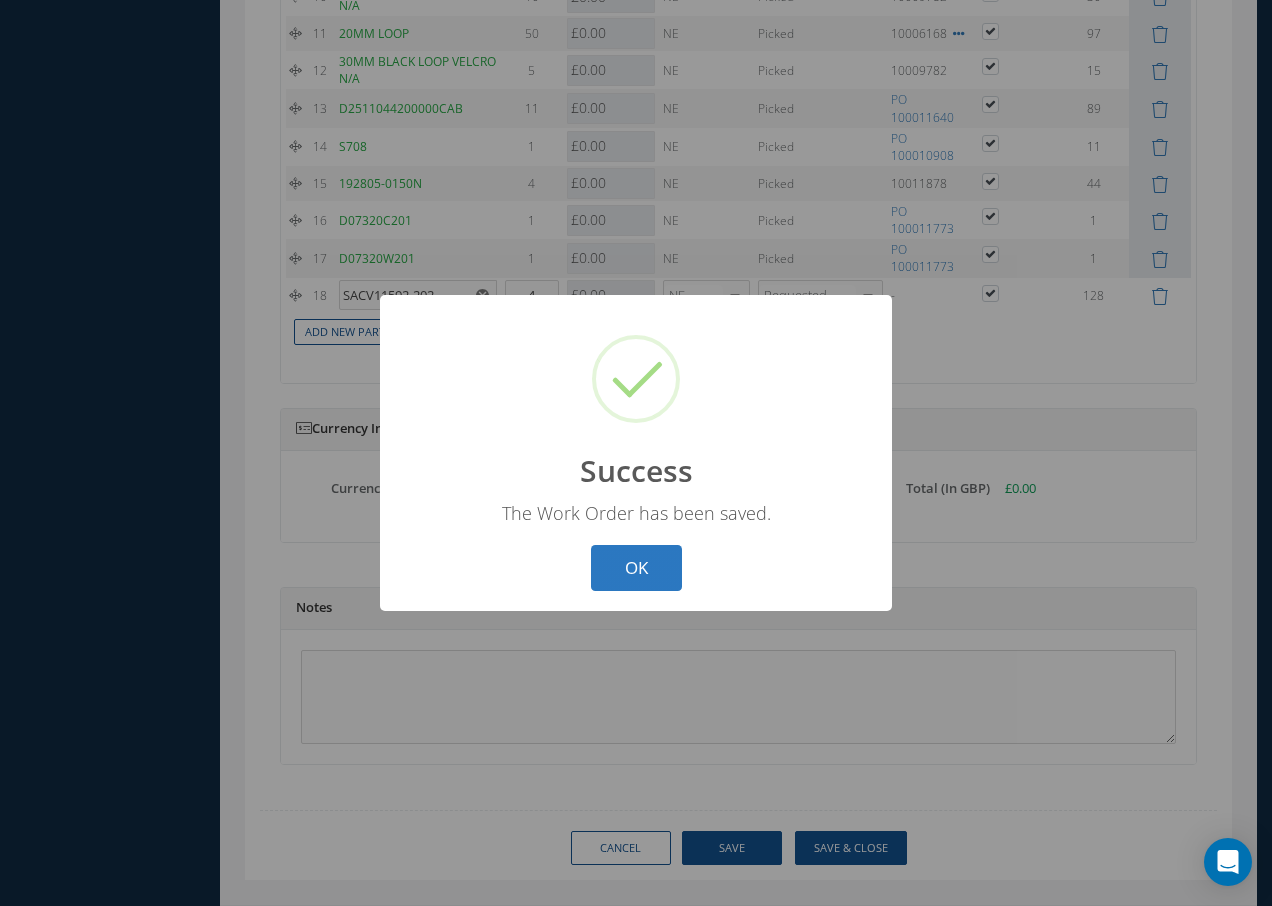 click on "OK" at bounding box center [636, 568] 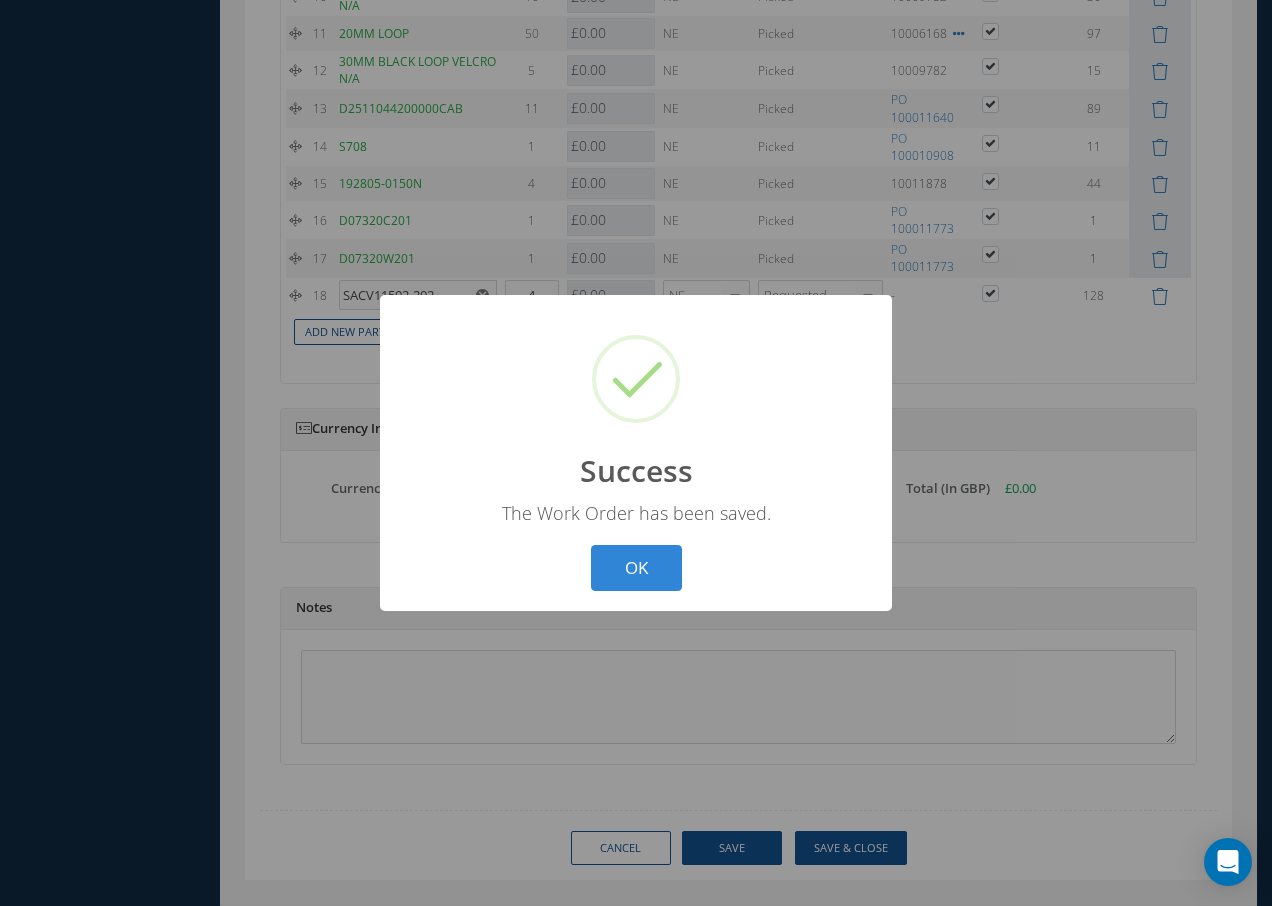 select on "25" 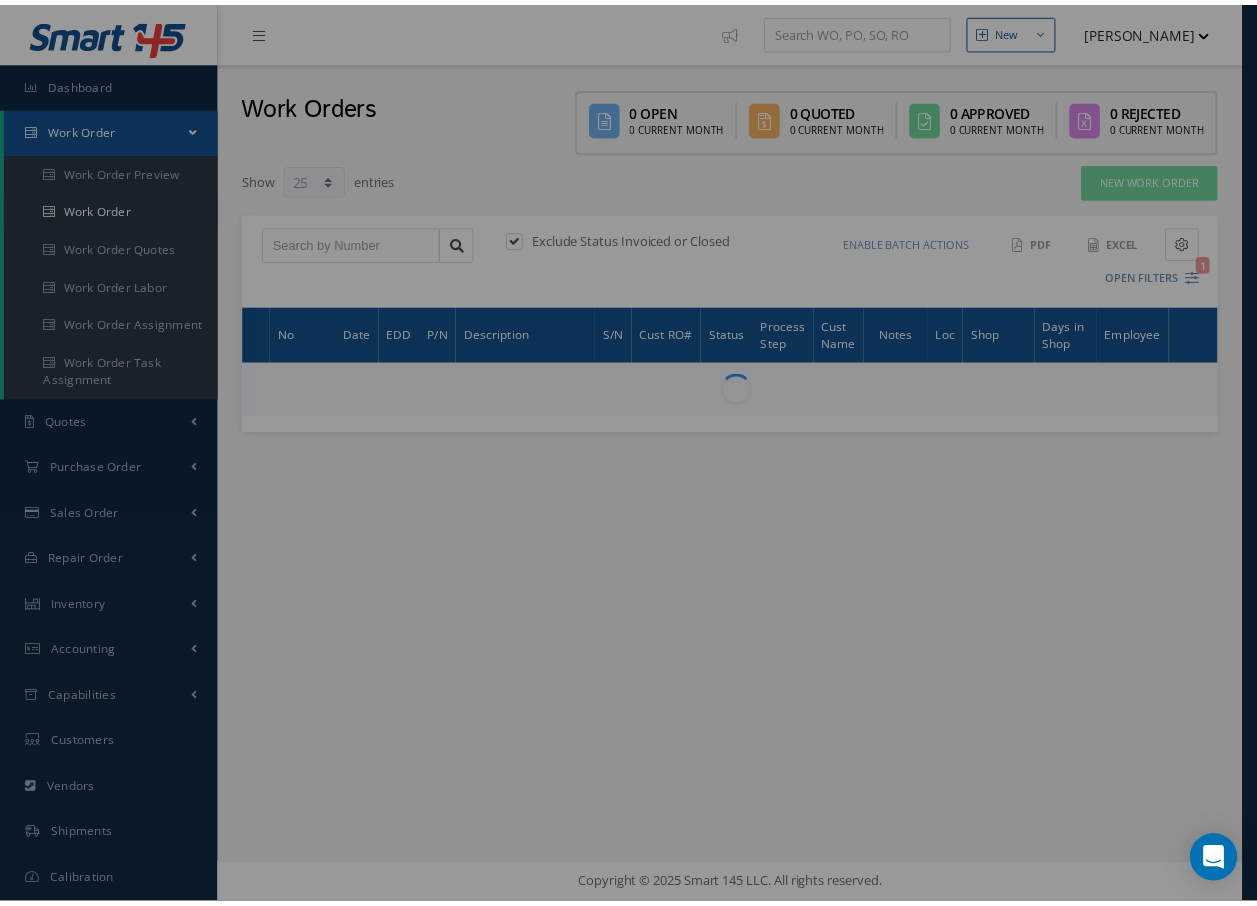 scroll, scrollTop: 0, scrollLeft: 0, axis: both 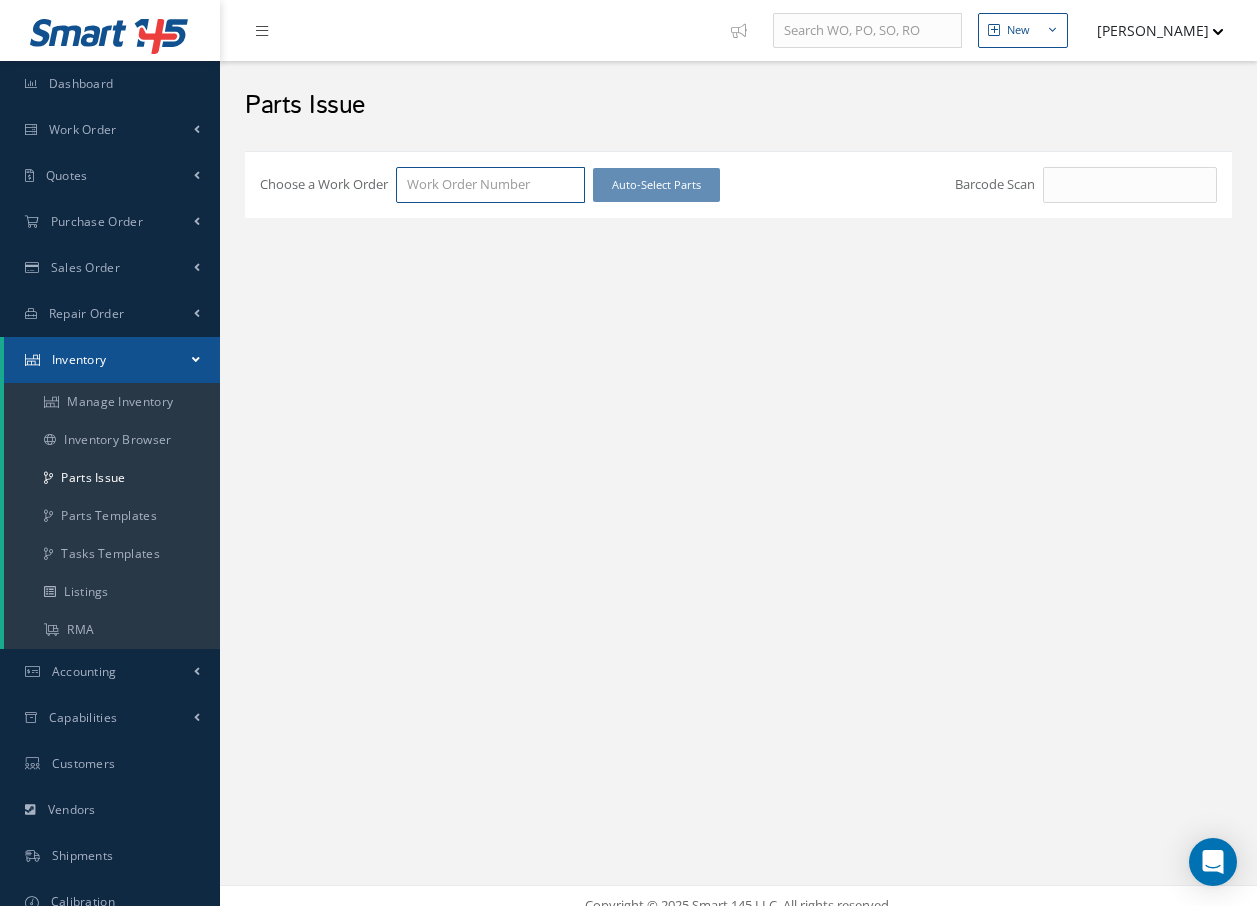 click on "Choose a Work Order" at bounding box center [490, 185] 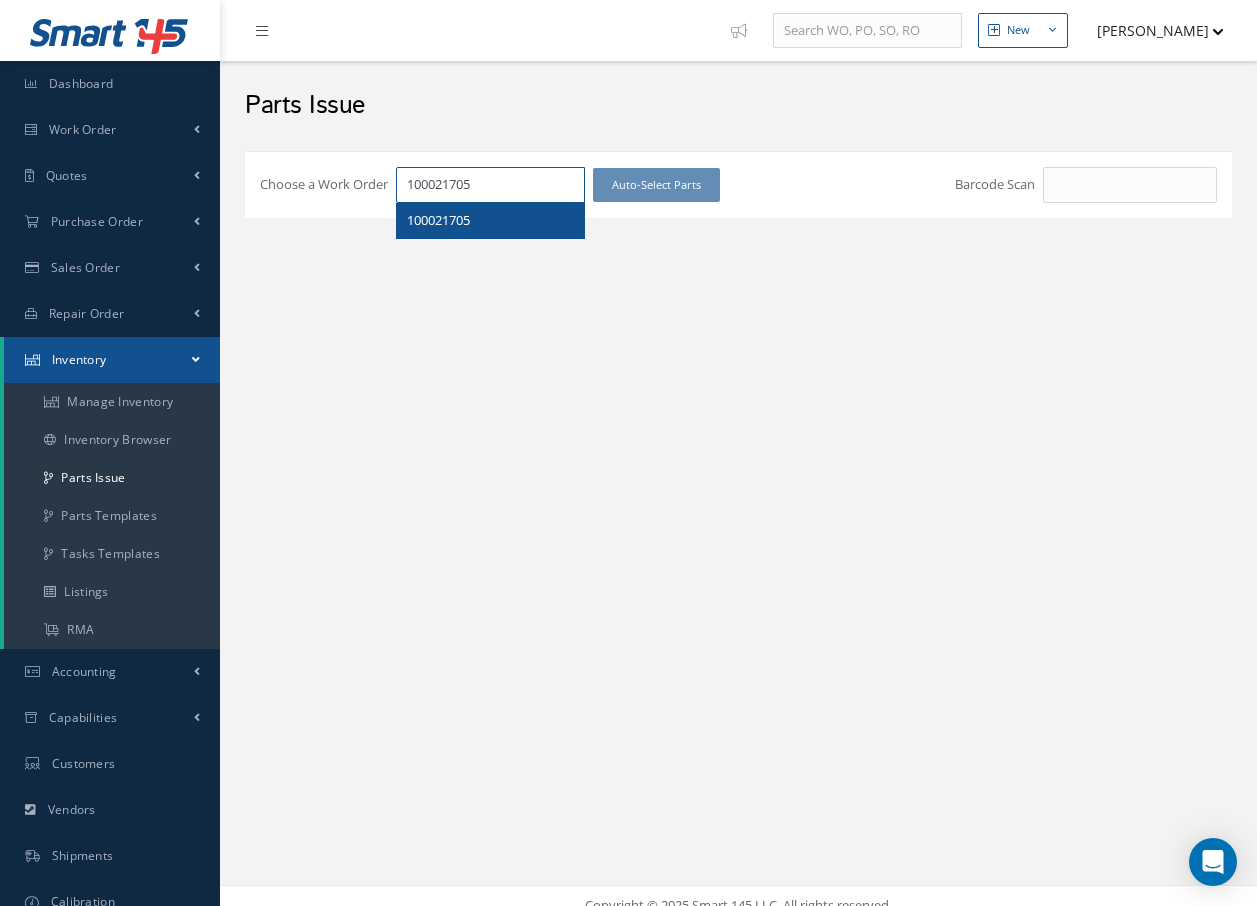 type on "100021705" 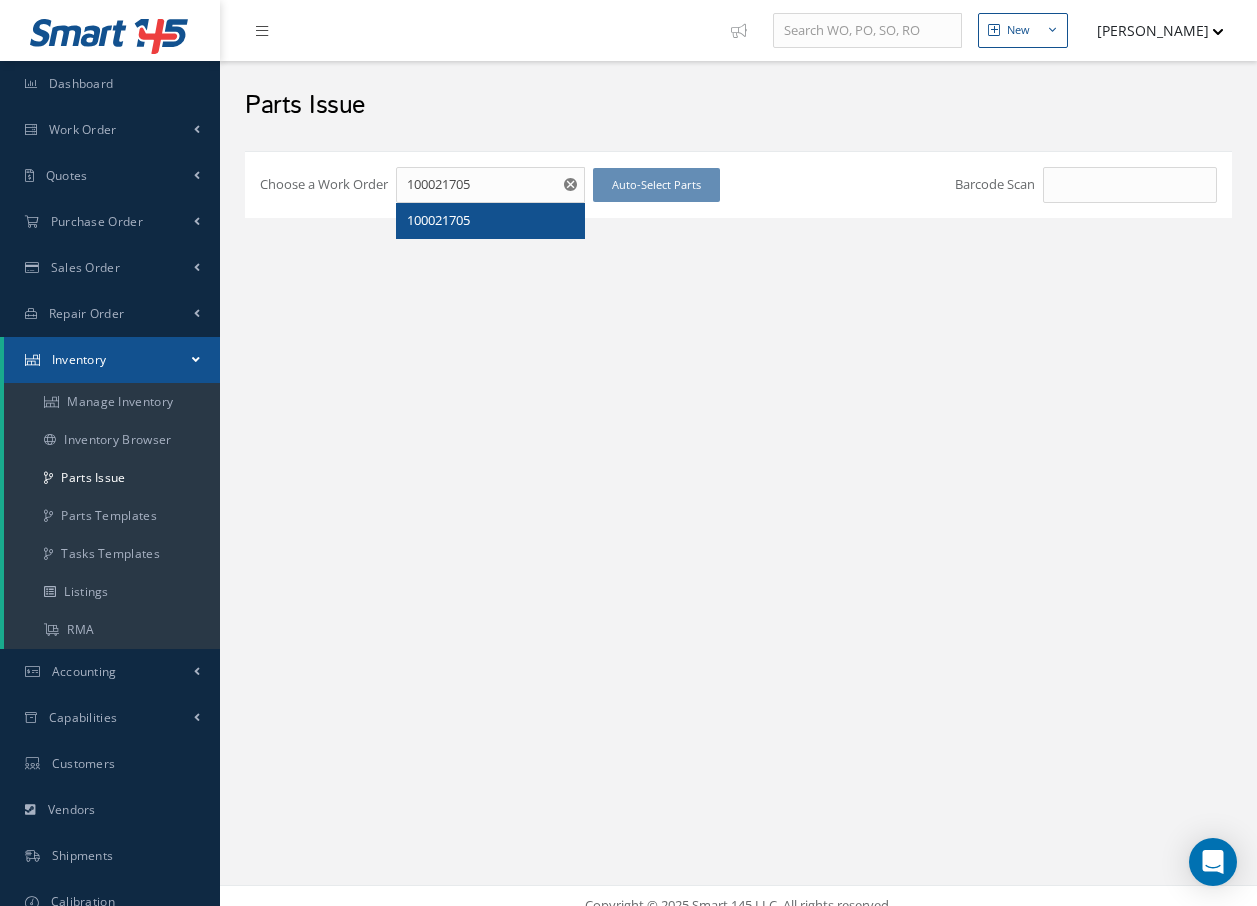 click on "100021705" at bounding box center (490, 221) 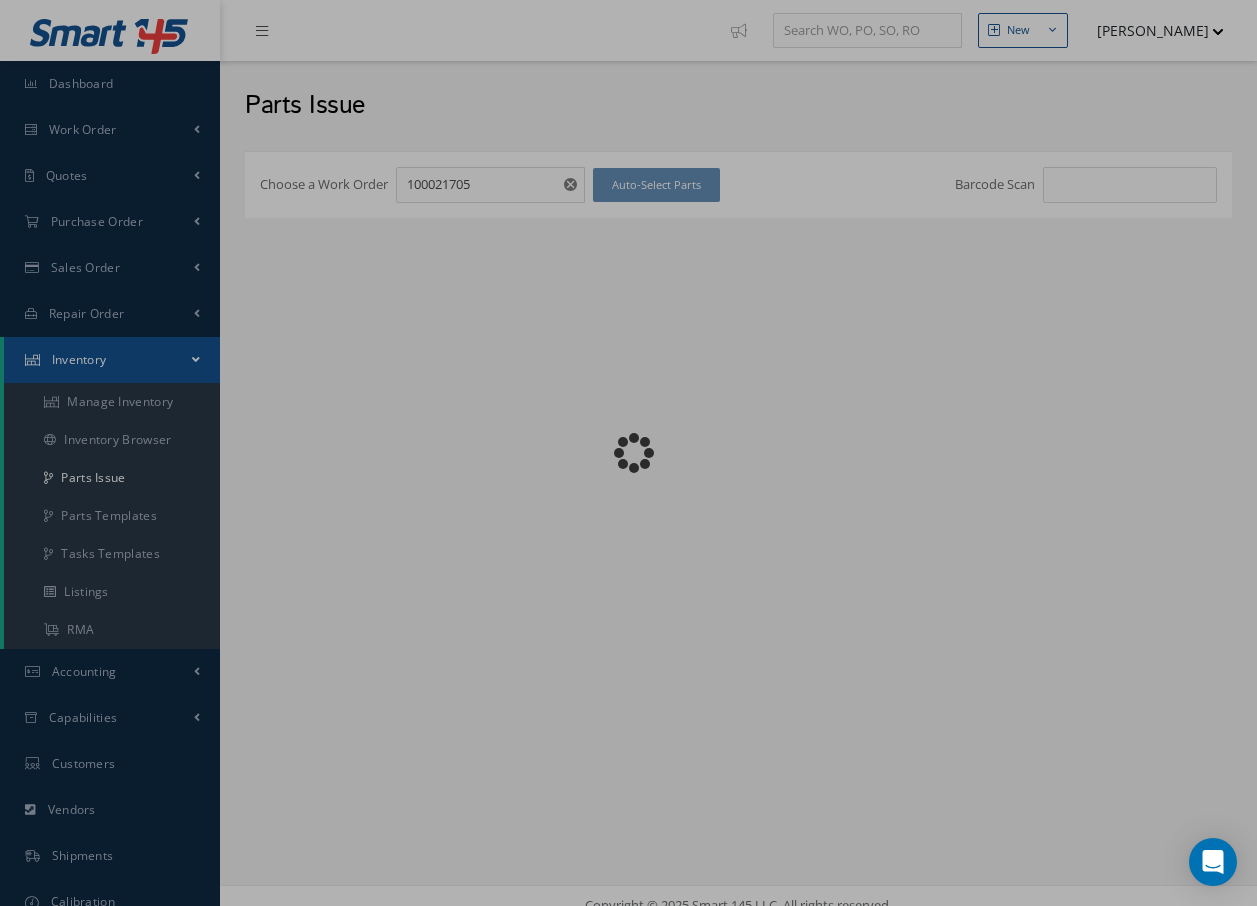 checkbox on "false" 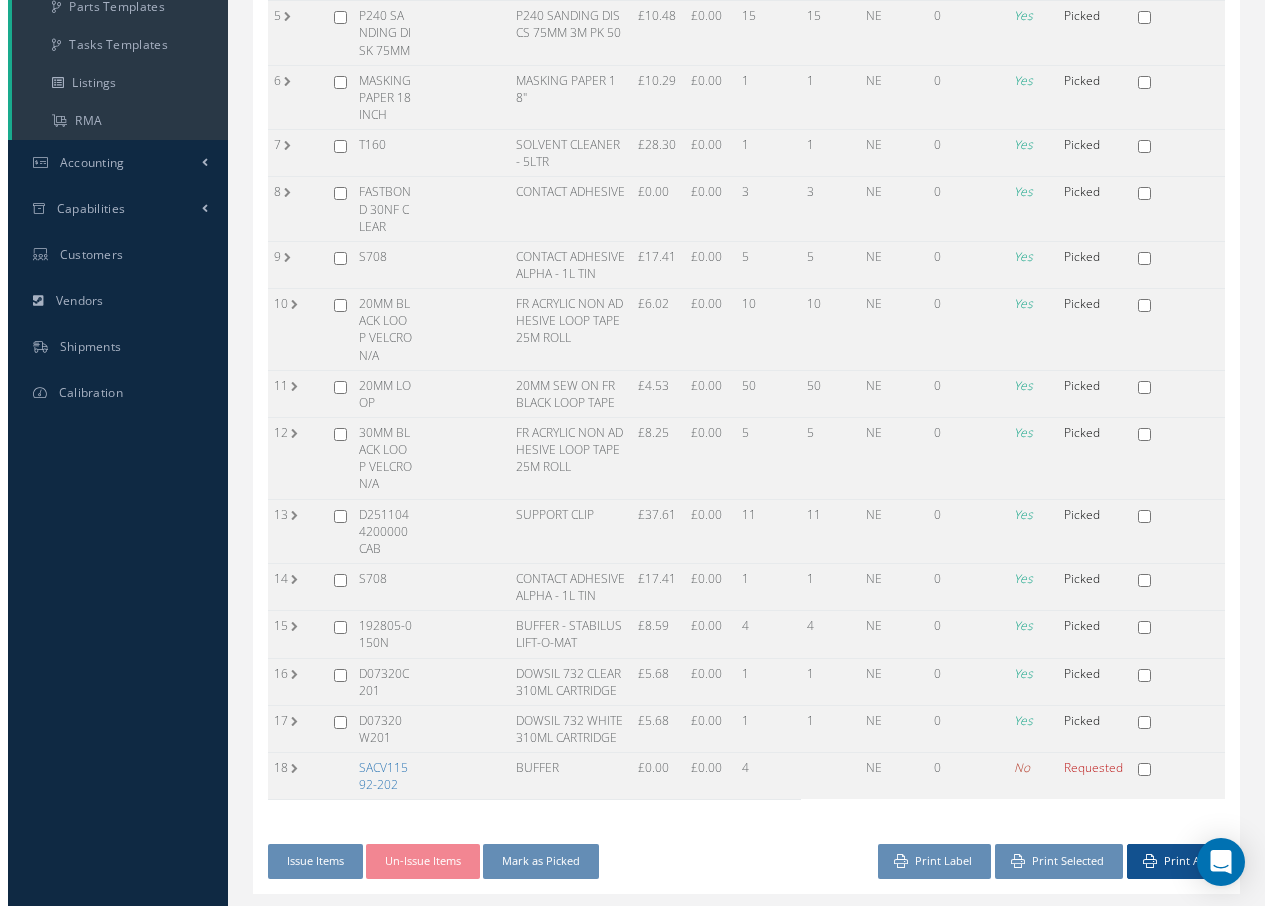 scroll, scrollTop: 562, scrollLeft: 0, axis: vertical 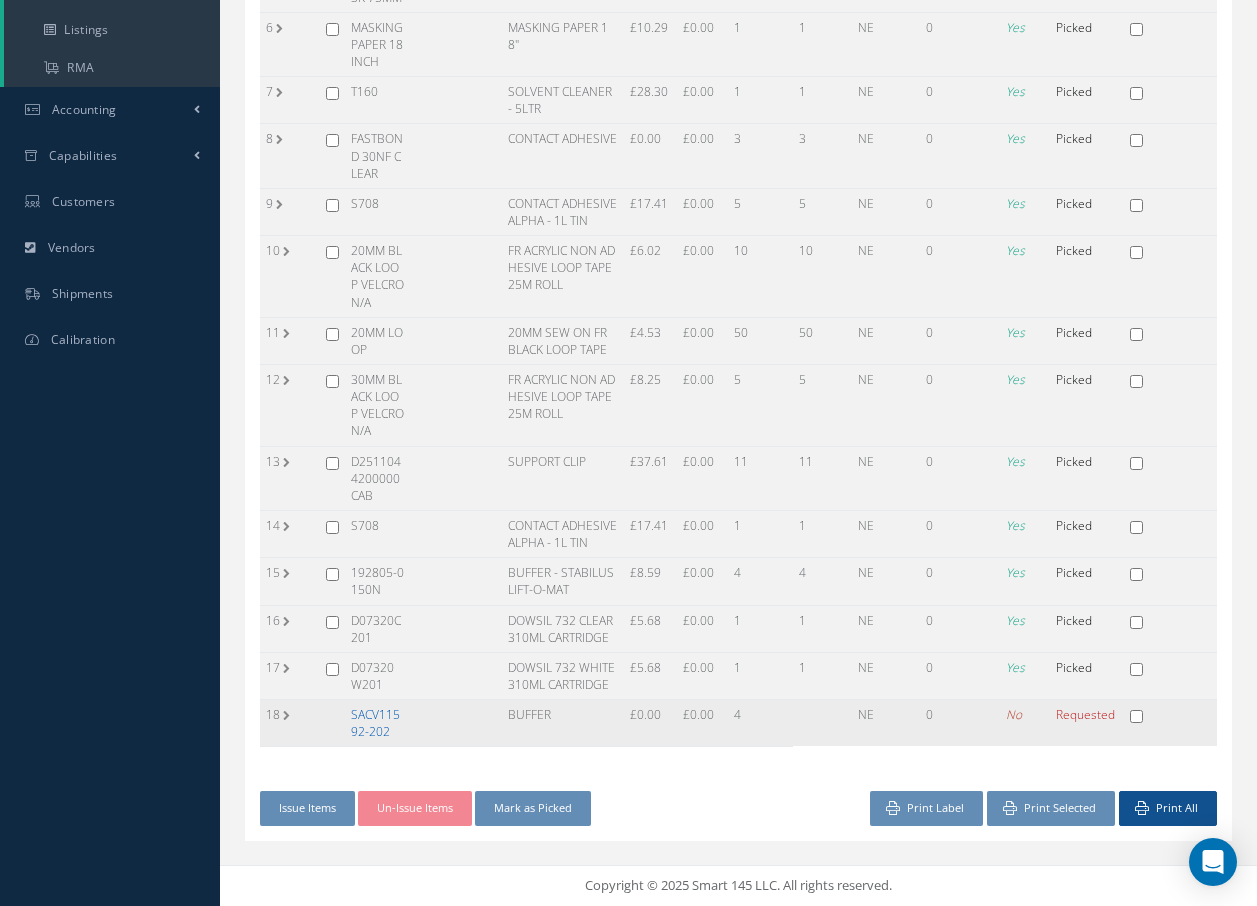 click on "SACV11592-202" at bounding box center [375, 723] 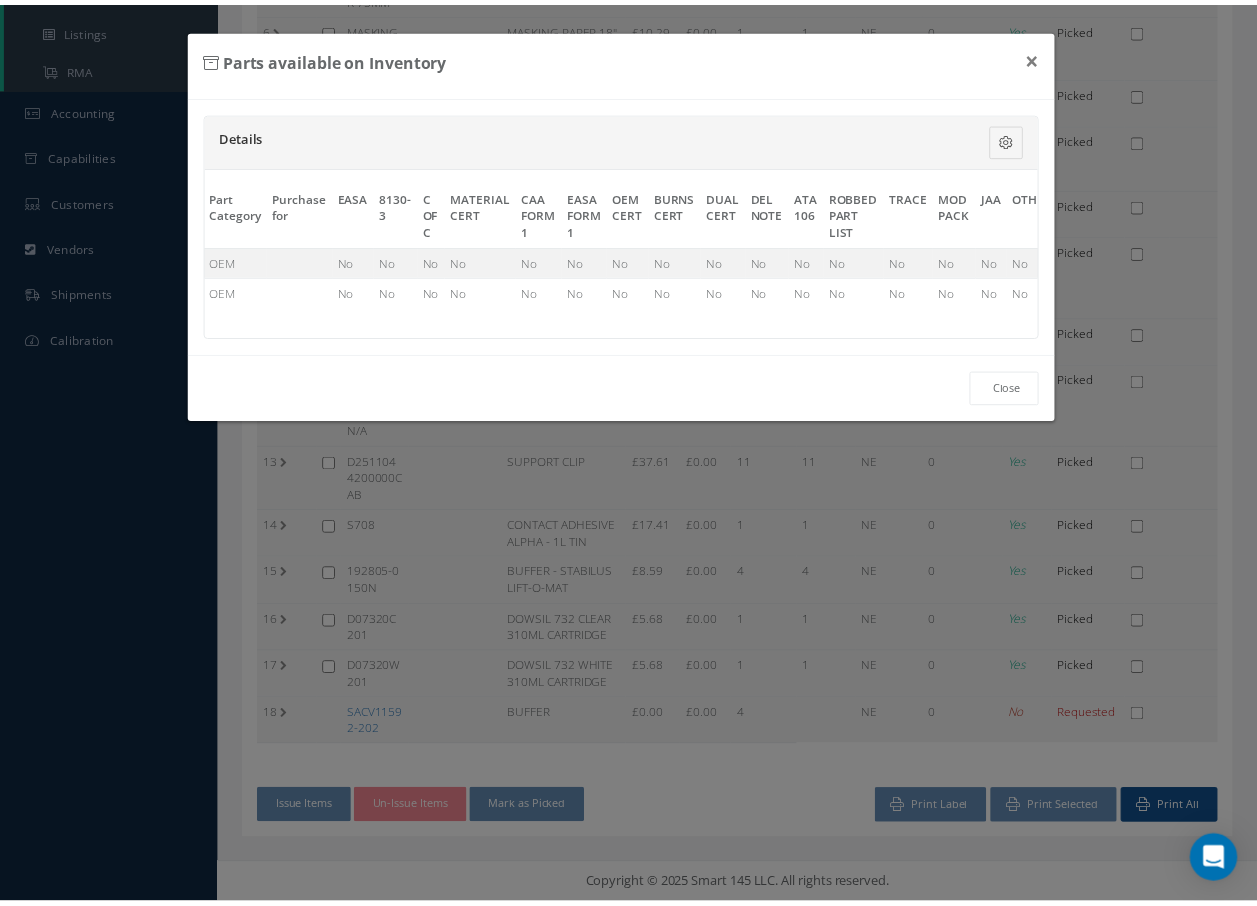scroll, scrollTop: 0, scrollLeft: 907, axis: horizontal 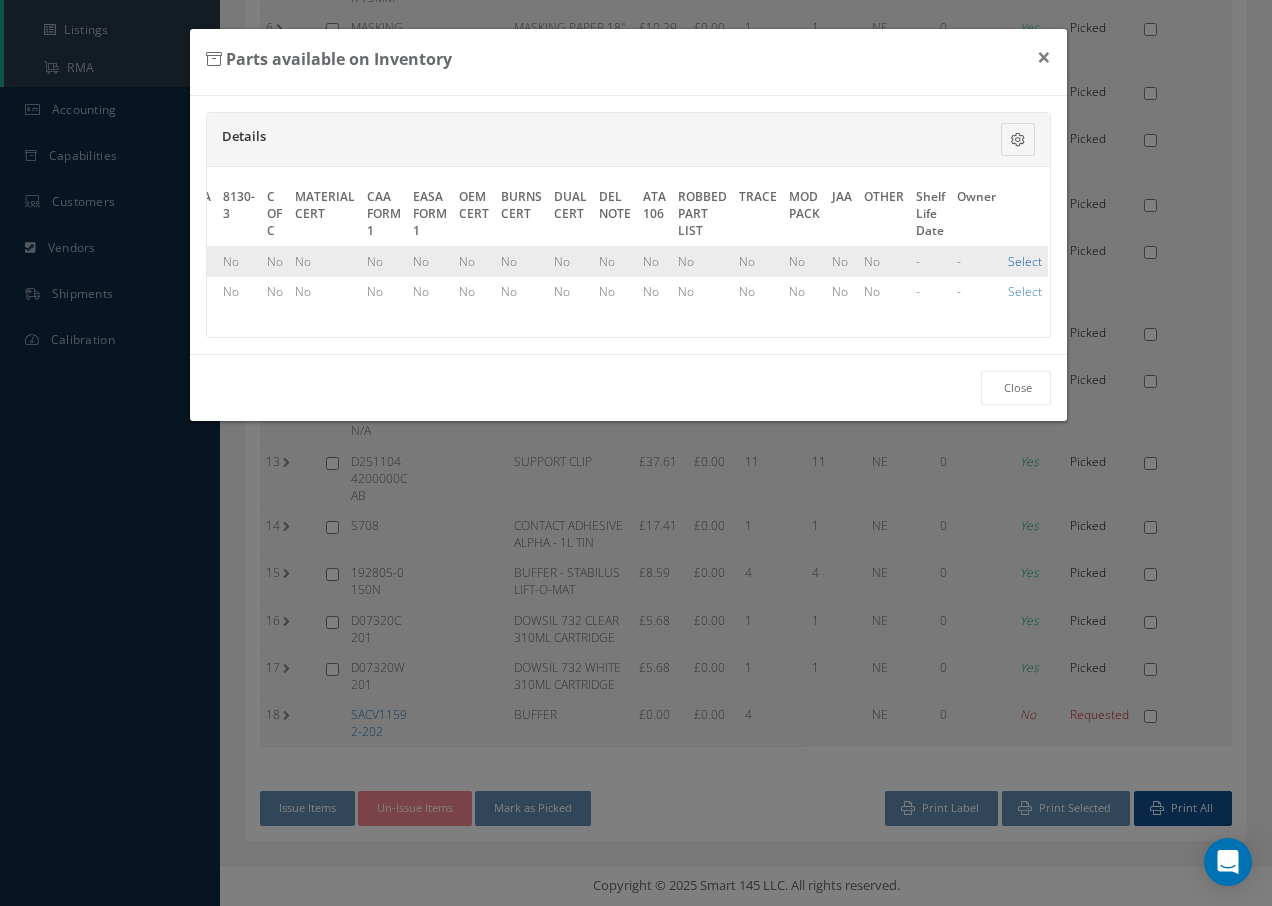 click on "Select" at bounding box center [1025, 261] 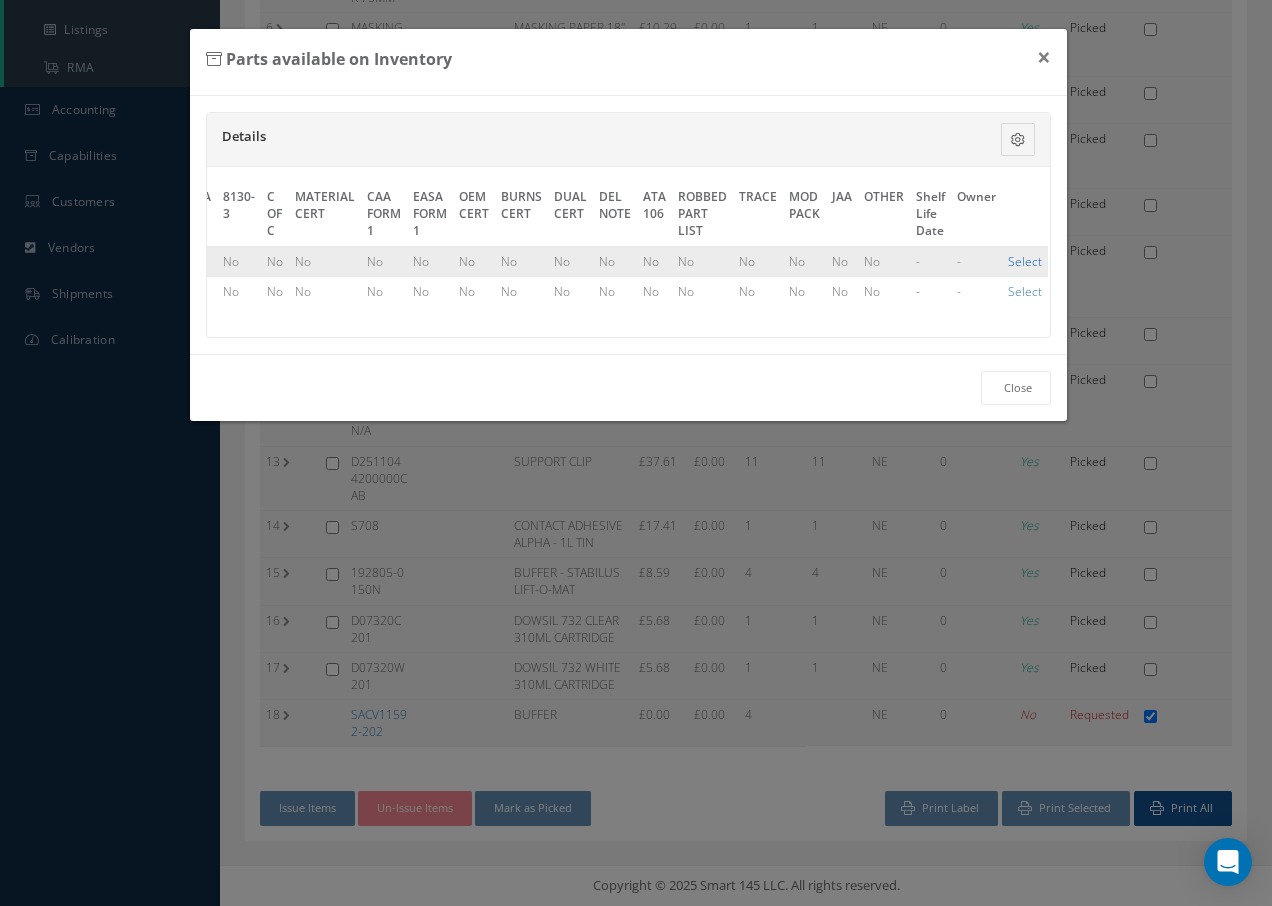 checkbox on "true" 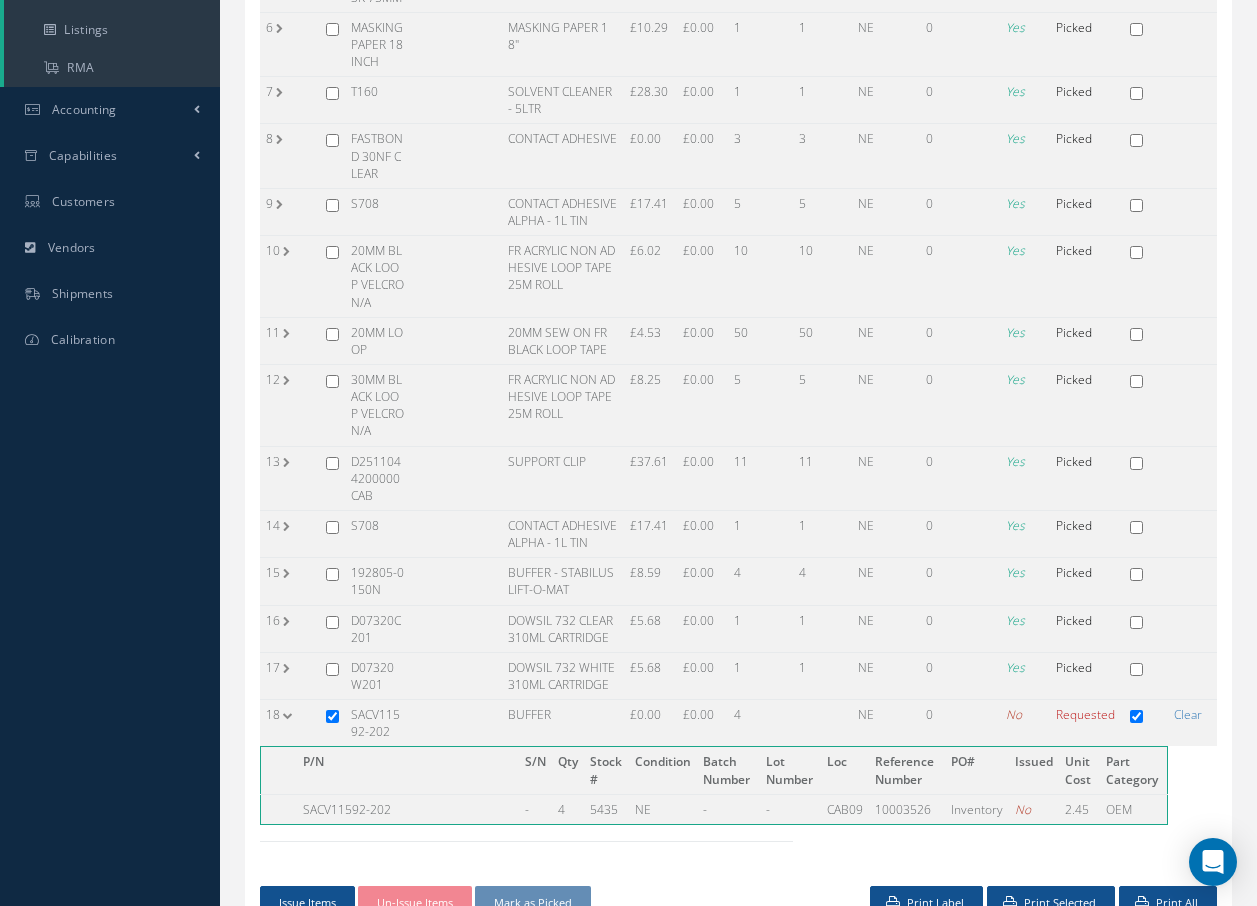 scroll, scrollTop: 656, scrollLeft: 0, axis: vertical 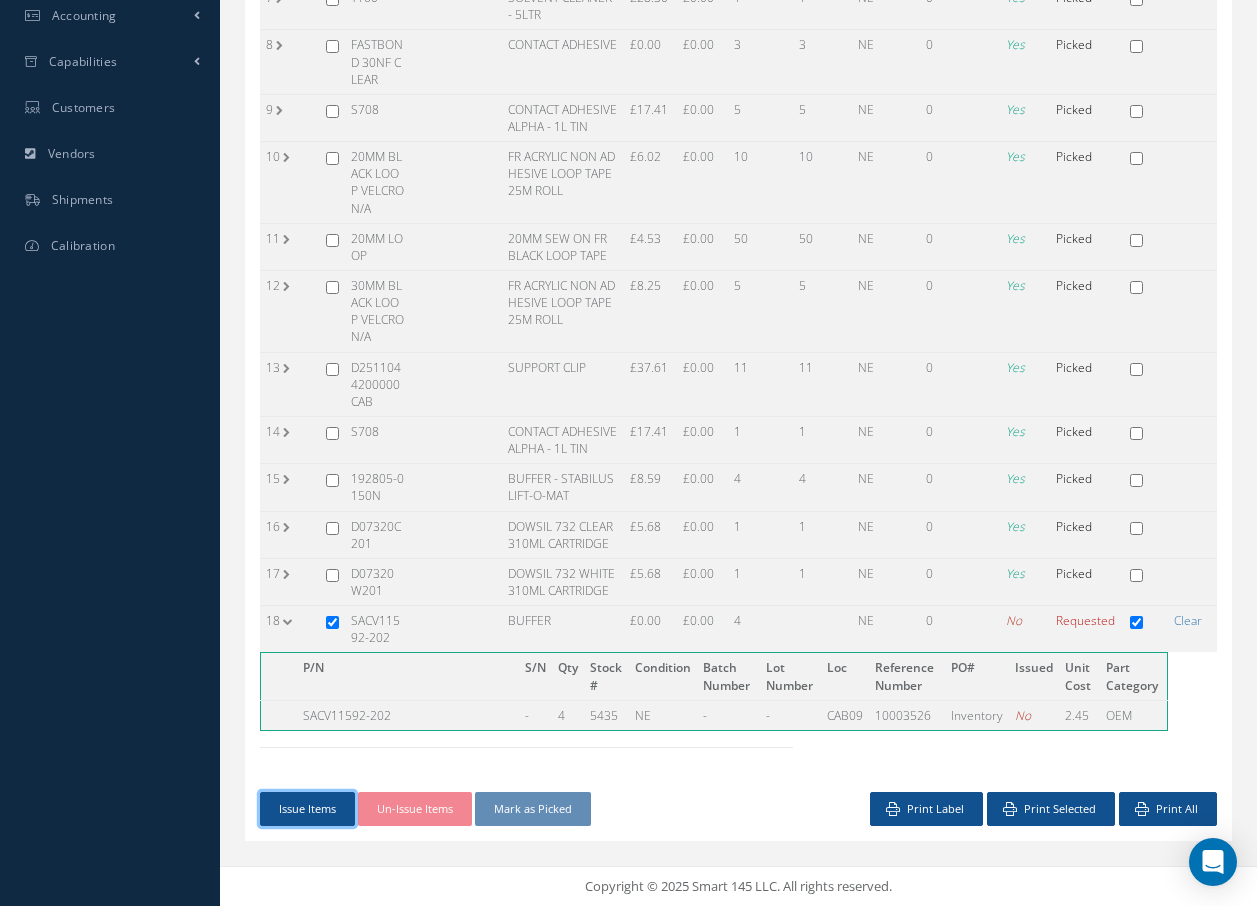 click on "Issue Items" at bounding box center (307, 809) 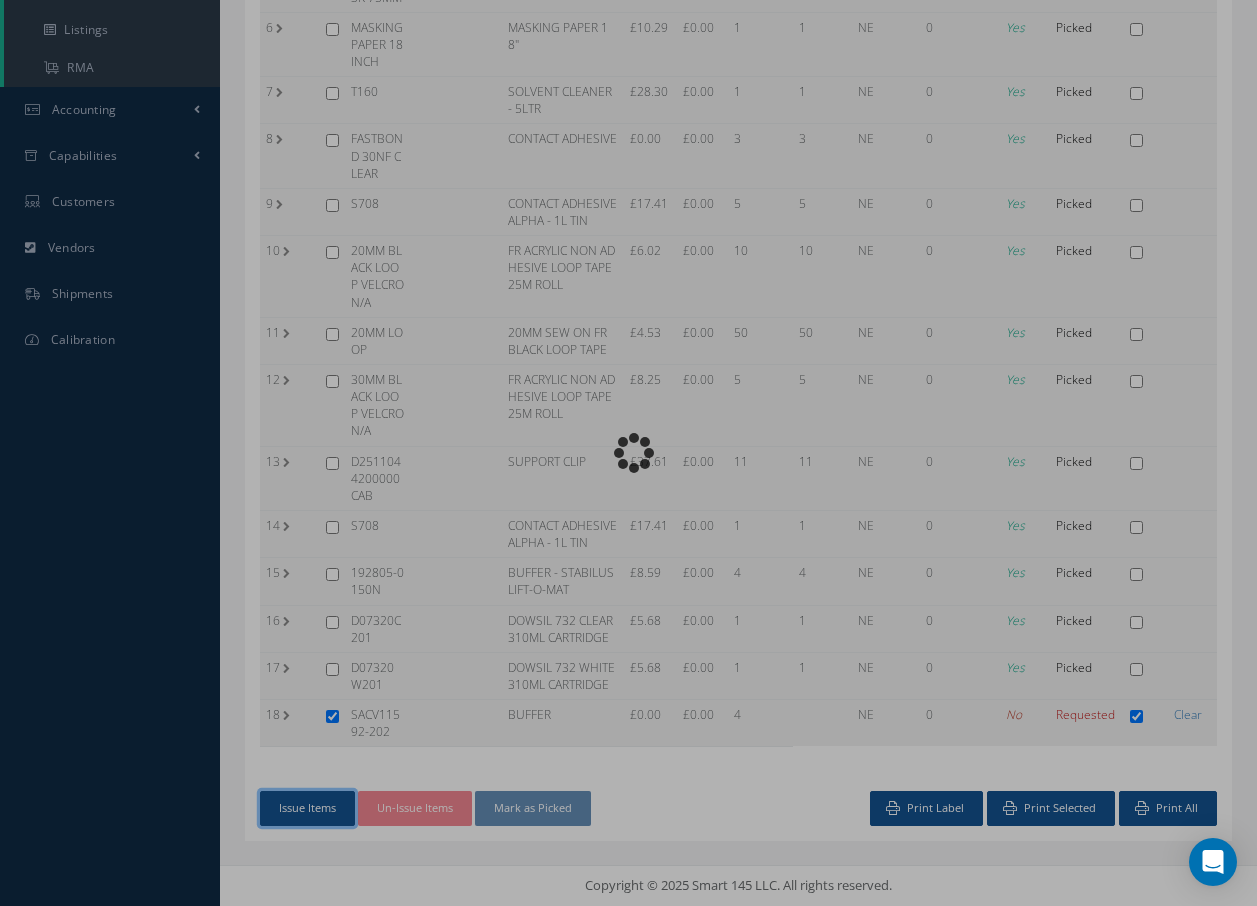 scroll, scrollTop: 562, scrollLeft: 0, axis: vertical 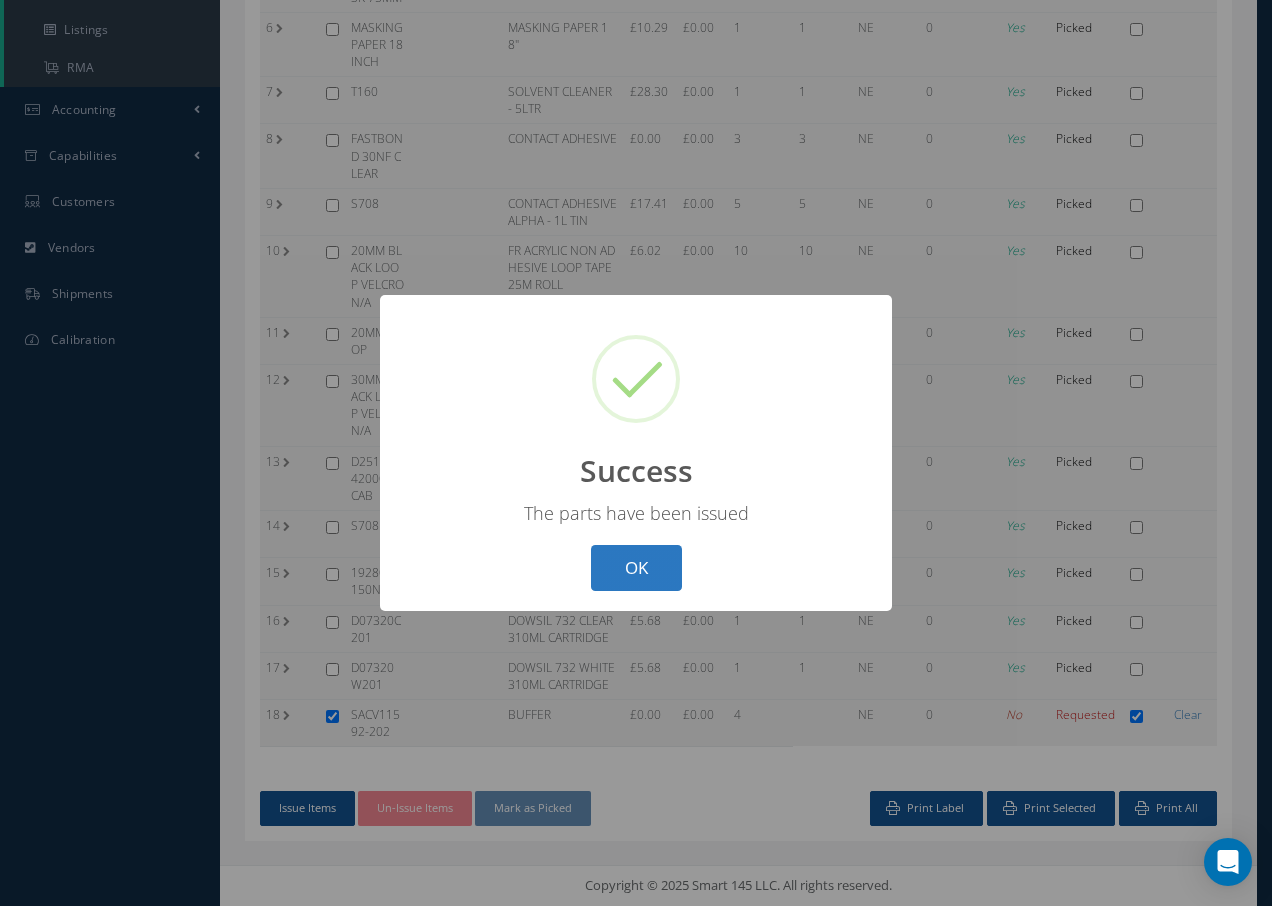 click on "OK" at bounding box center [636, 568] 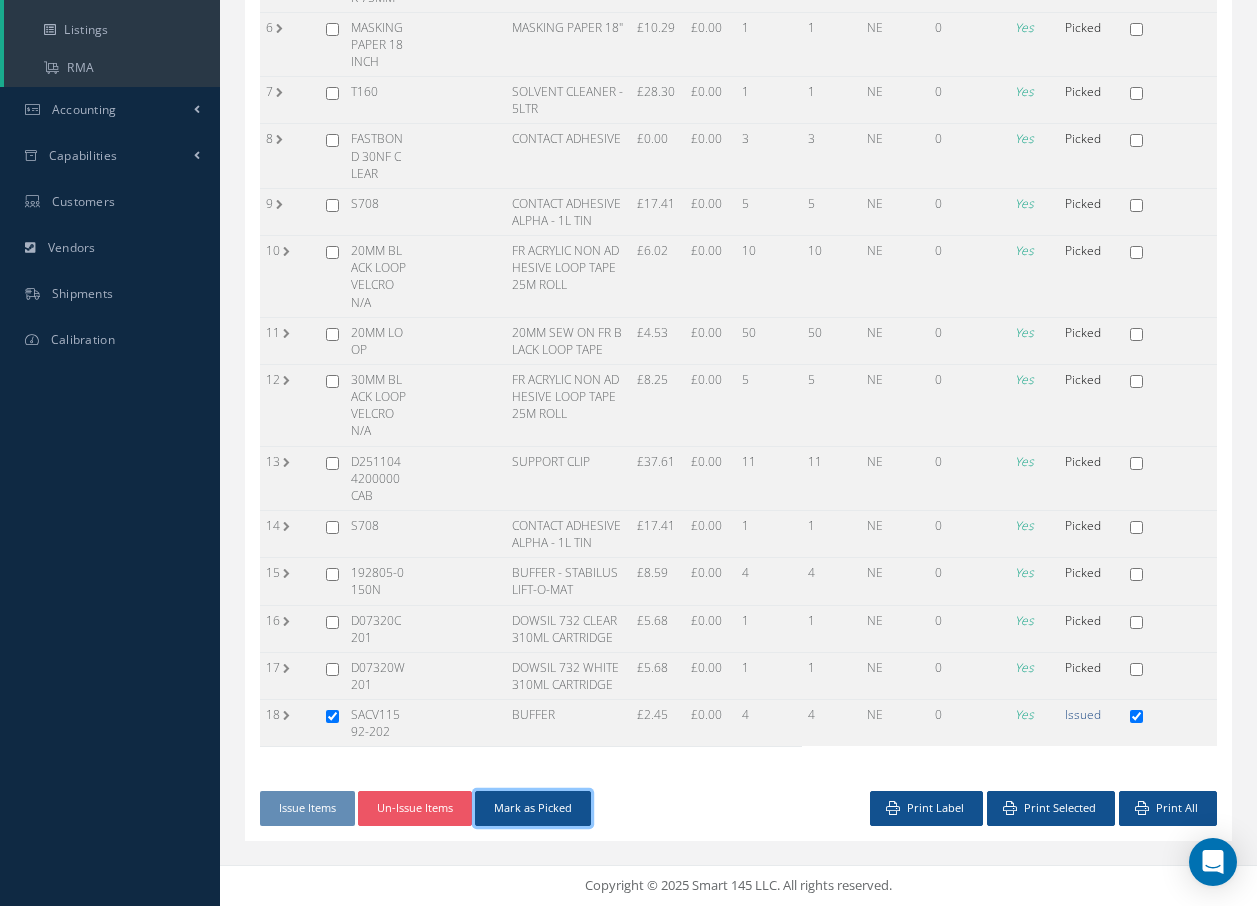 click on "Mark as Picked" at bounding box center [533, 808] 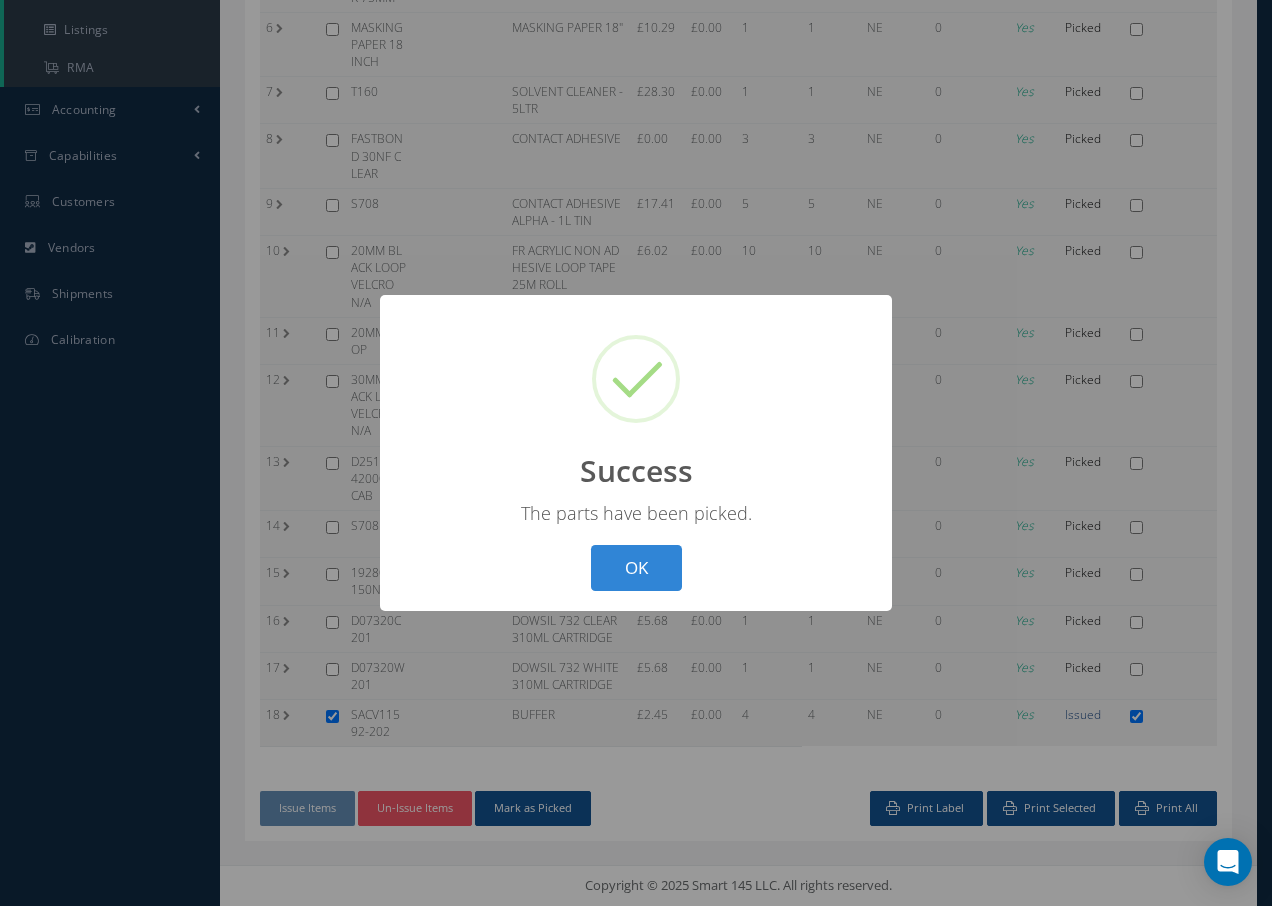 click on "OK" at bounding box center (636, 568) 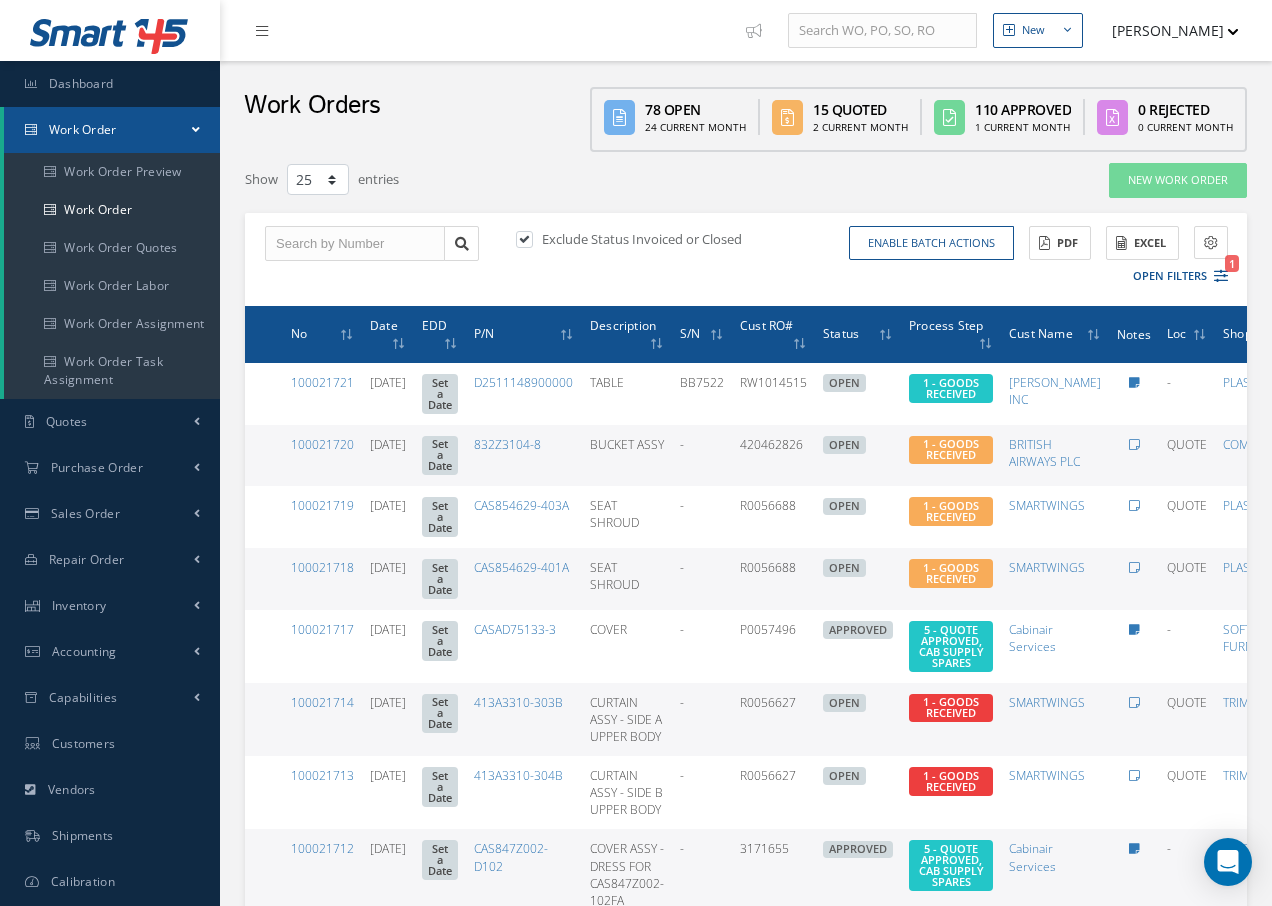 select on "25" 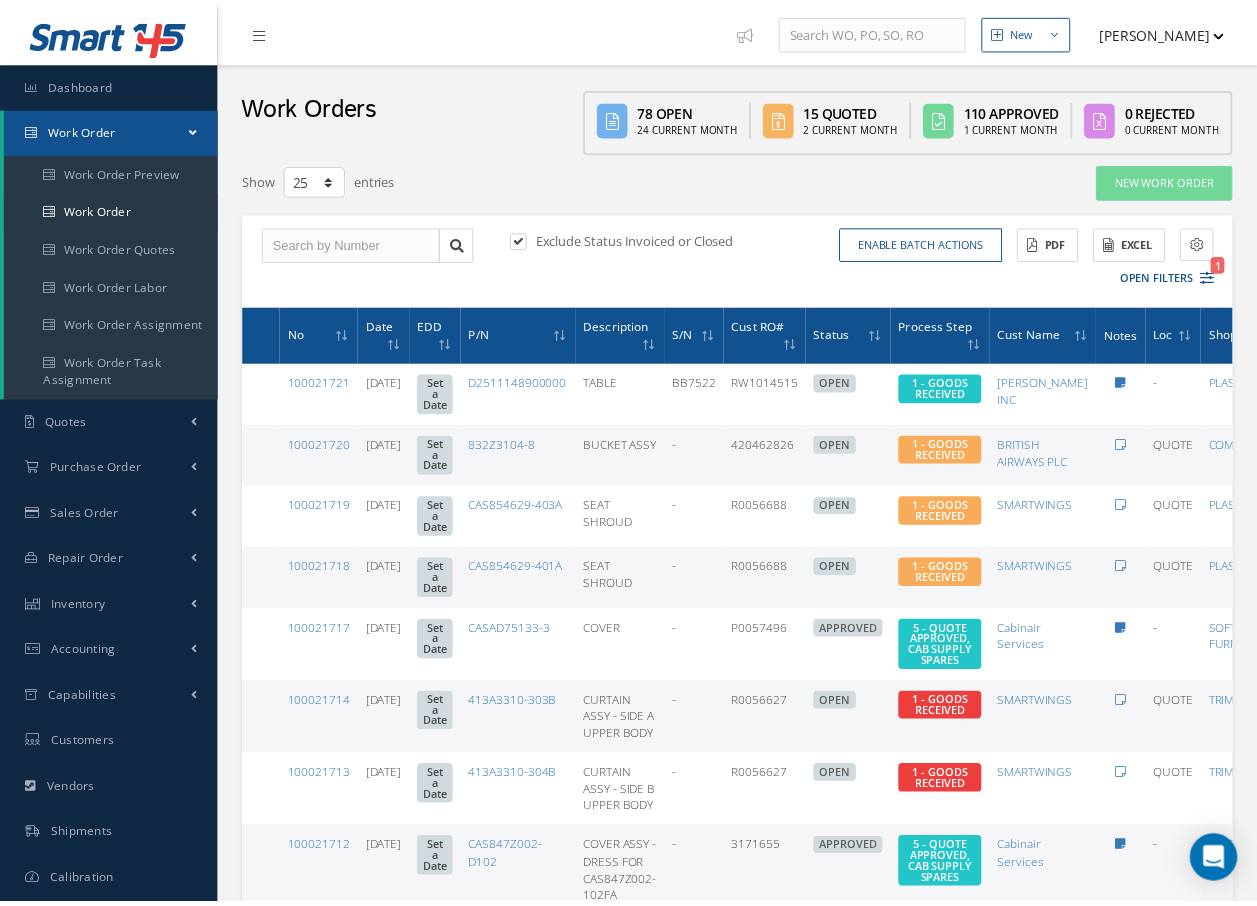 scroll, scrollTop: 0, scrollLeft: 0, axis: both 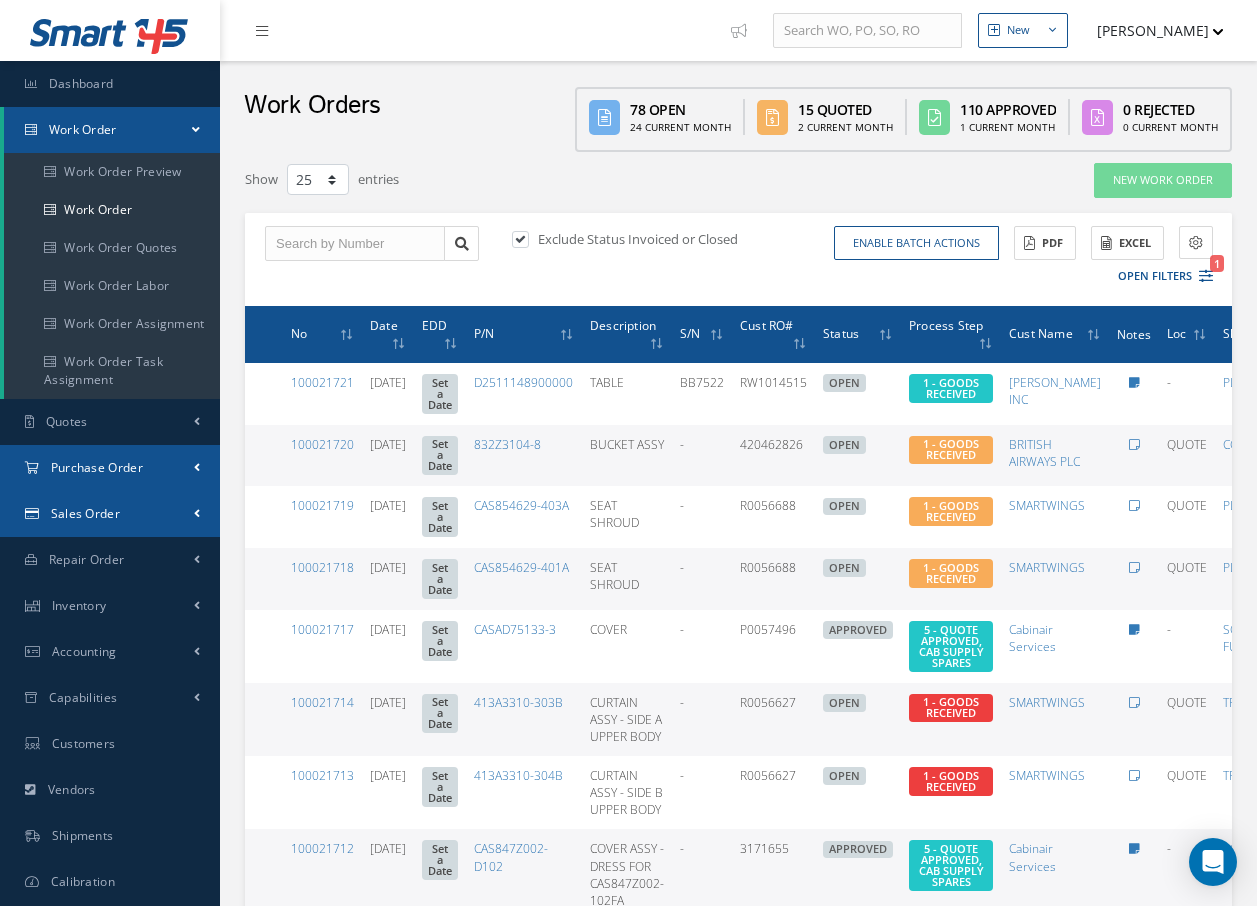 click on "Purchase Order" at bounding box center [97, 467] 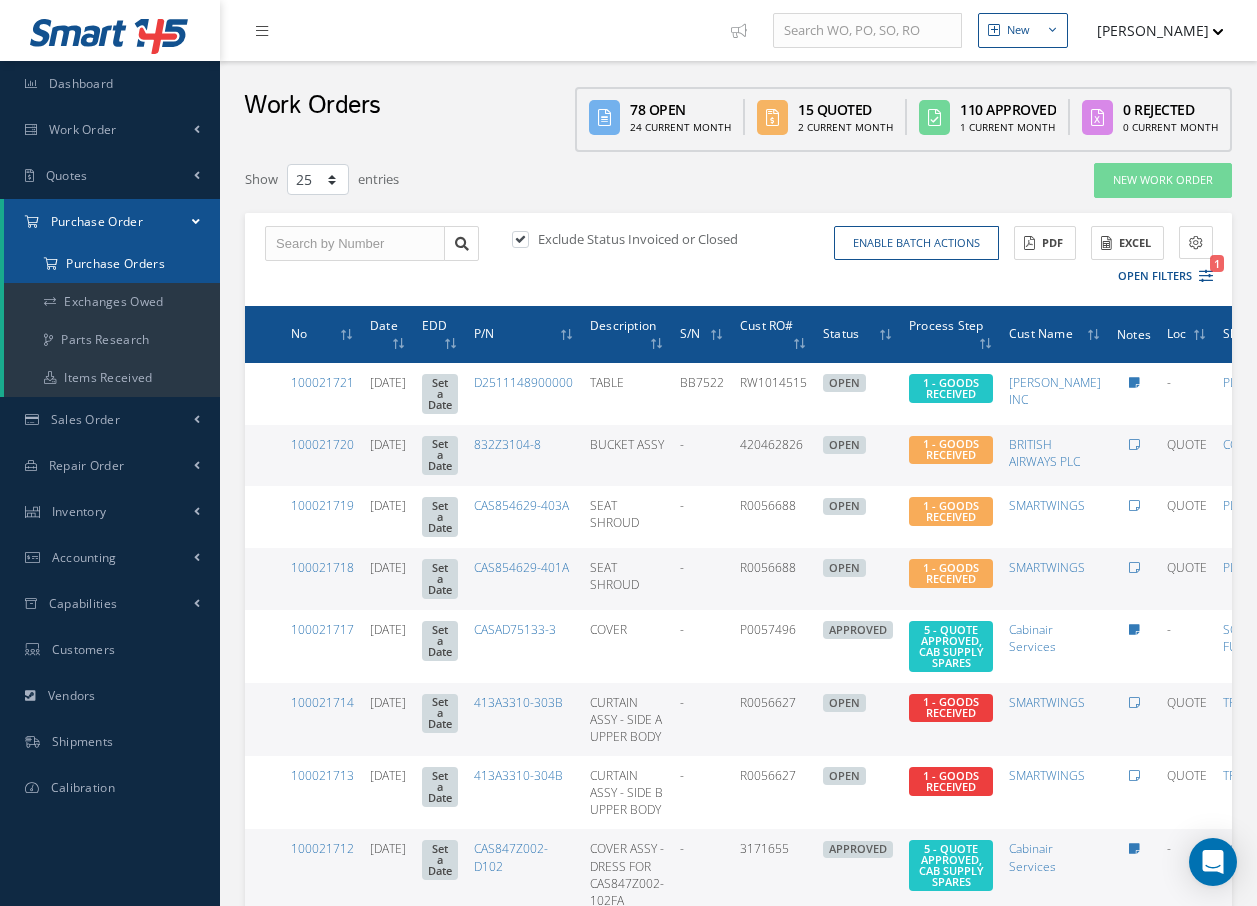 click on "Purchase Orders" at bounding box center [112, 264] 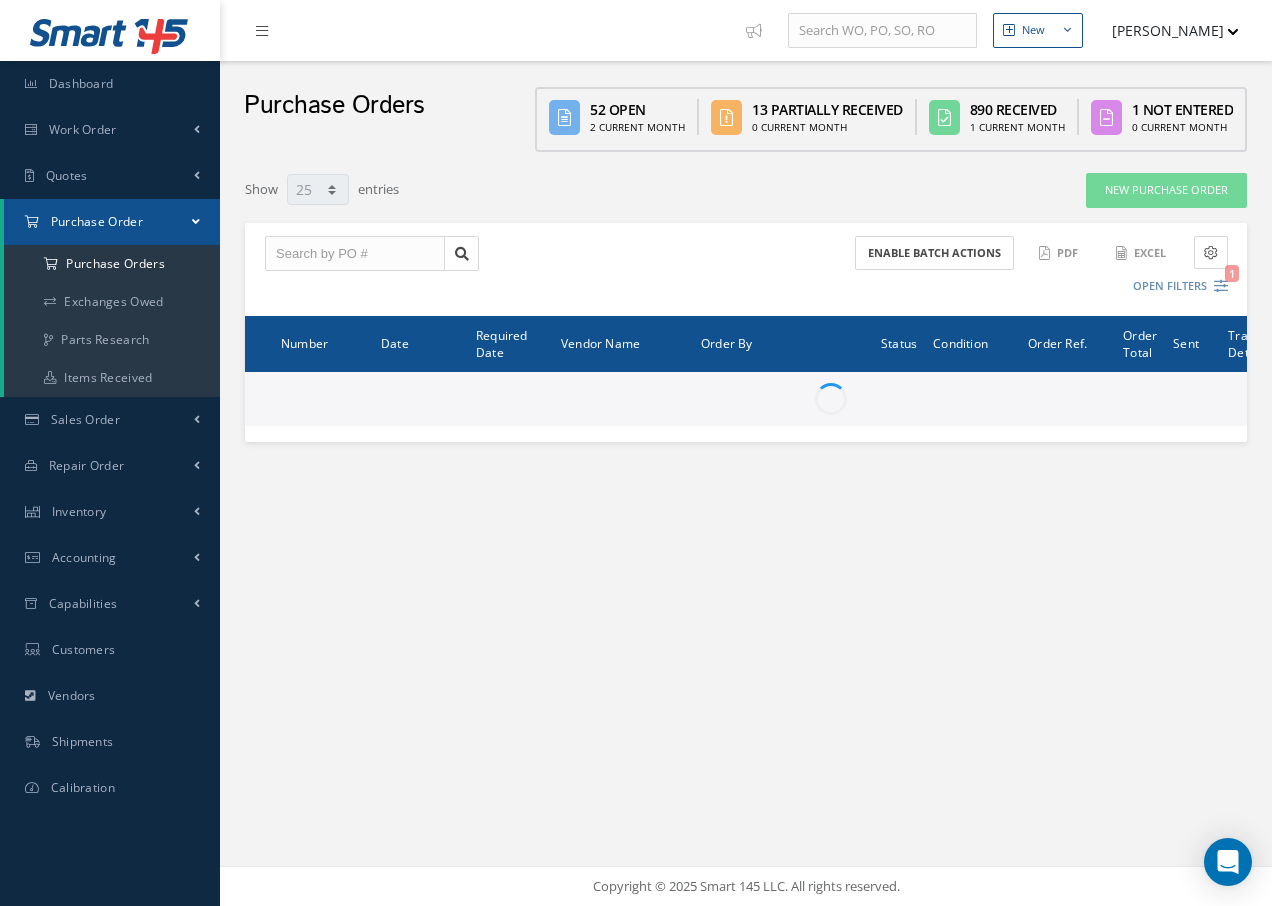 select on "25" 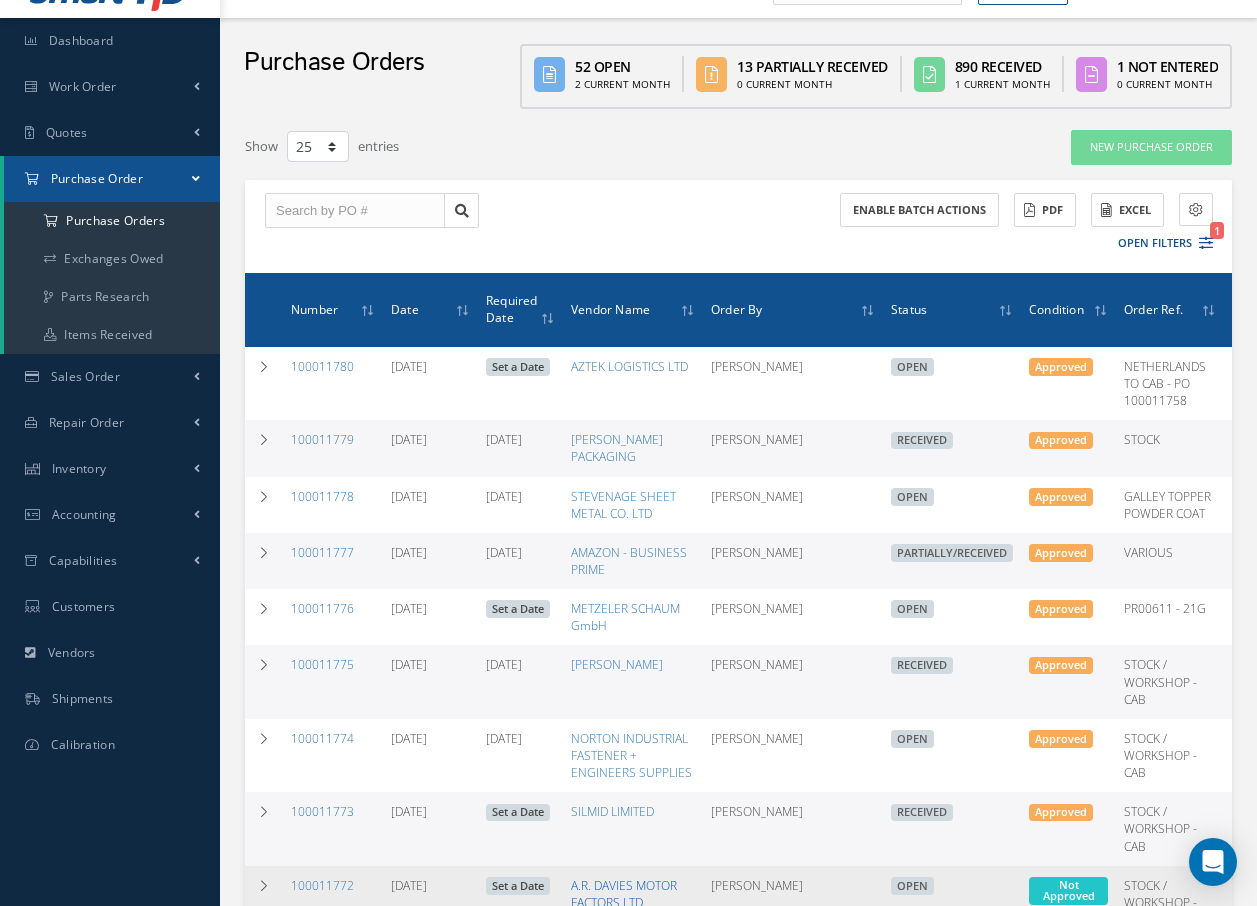 scroll, scrollTop: 0, scrollLeft: 0, axis: both 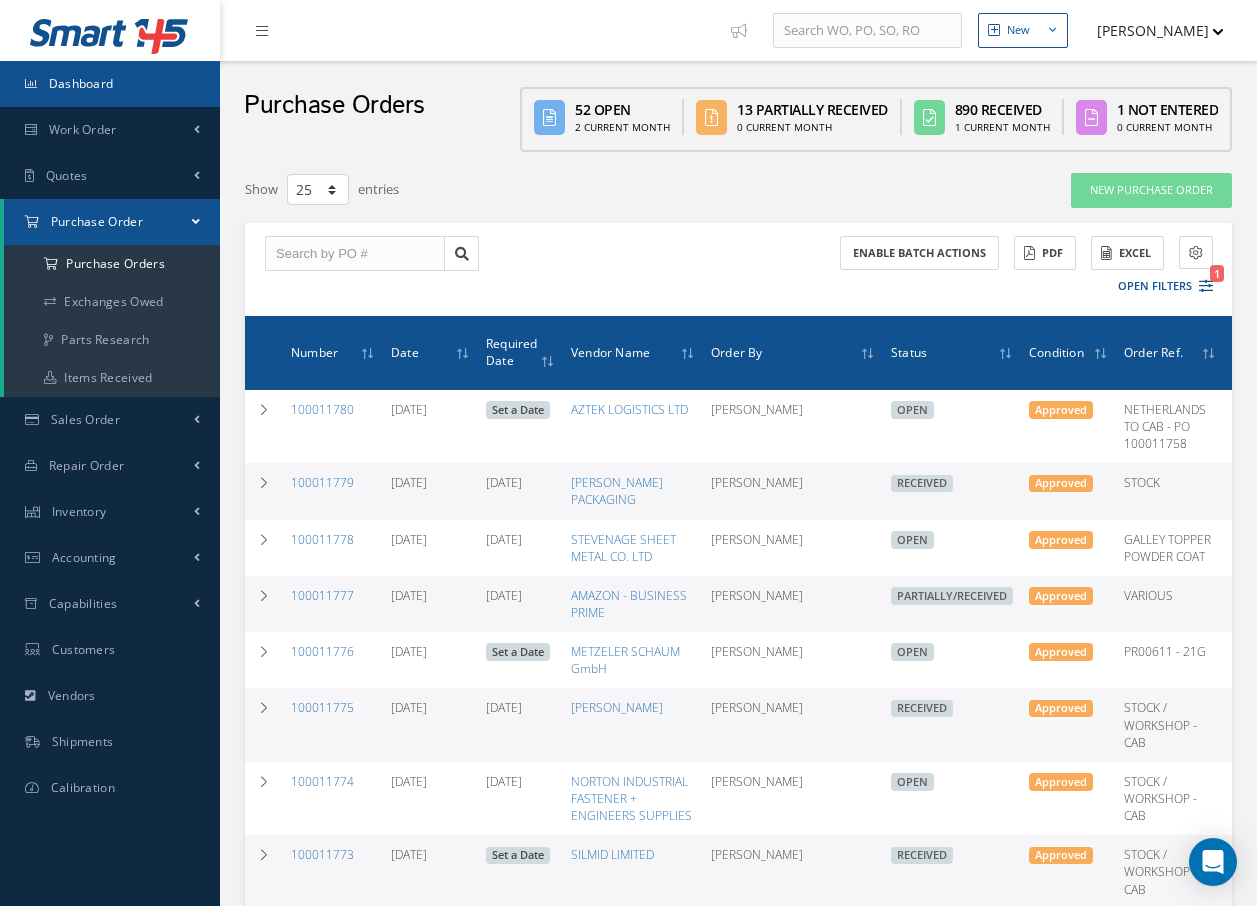 click on "Dashboard" at bounding box center [81, 83] 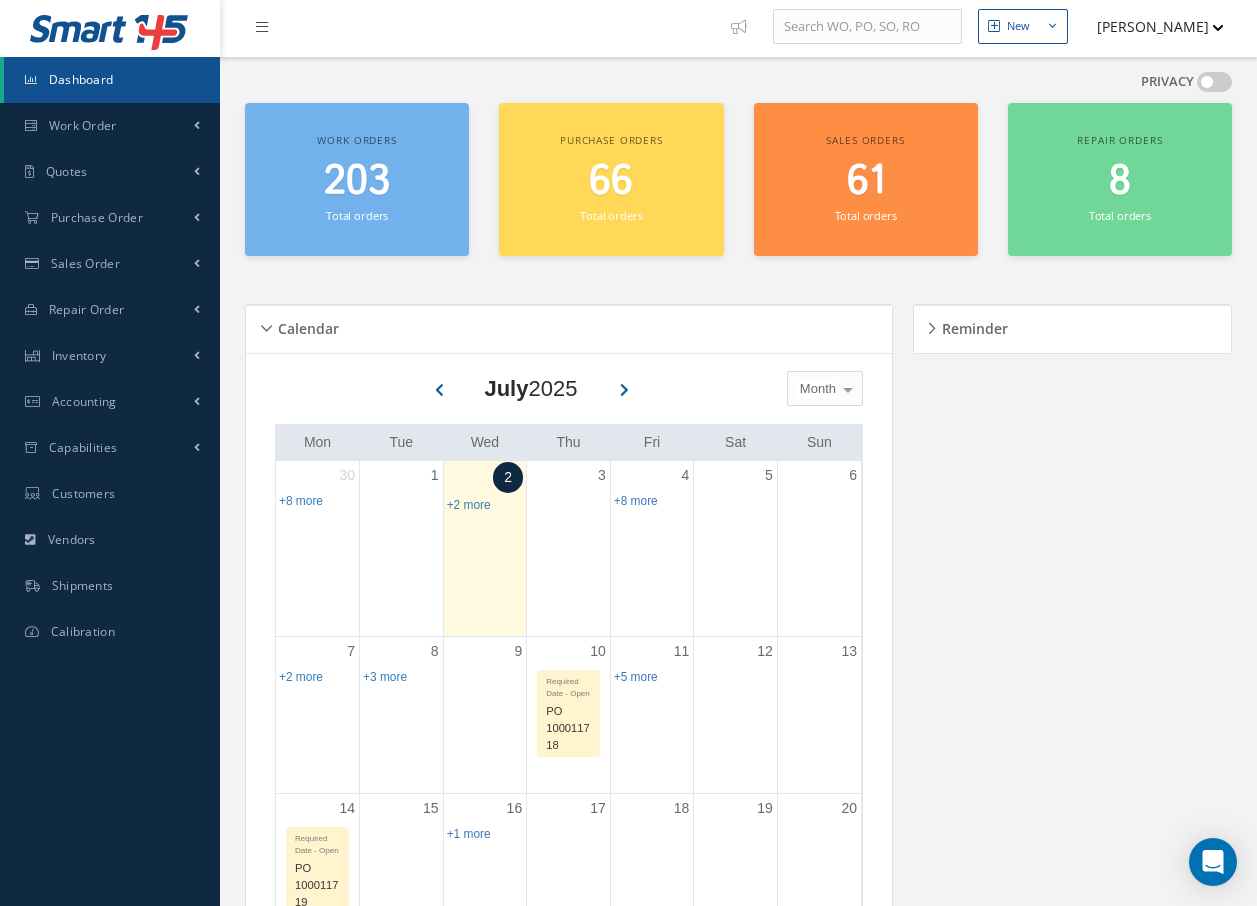 scroll, scrollTop: 0, scrollLeft: 0, axis: both 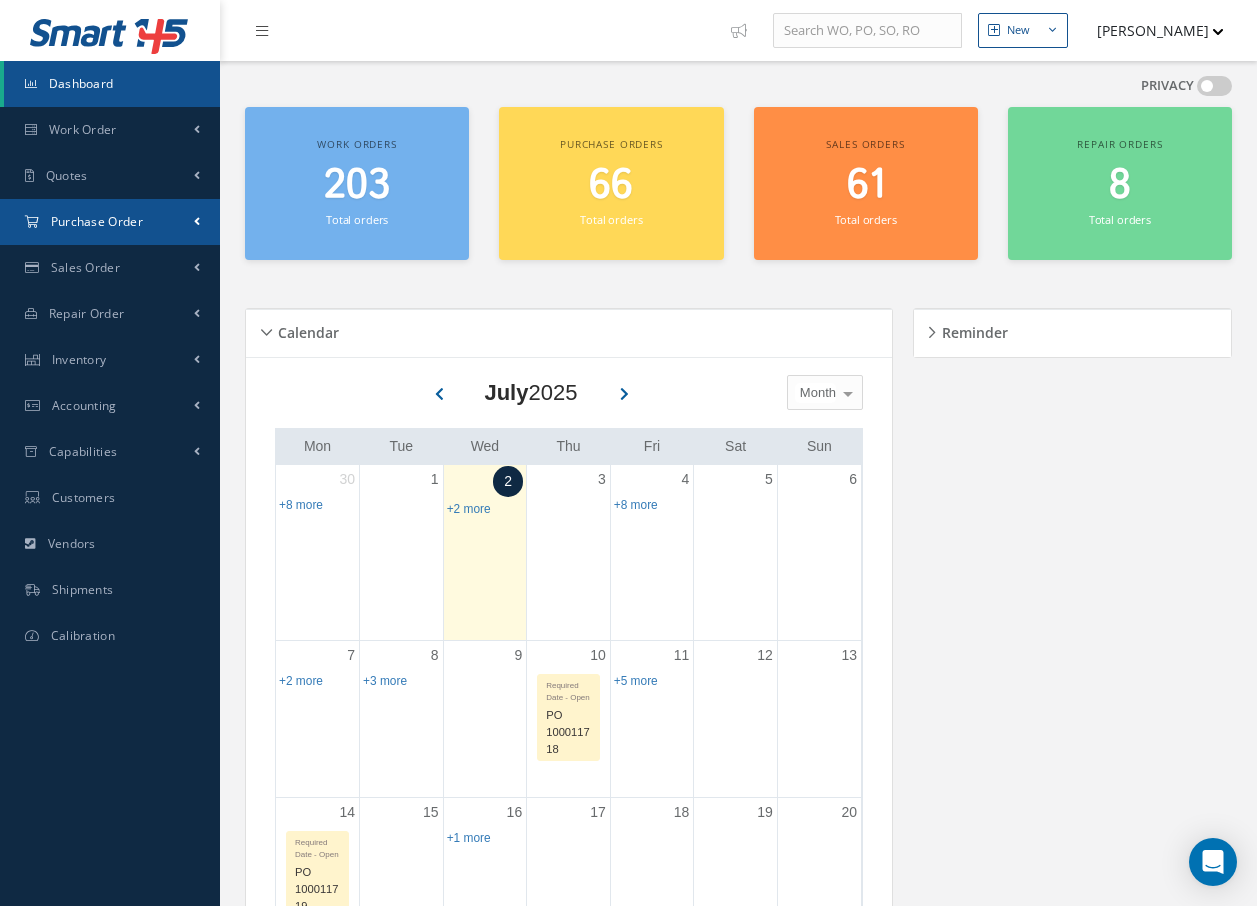 click on "Purchase Order" at bounding box center [97, 221] 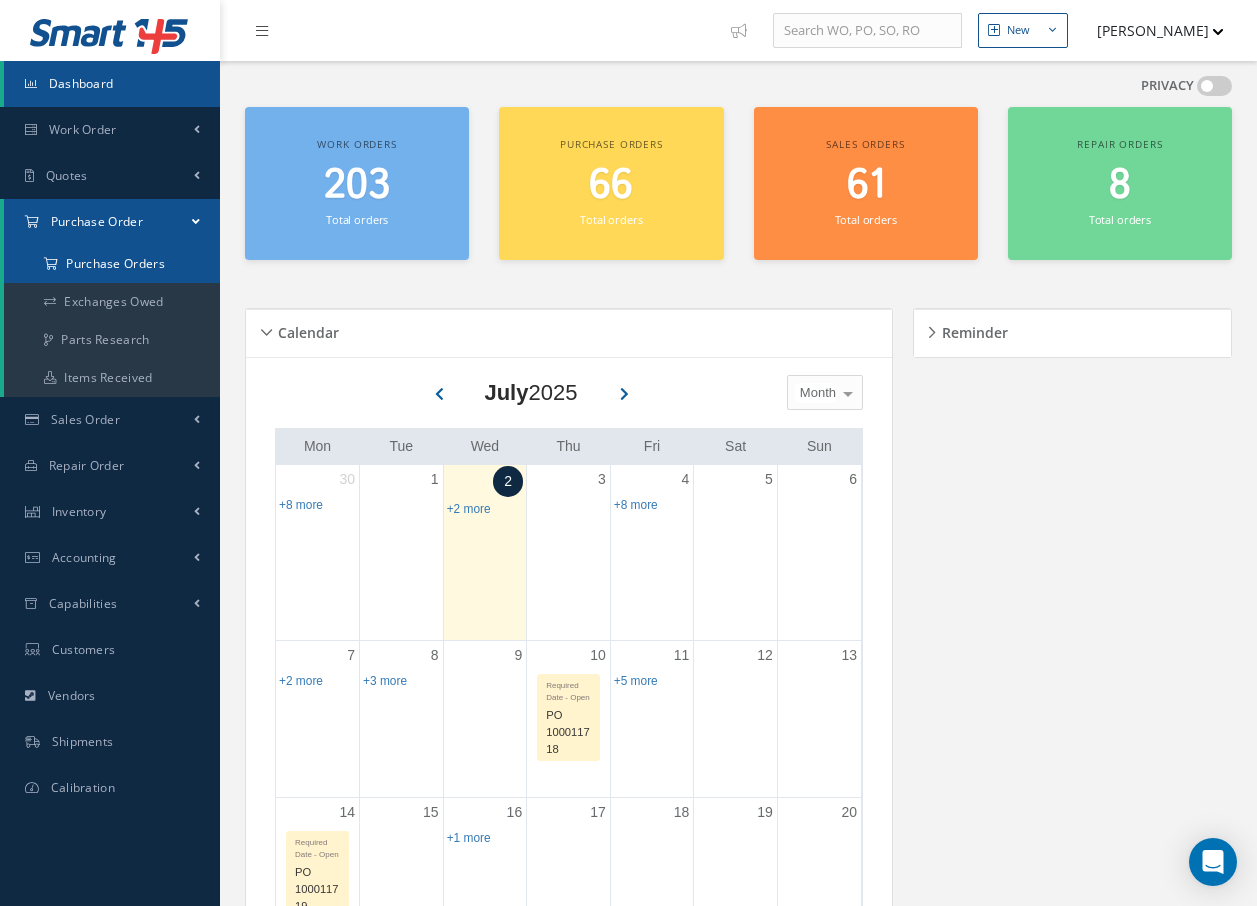 click on "Purchase Orders" at bounding box center (112, 264) 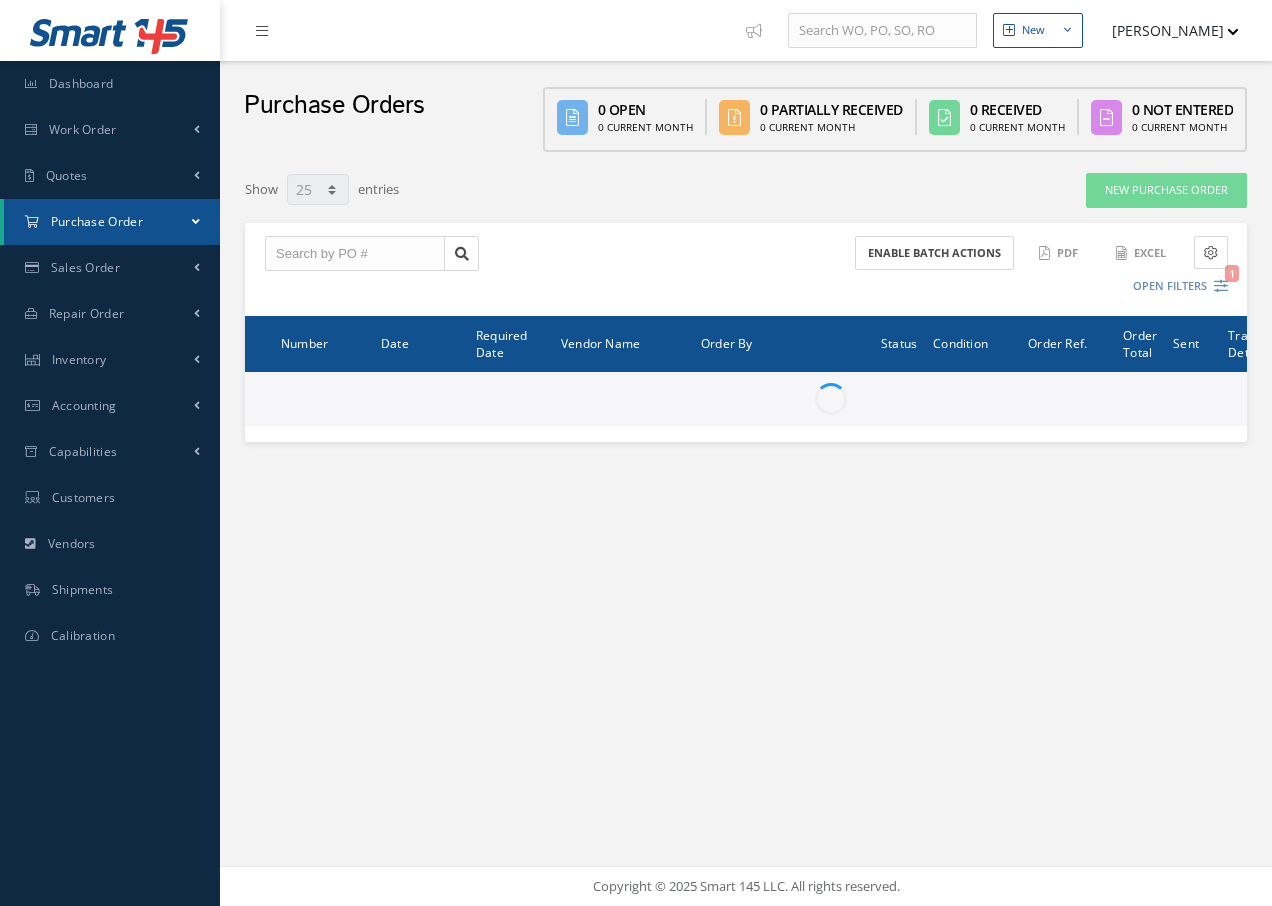 select on "25" 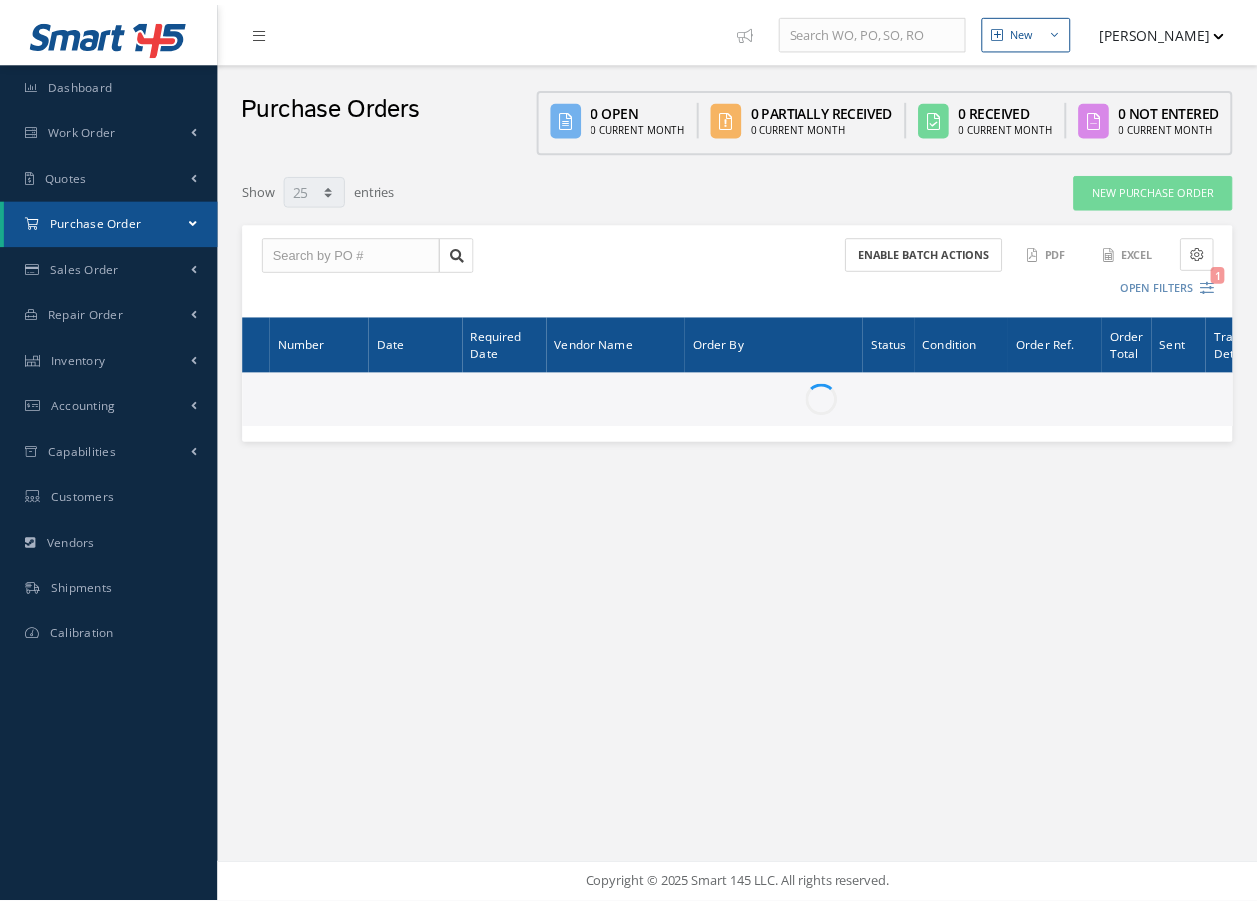 scroll, scrollTop: 0, scrollLeft: 0, axis: both 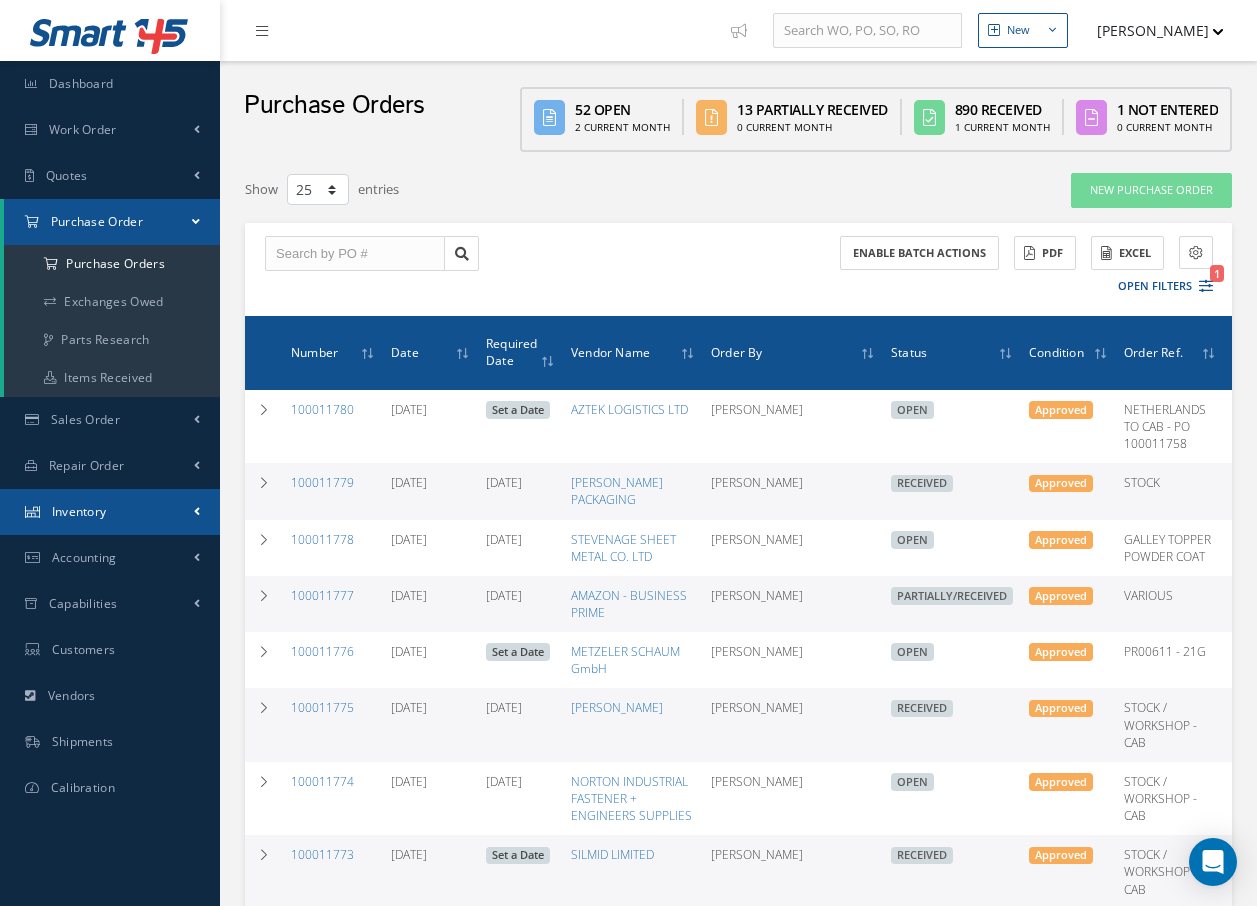 click on "Inventory" at bounding box center [110, 512] 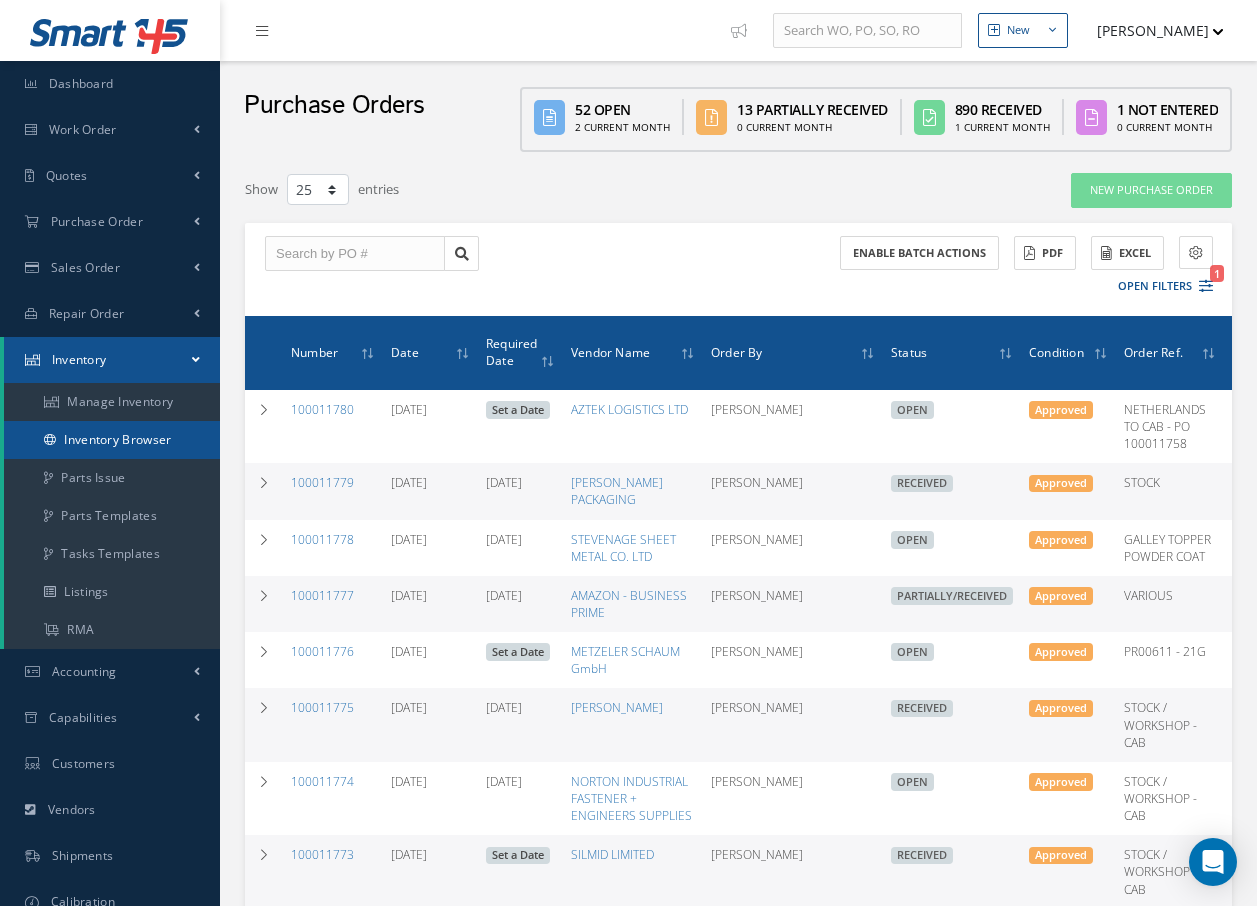 click on "Inventory Browser" at bounding box center [112, 440] 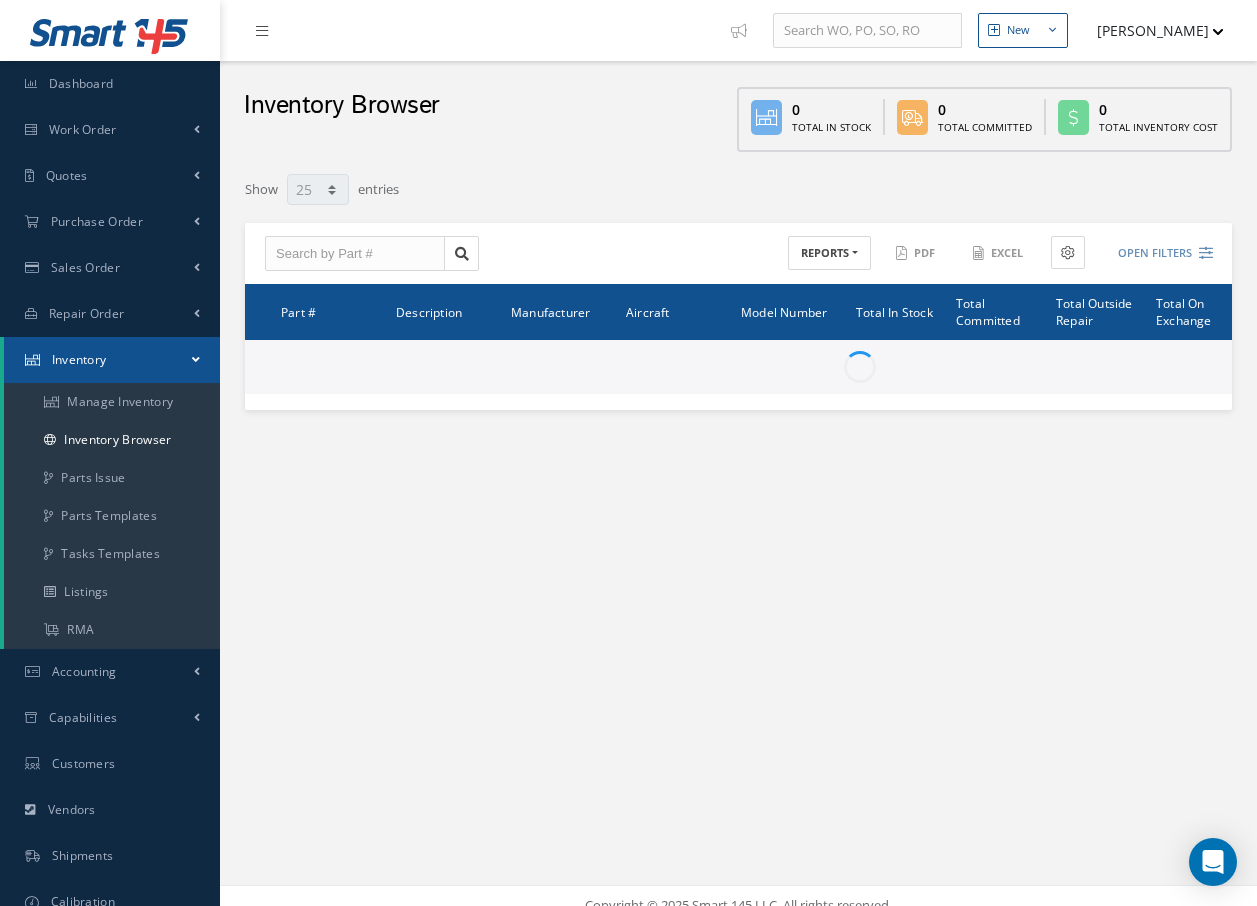 select on "25" 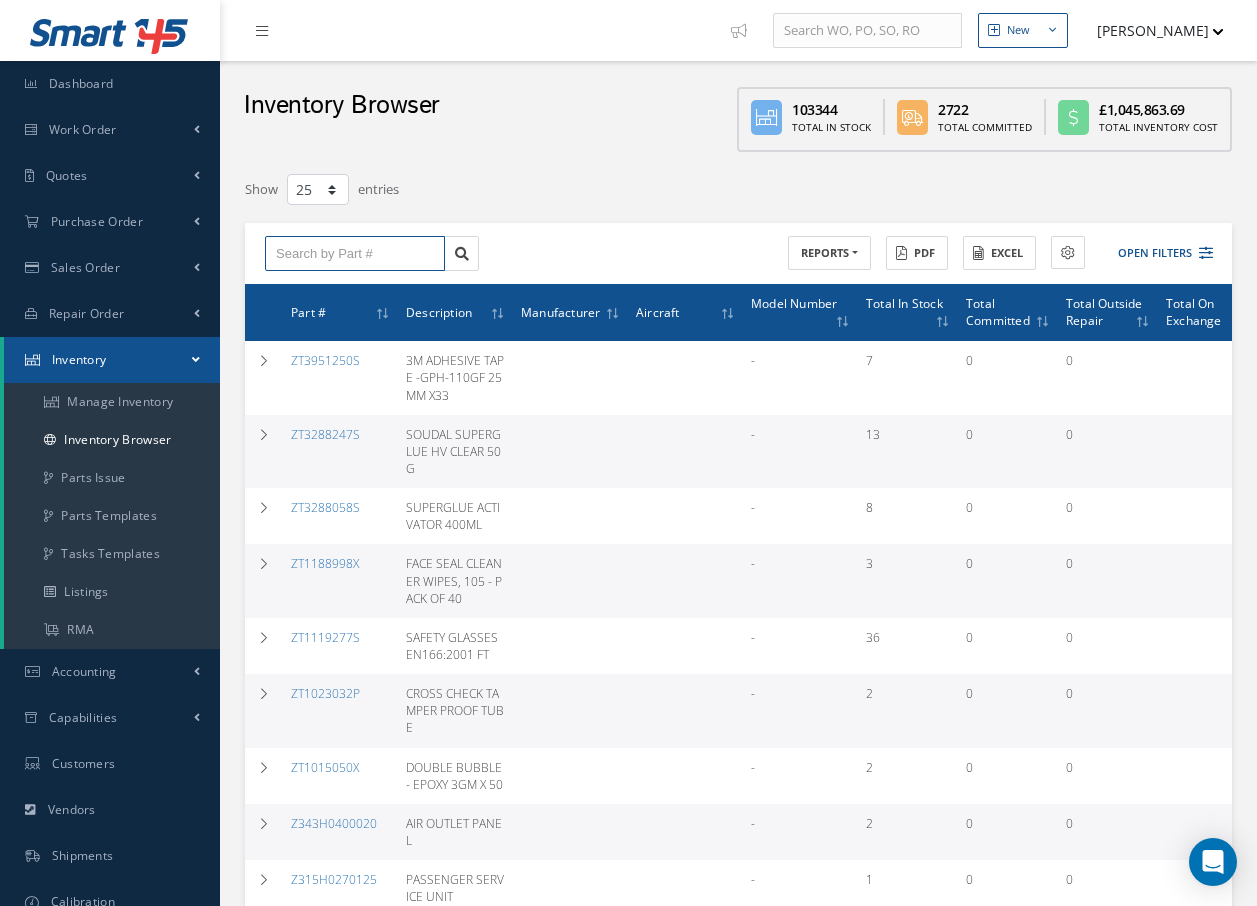 click at bounding box center [355, 254] 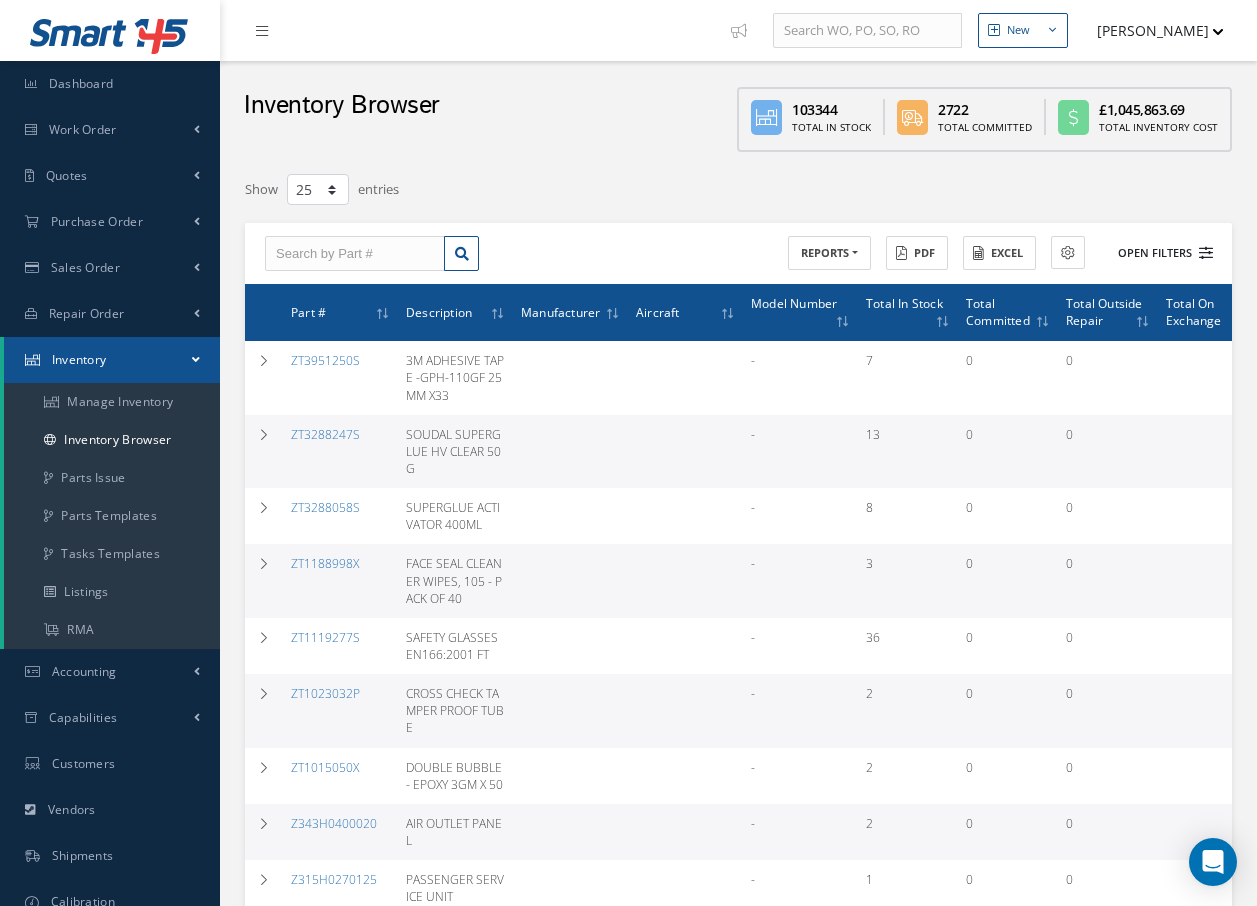 click on "Open Filters" at bounding box center (1156, 253) 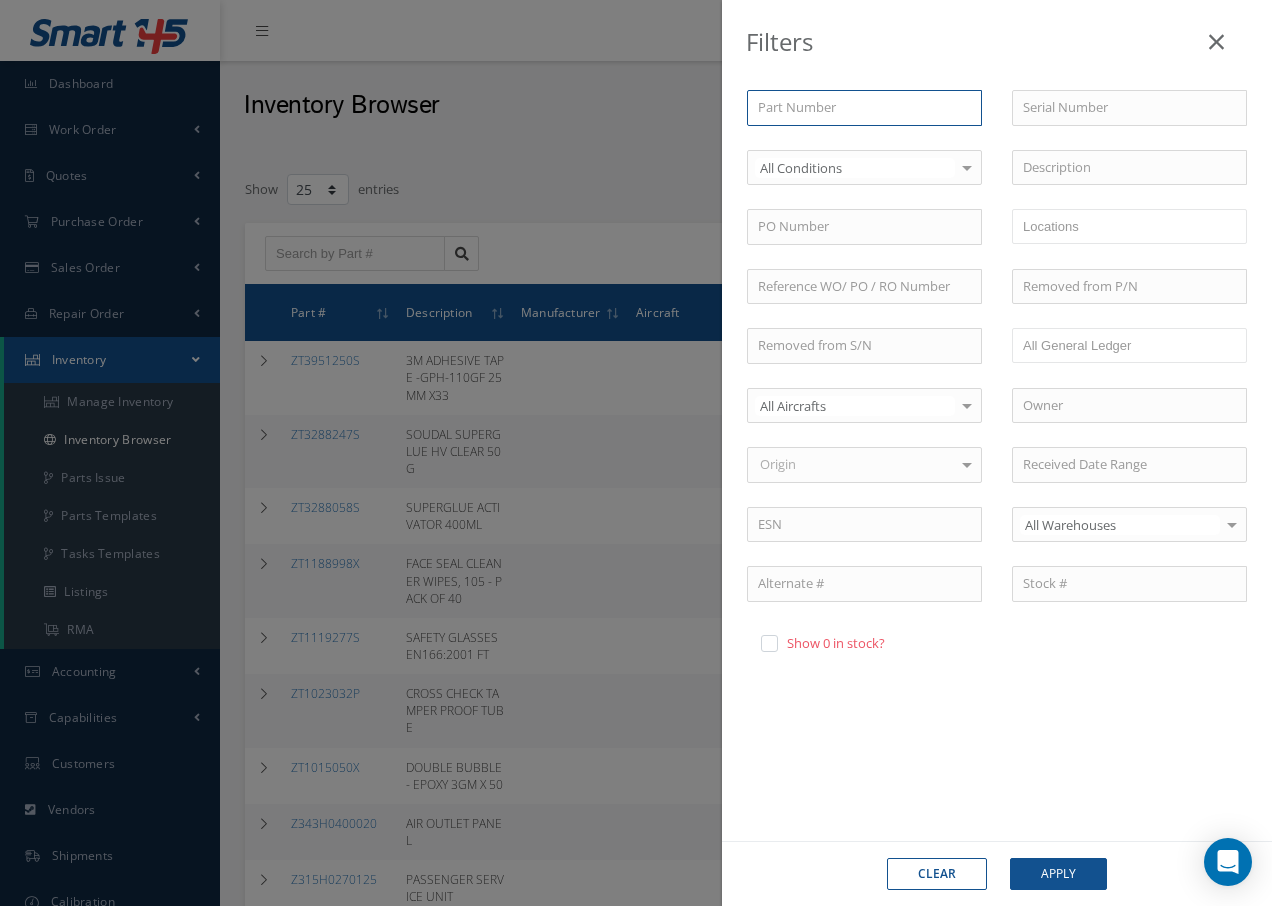 click at bounding box center (864, 108) 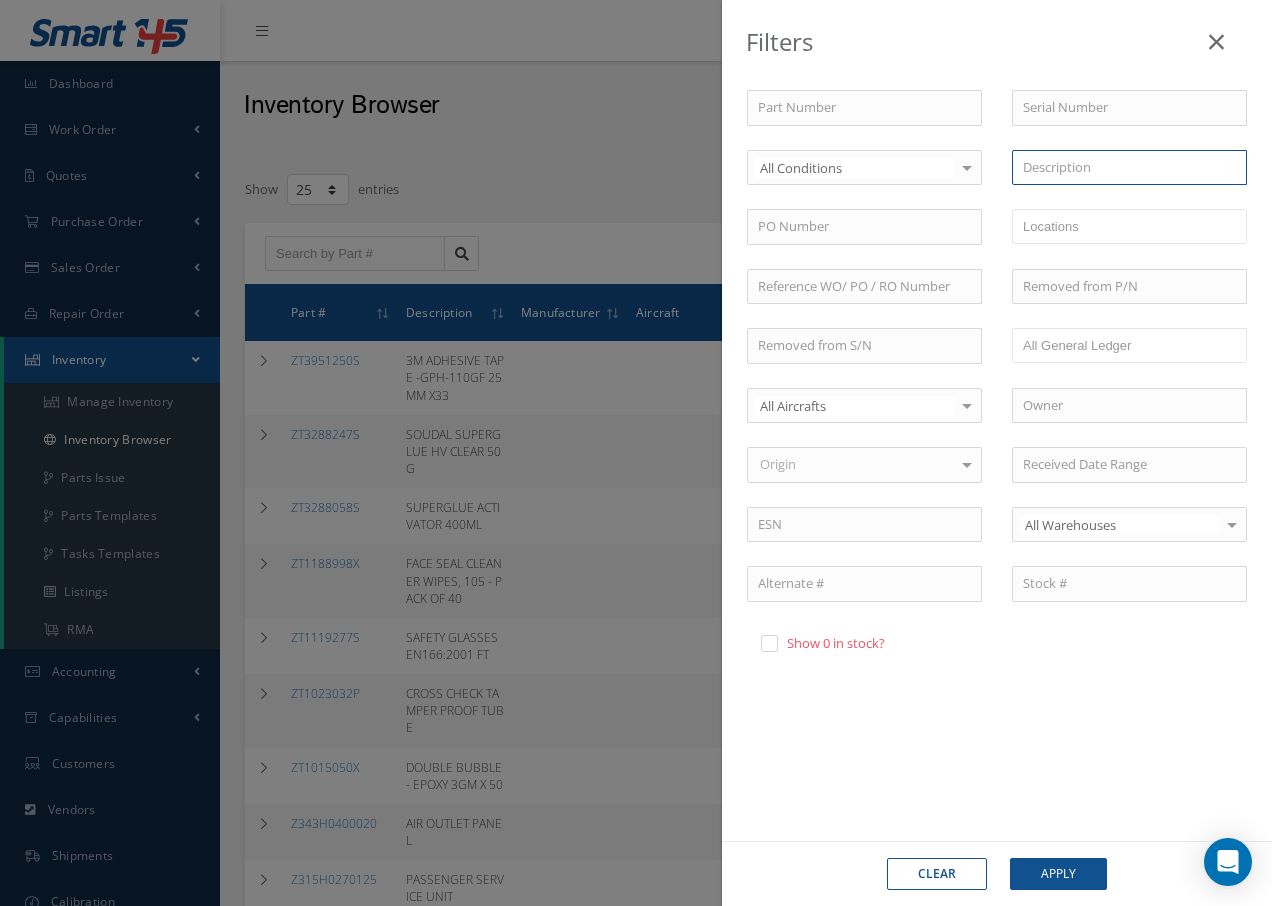 click at bounding box center [1129, 168] 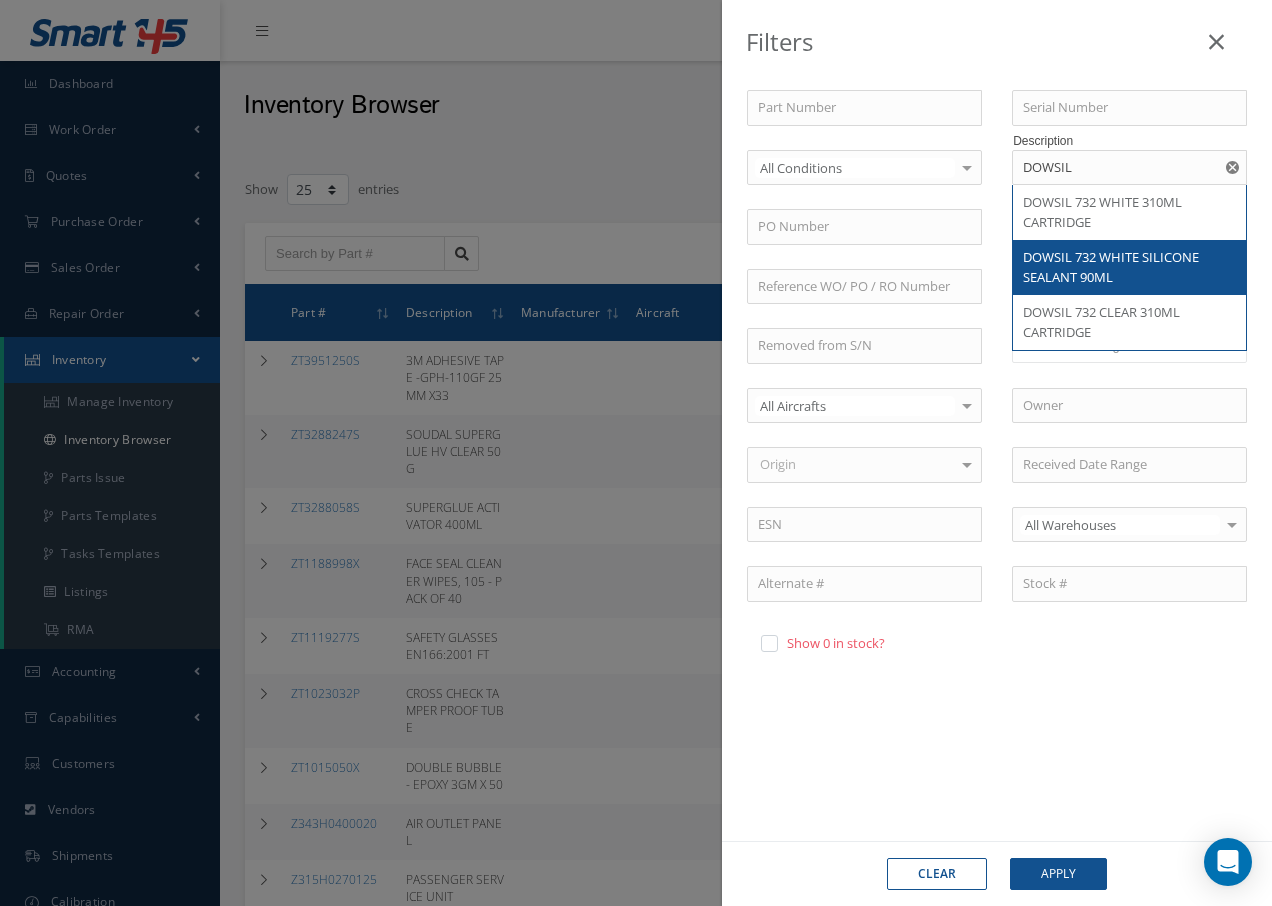 click on "Part Number
Serial Number
All Conditions         All Conditions   OH | OVERHAUL   SV | SERVICEABLE   RP | REPAIRED   AR | AS REMOVED   NE | NEW   FN | FACTORY NEW   NS | NEW SURPLUS   RE | RECERT   FP | FOR PARTS ONLY   BER | BEYOND ECONOMICAL REPAIR   N/A | NOT APPLICABLE   INSP | INSPECTED   BC | BENCH CHECK   AI | AS IS   MD | MODIFIED   RF | REFURBISHED   SCR | SCRAP   TS | TESTED   USE | UNSERVICEABLE   TL | TOOLING   SP | SURPLUS   NU | NU   AS | AS   US | US   PM | PARTS MISSING
No elements found.
List is empty.
Description
DOWSIL
DOWSIL 732 WHITE 310ML CARTRIDGE
DOWSIL 732 WHITE SILICONE SEALANT 90ML
DOWSIL 732 CLEAR 310ML CARTRIDGE
PO Number
WORKSHOP
CAB39
CAB19" at bounding box center [997, 392] 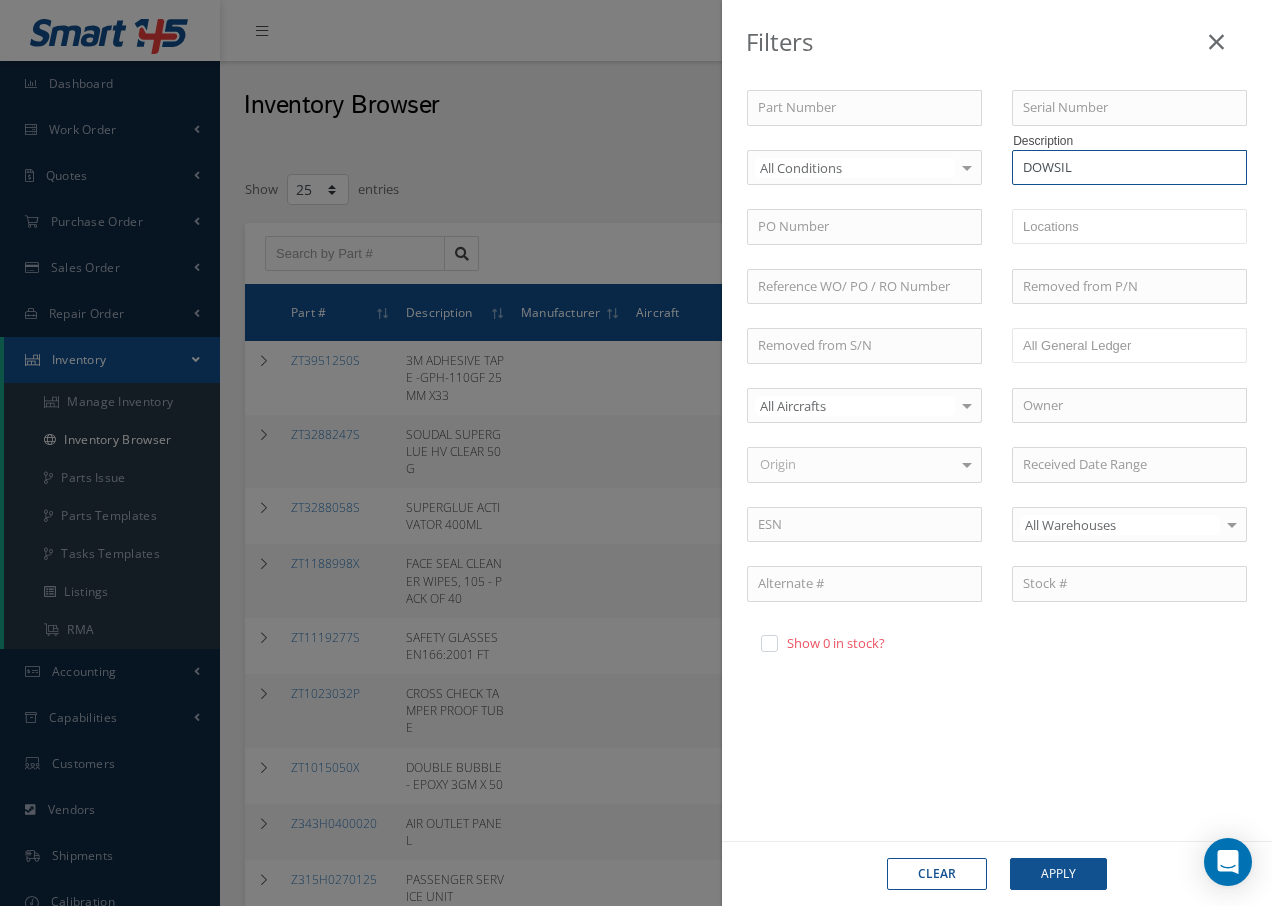 click on "DOWSIL" at bounding box center [1129, 168] 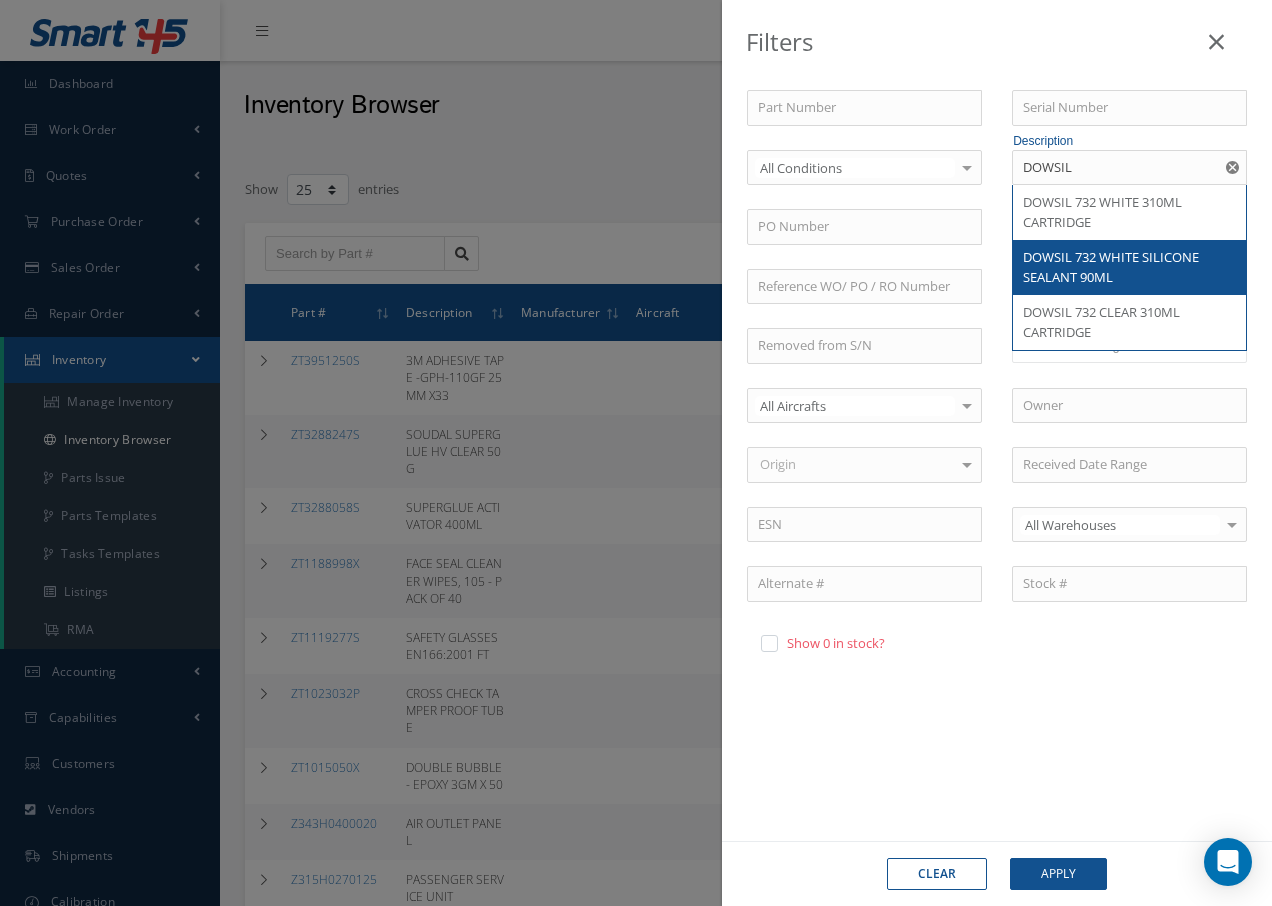 click on "DOWSIL 732 WHITE SILICONE SEALANT 90ML" at bounding box center [1129, 267] 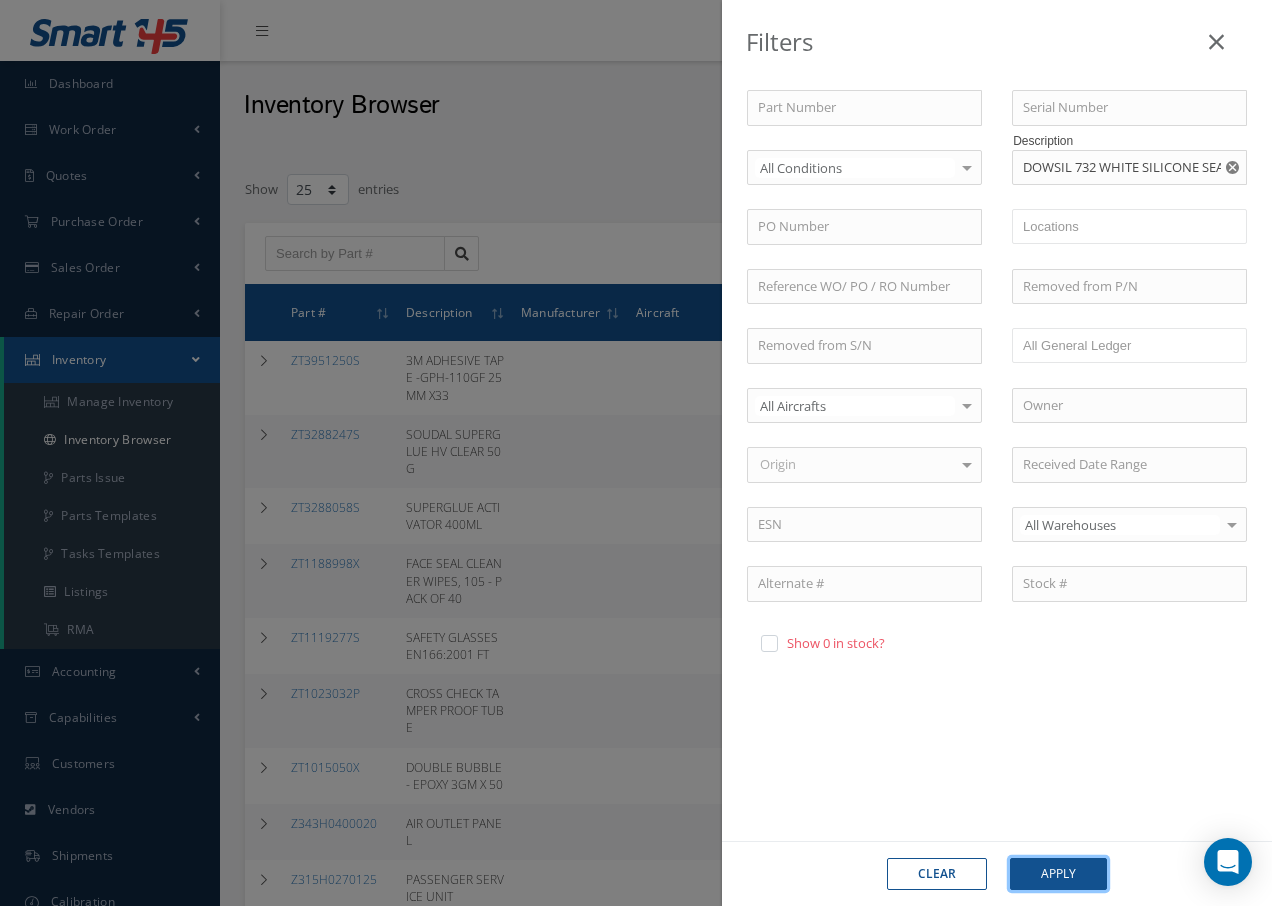 click on "Apply" at bounding box center (1058, 874) 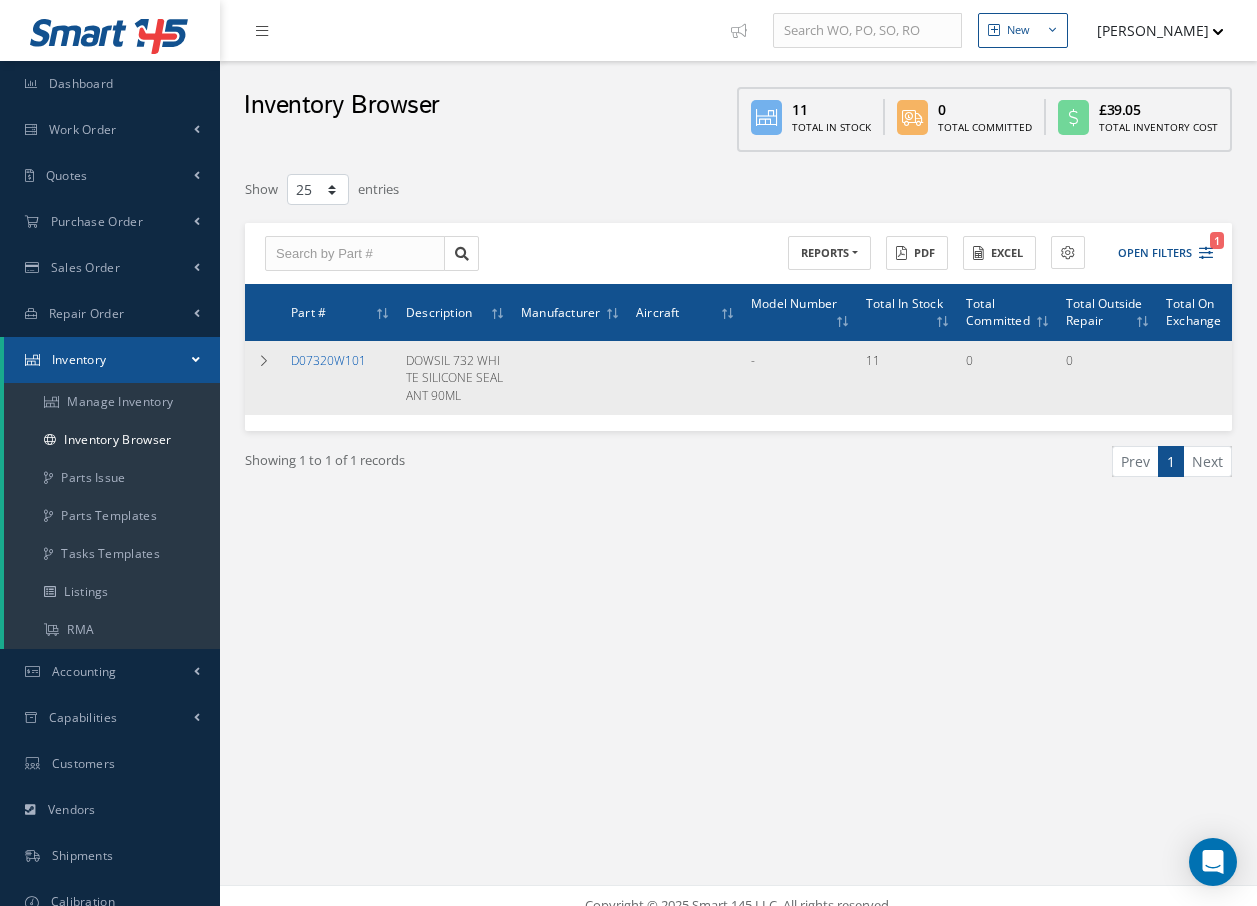 click on "D07320W101" at bounding box center [328, 360] 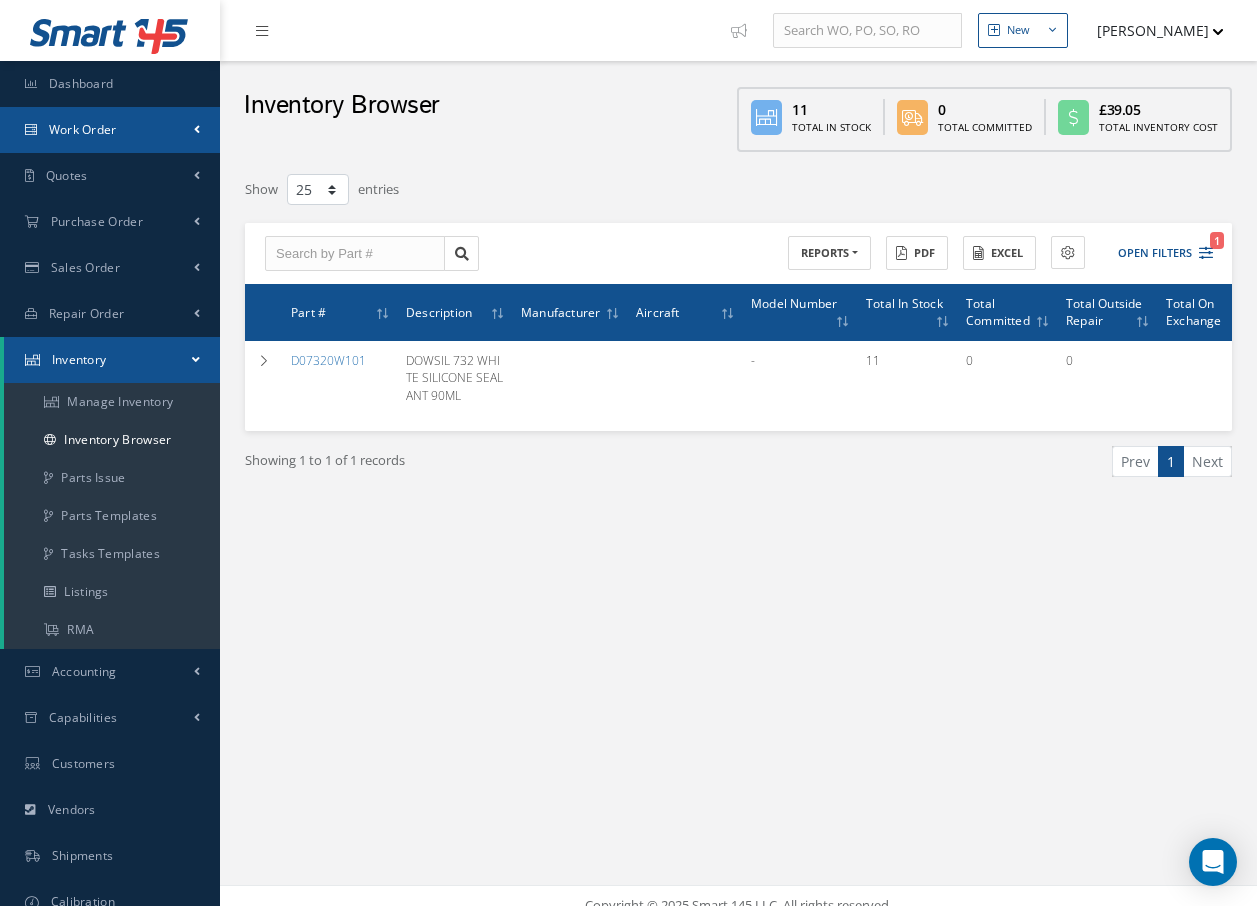 click on "Work Order" at bounding box center (83, 129) 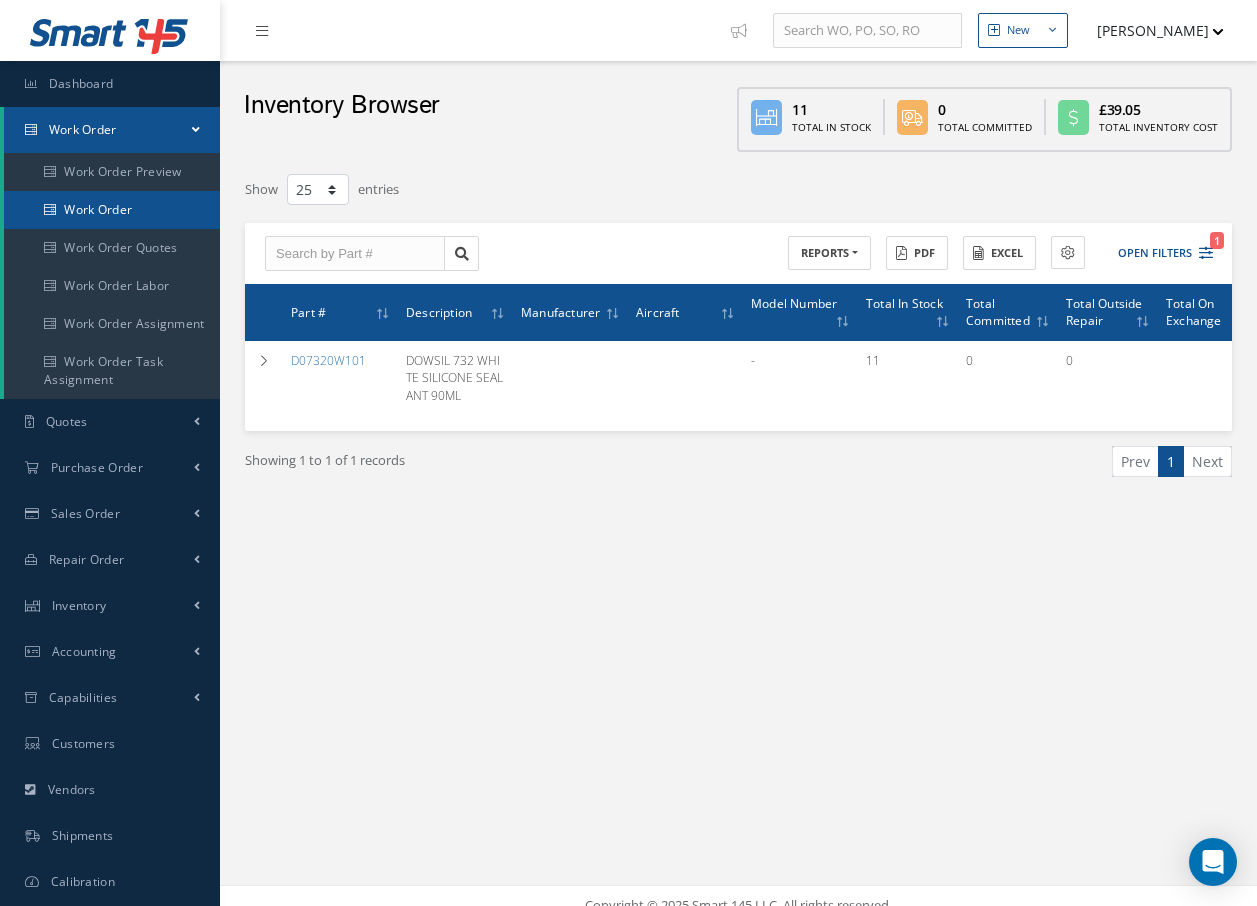 click on "Work Order" at bounding box center [112, 210] 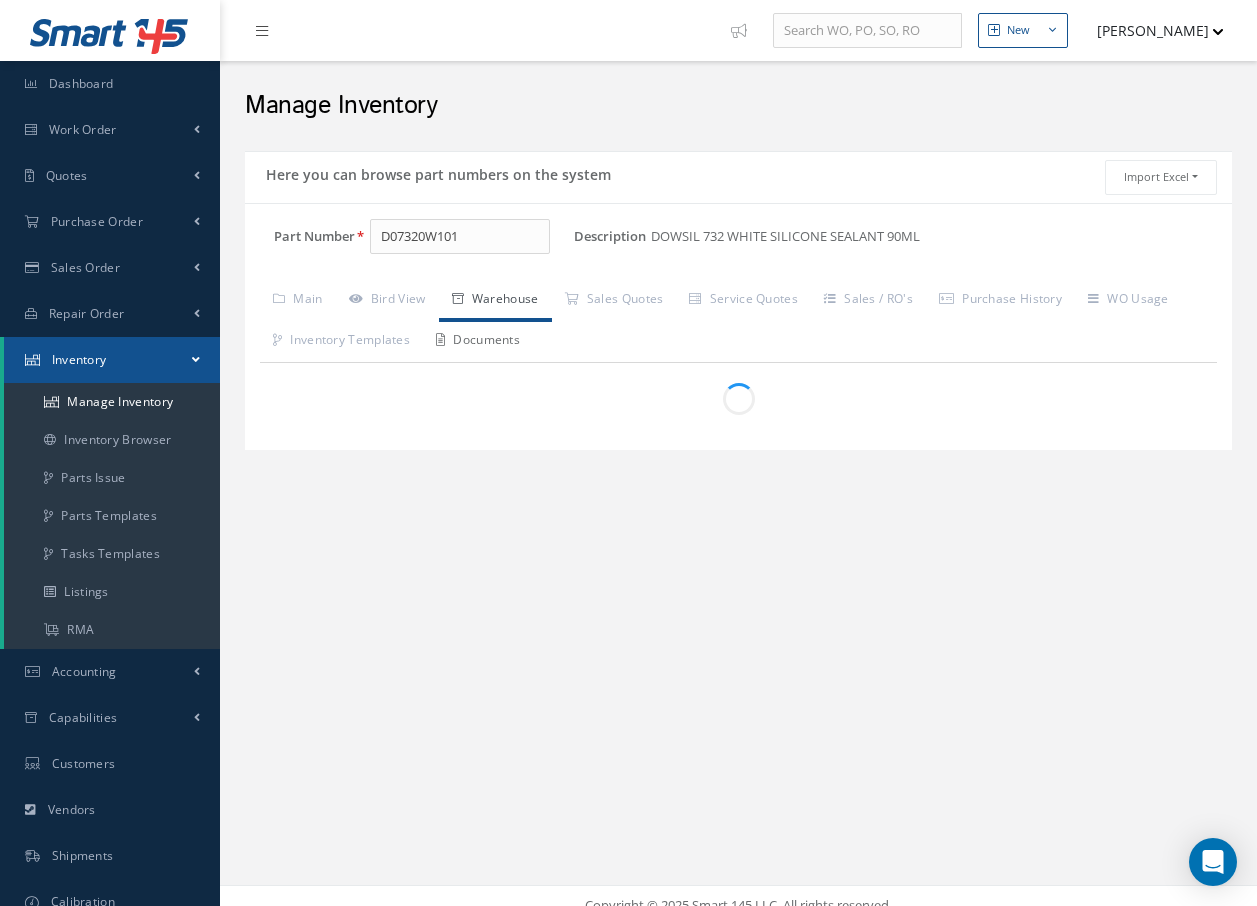 scroll, scrollTop: 0, scrollLeft: 0, axis: both 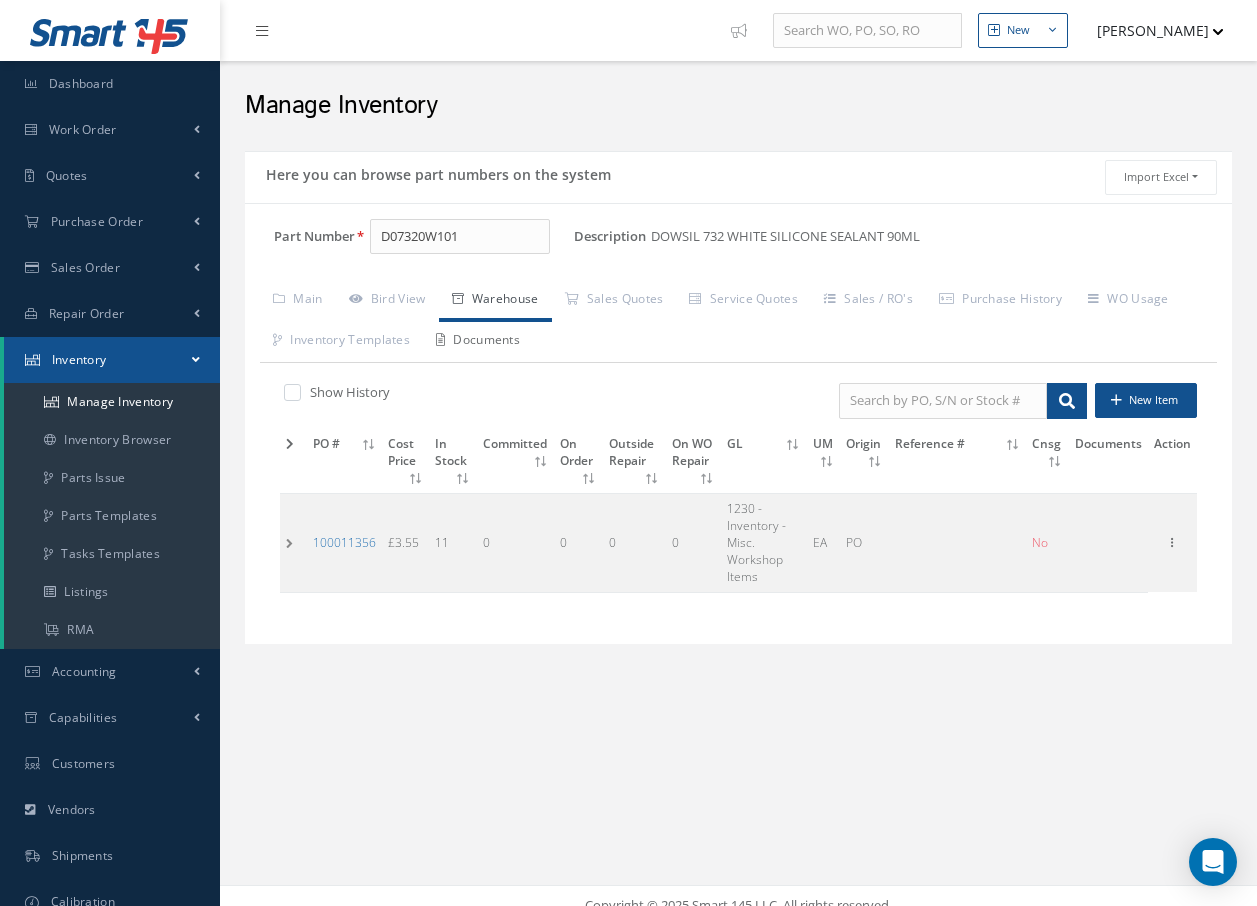 click on "Documents" at bounding box center (478, 342) 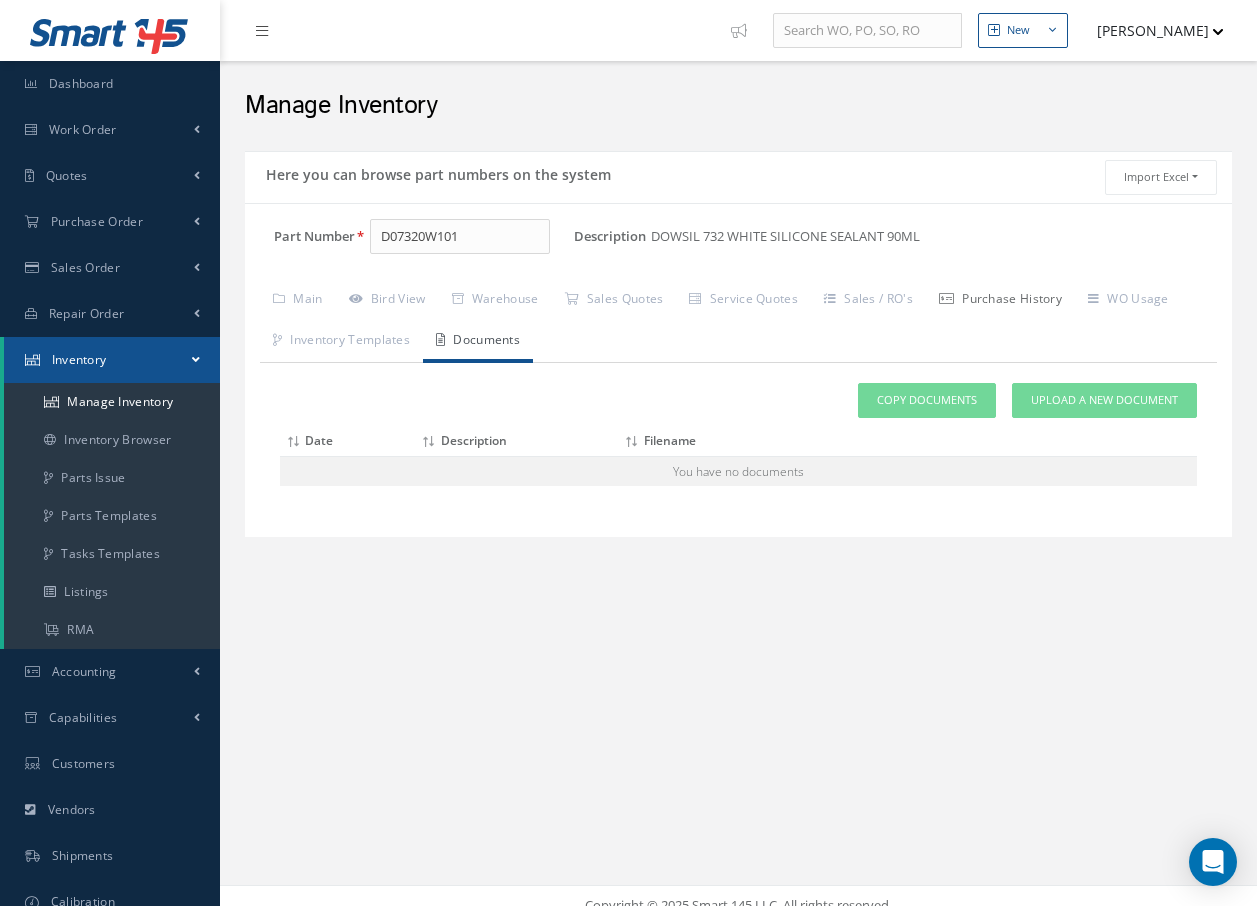 click on "Purchase History" at bounding box center [1000, 301] 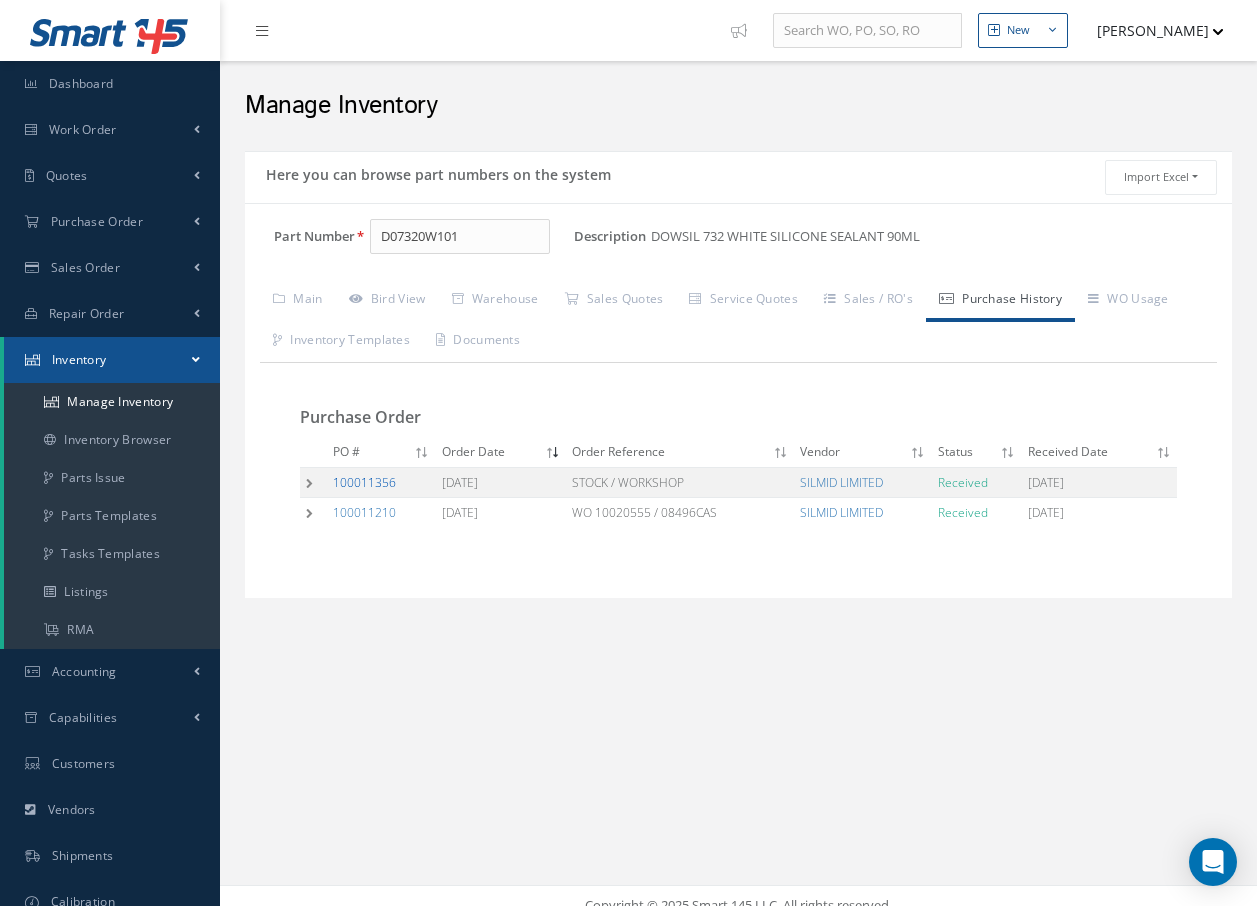 click on "100011356" at bounding box center (364, 482) 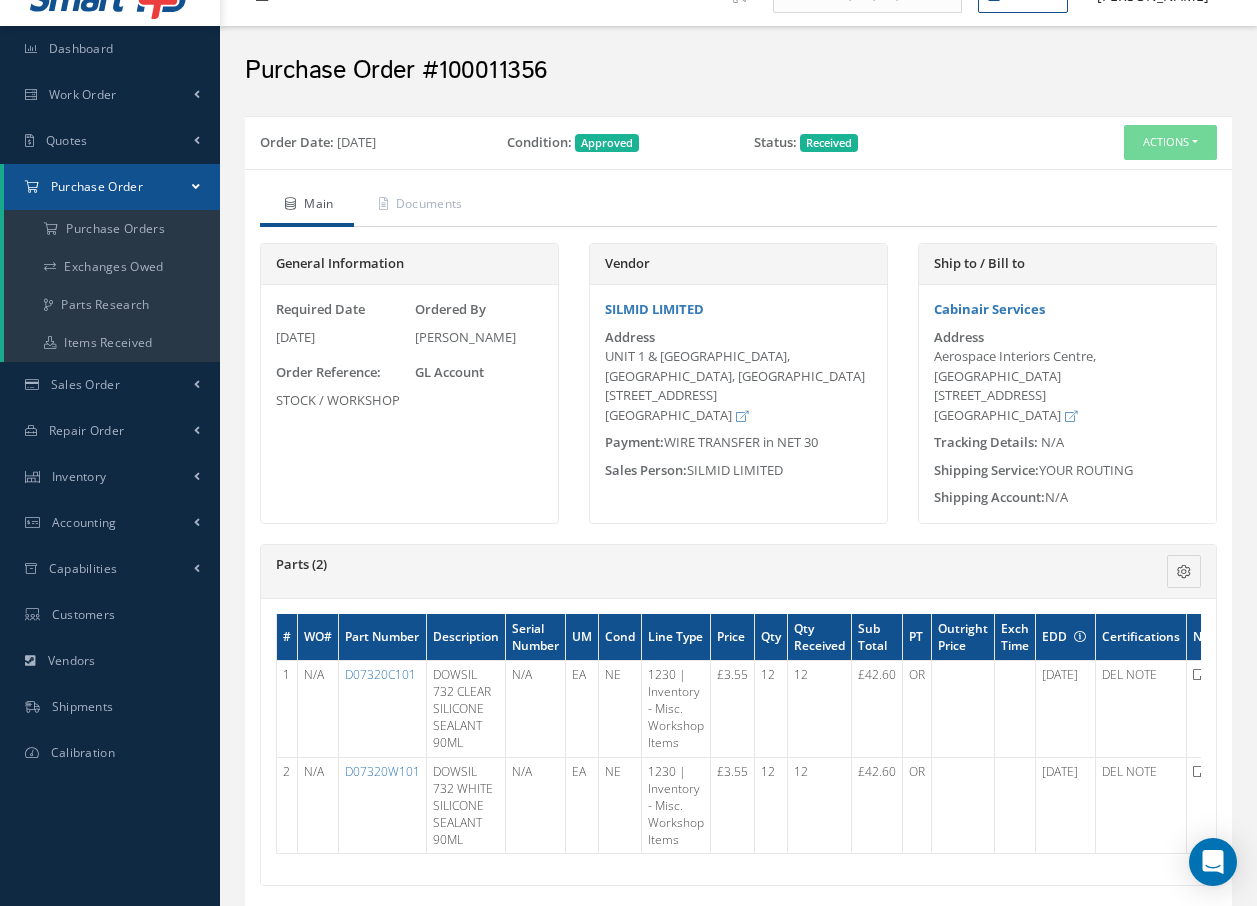 scroll, scrollTop: 0, scrollLeft: 0, axis: both 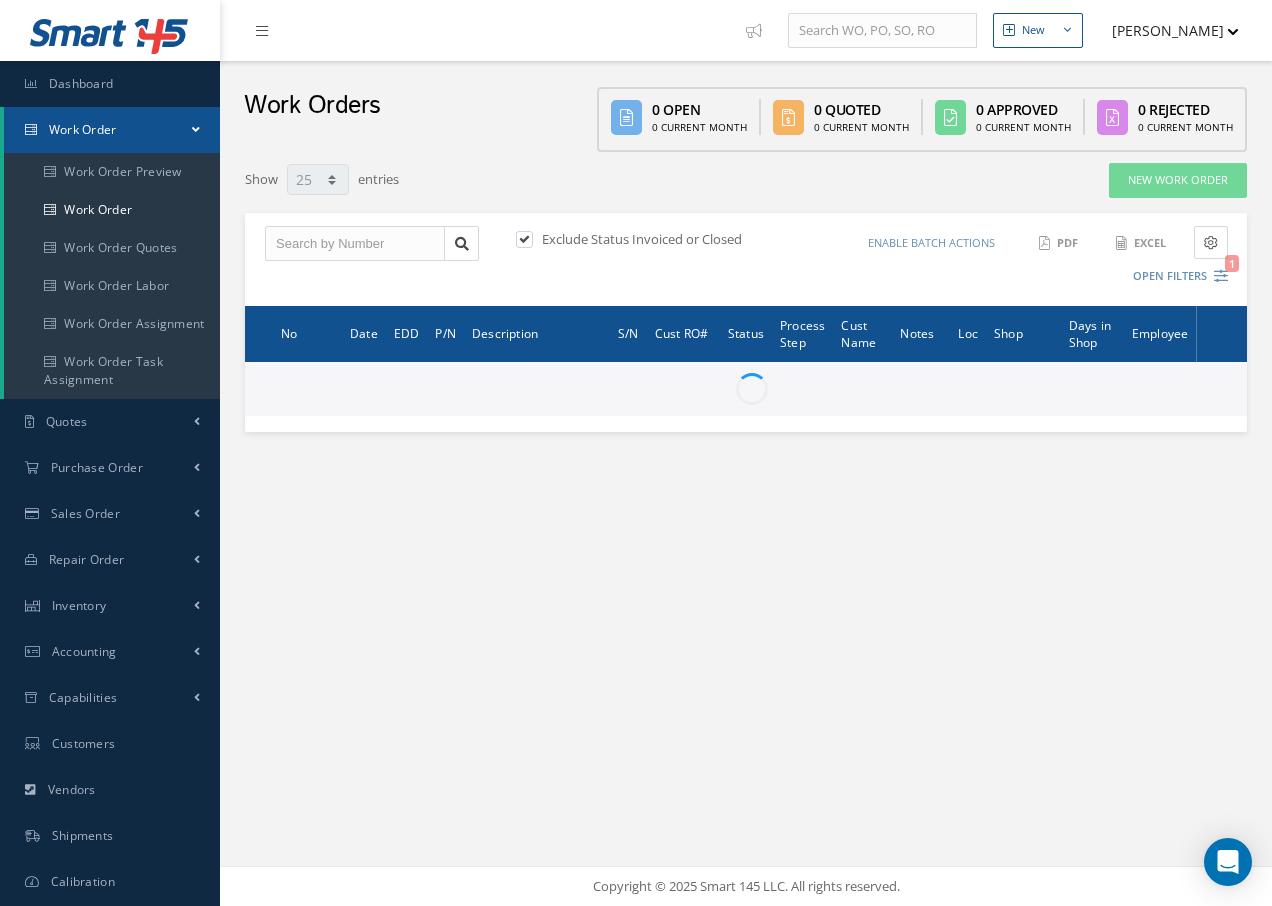 select on "25" 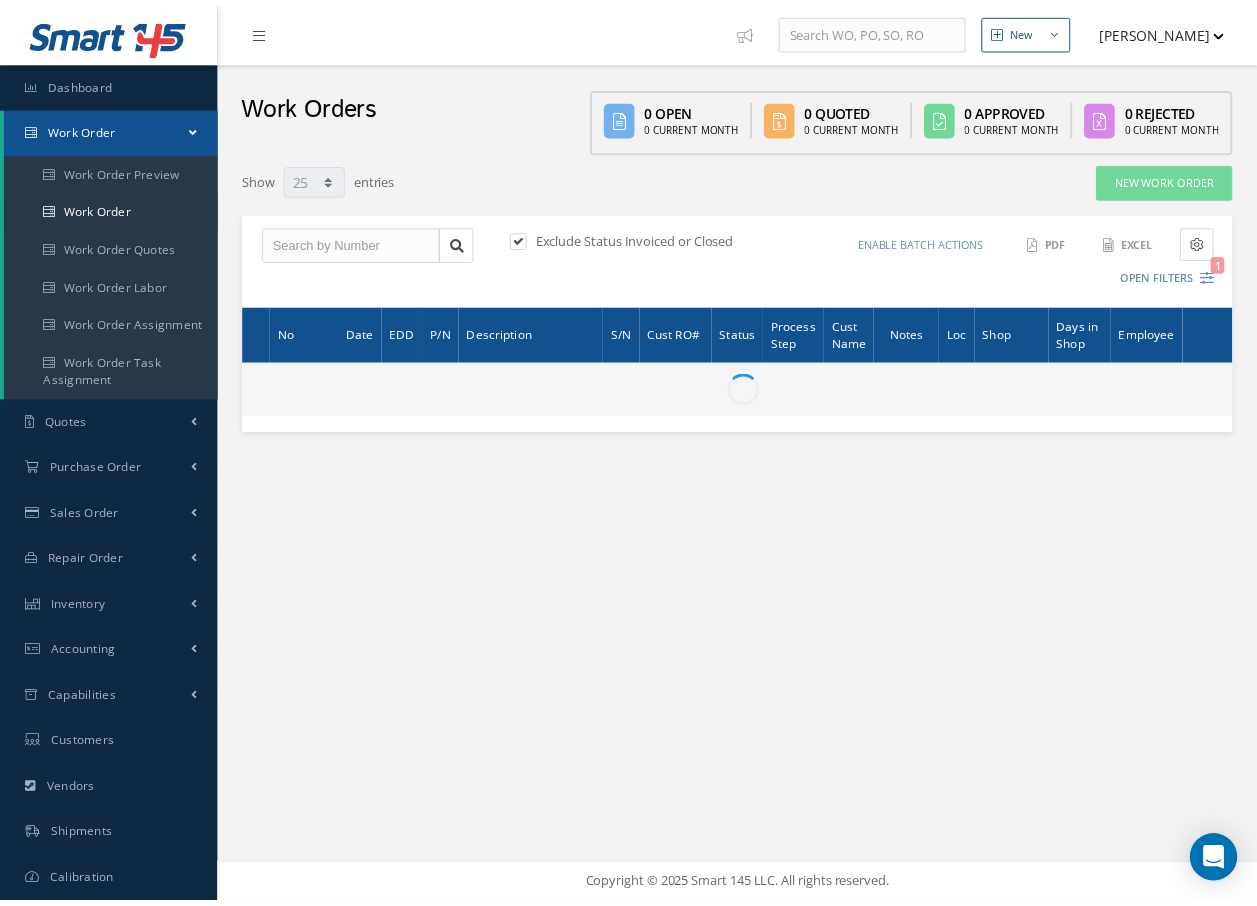 scroll, scrollTop: 0, scrollLeft: 0, axis: both 